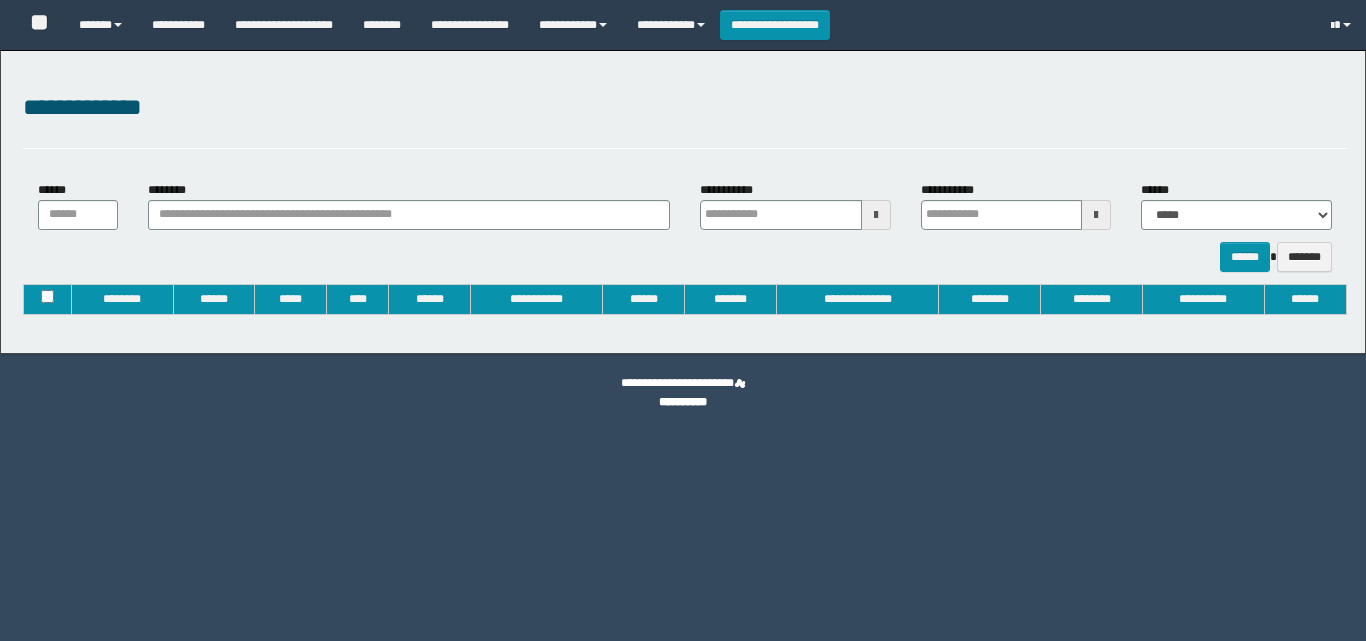 type on "**********" 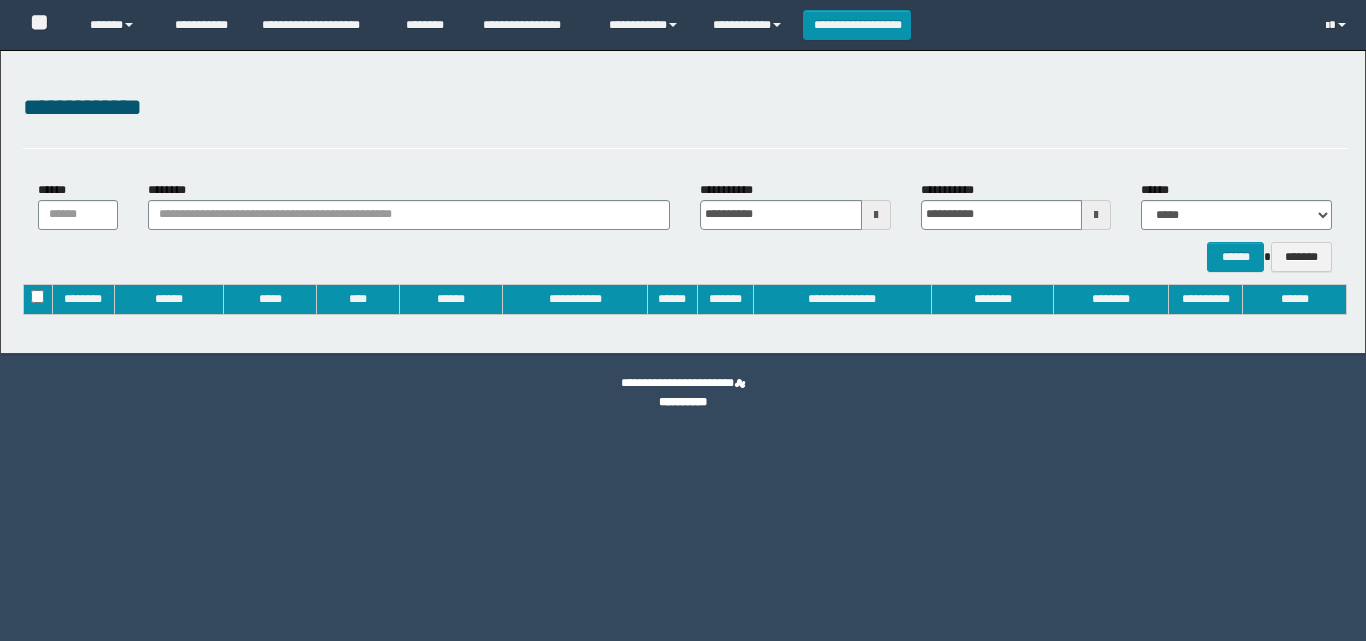 scroll, scrollTop: 0, scrollLeft: 0, axis: both 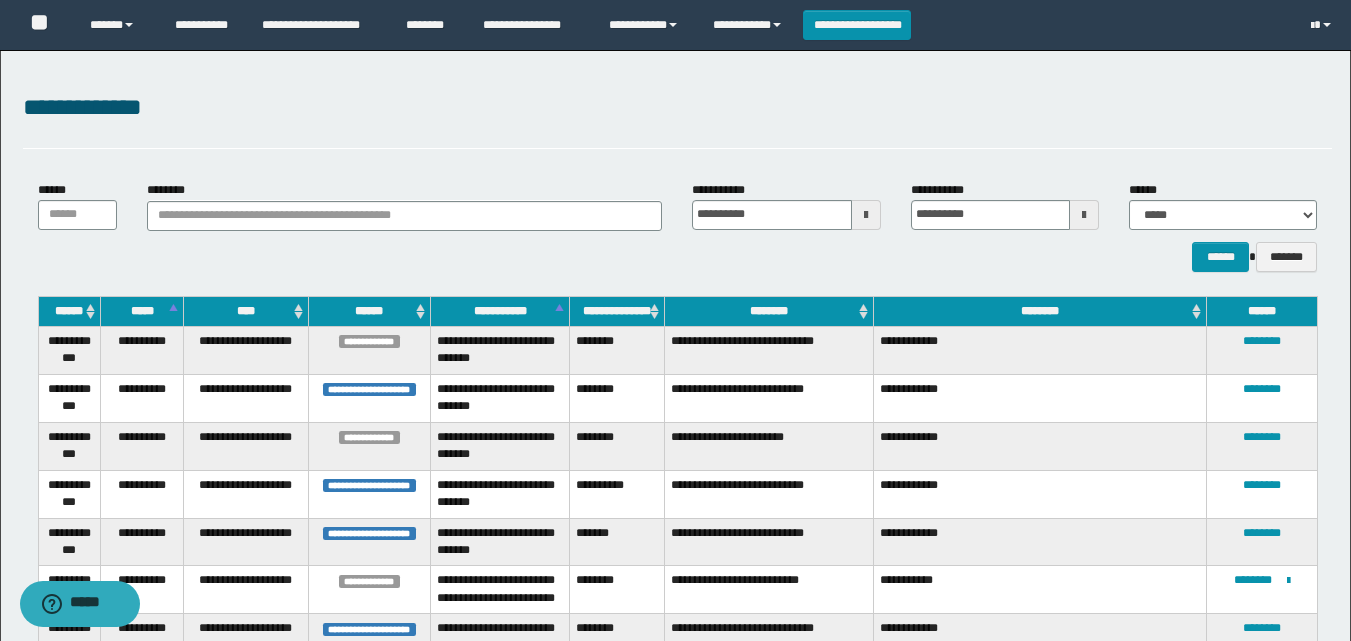 click on "********" at bounding box center [769, 311] 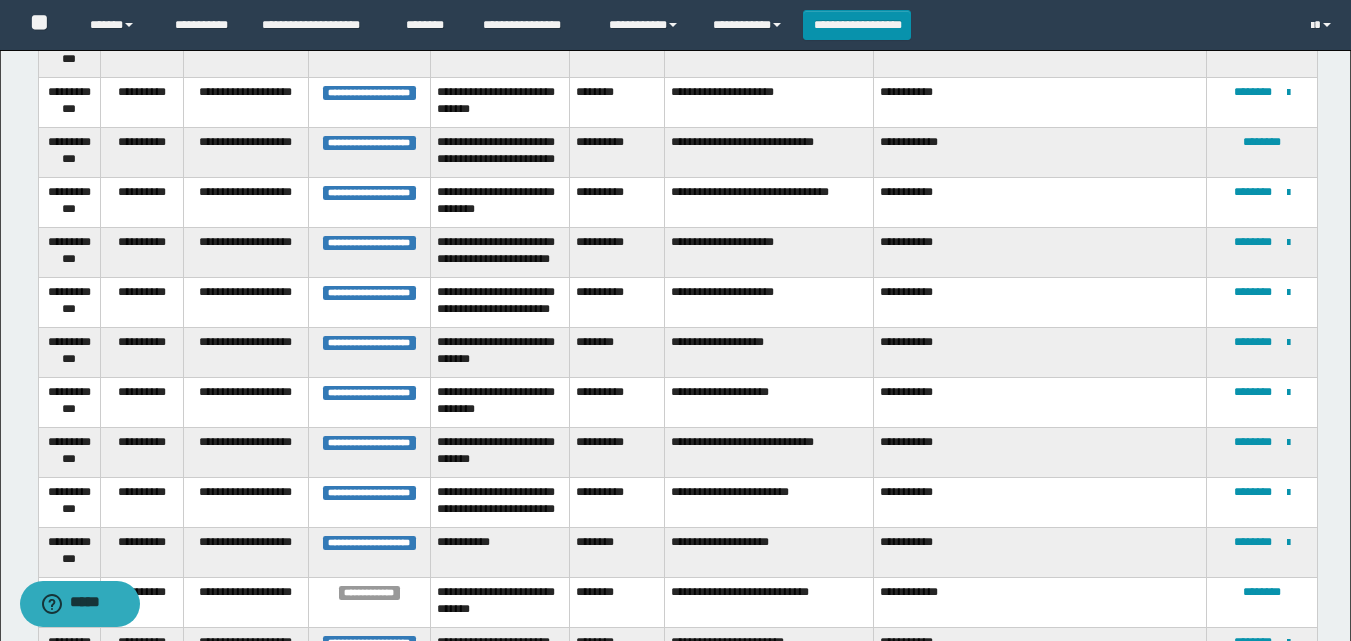 scroll, scrollTop: 1500, scrollLeft: 0, axis: vertical 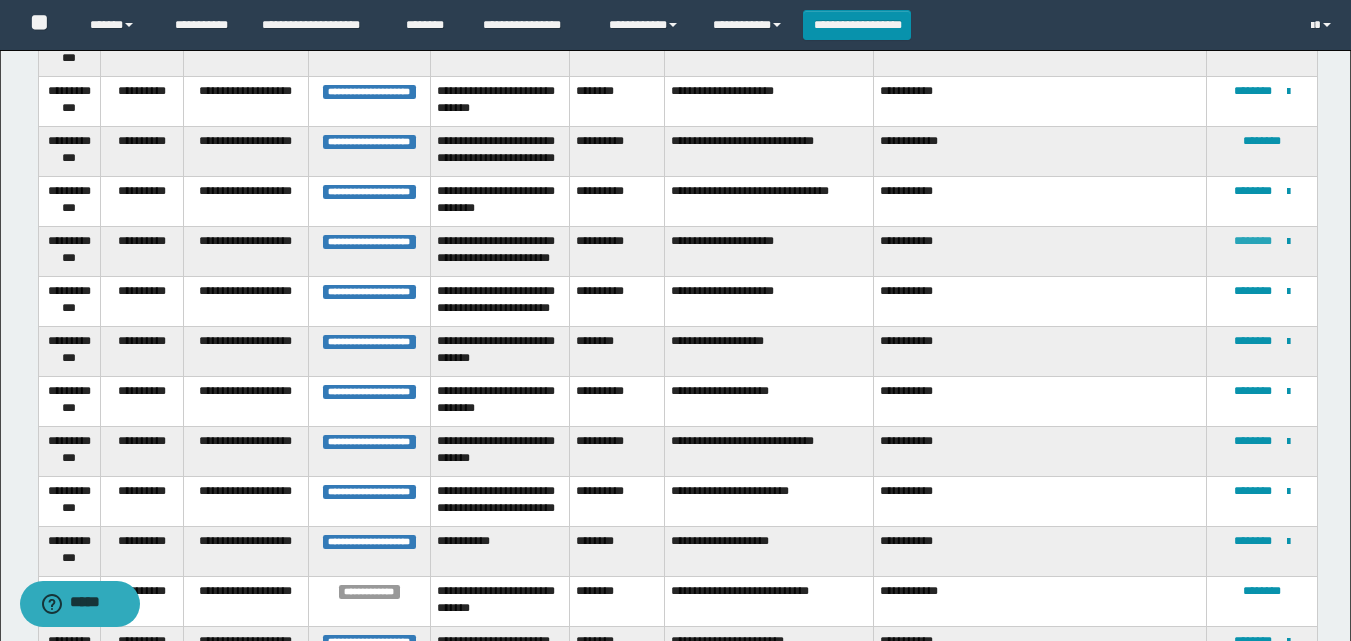click on "********" at bounding box center (1253, 241) 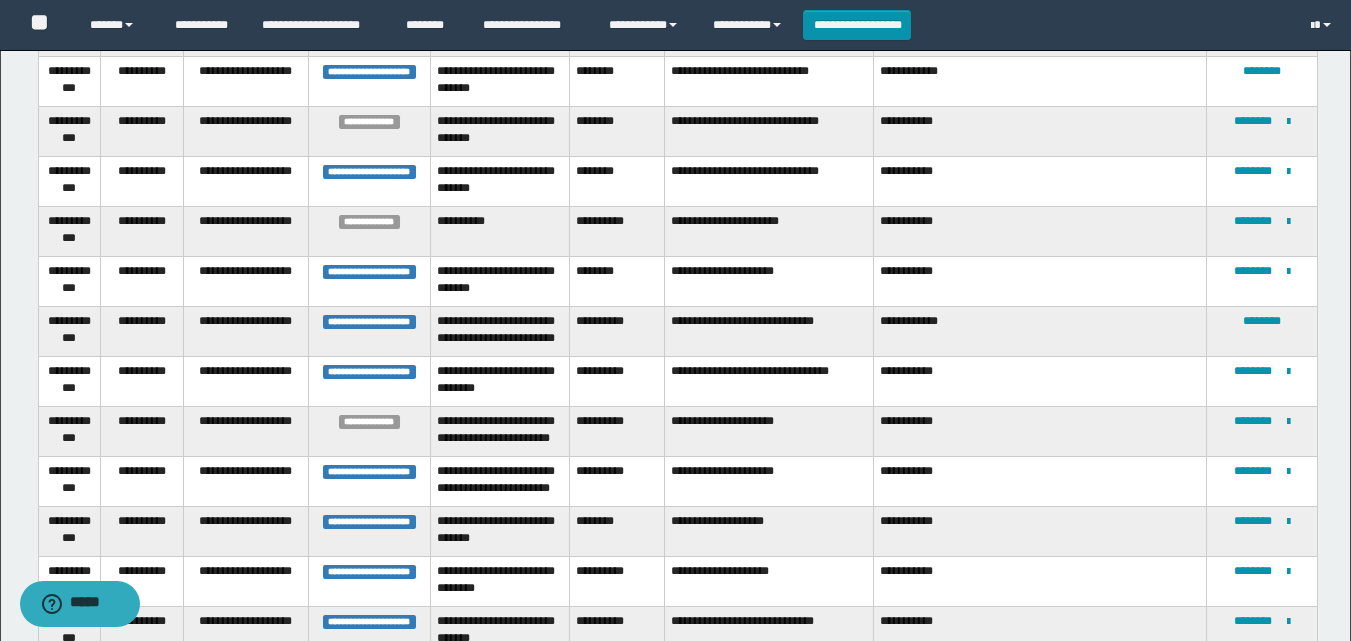 scroll, scrollTop: 1521, scrollLeft: 0, axis: vertical 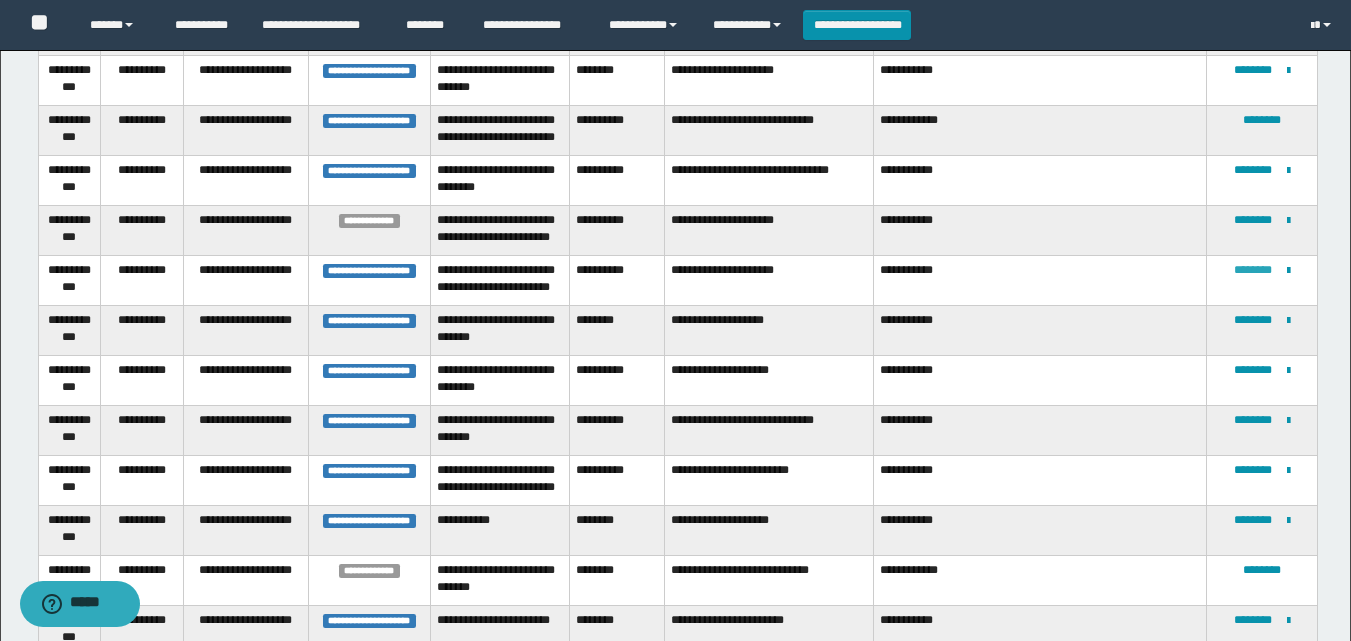 click on "********" at bounding box center [1253, 270] 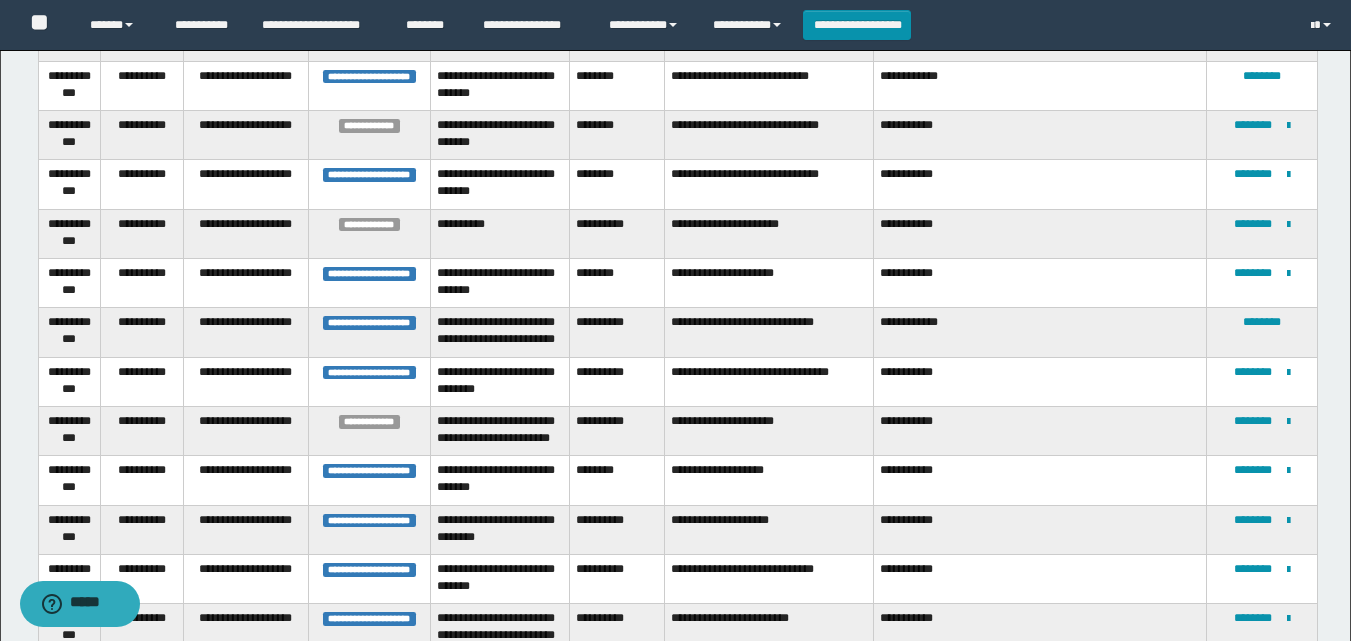 scroll, scrollTop: 1501, scrollLeft: 0, axis: vertical 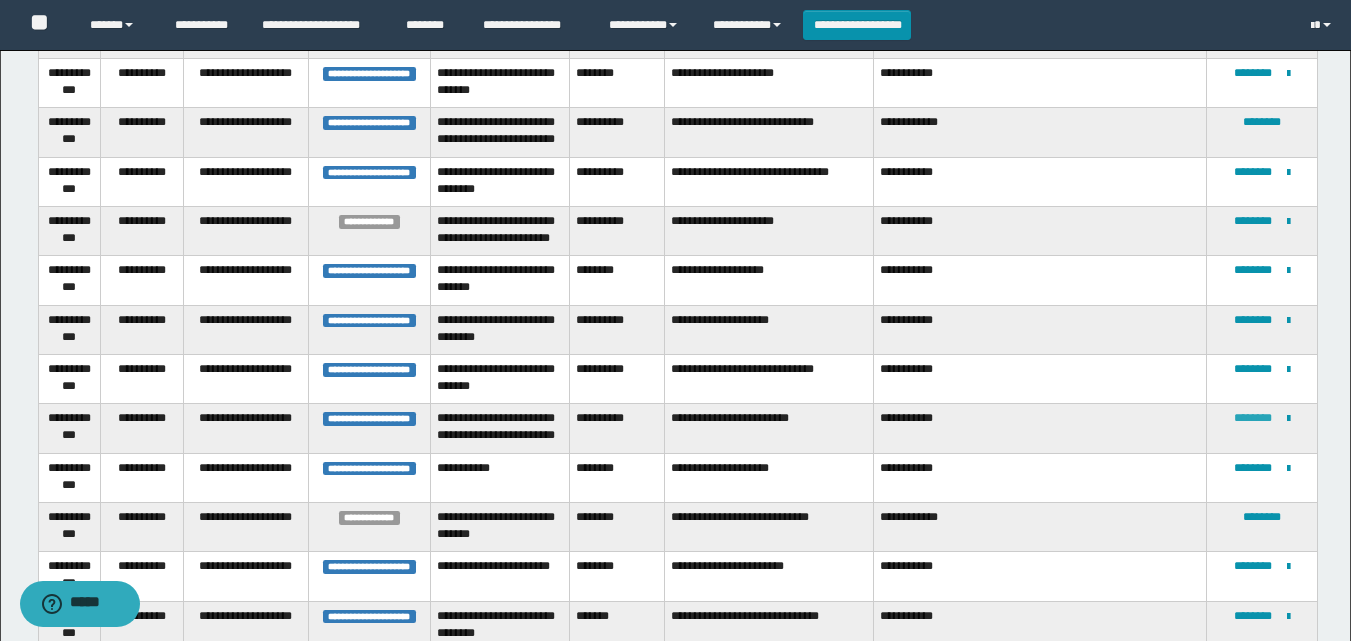 click on "********" at bounding box center [1253, 418] 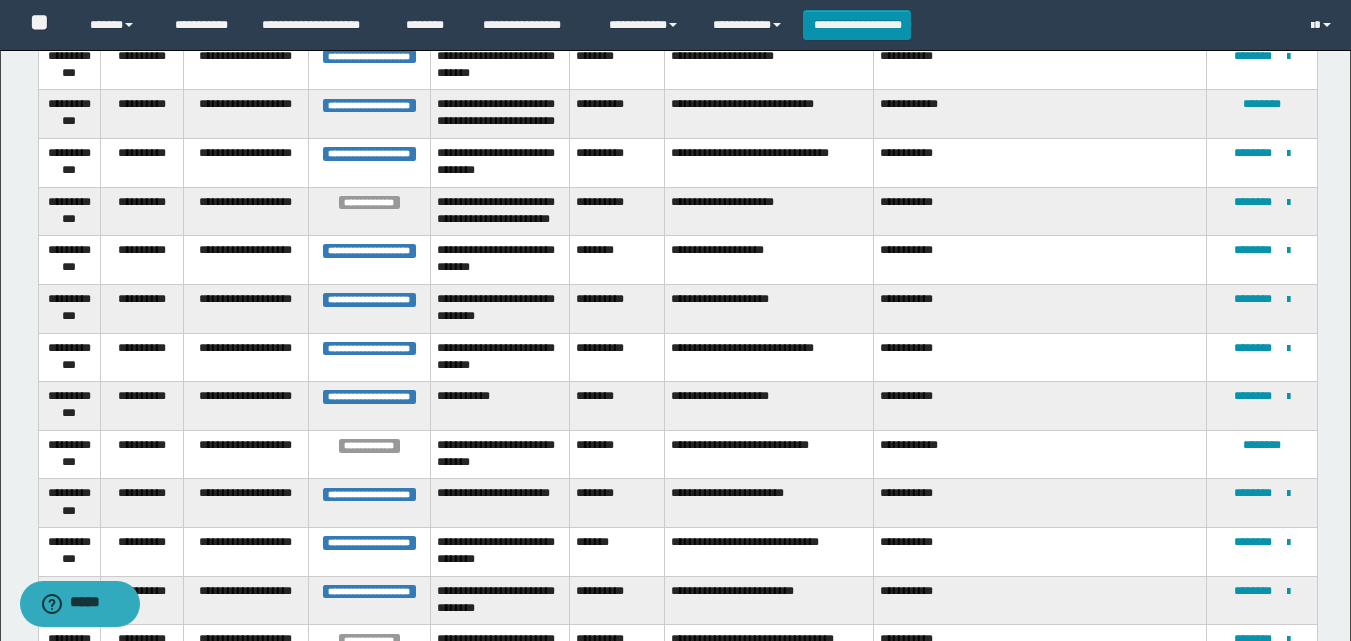 scroll, scrollTop: 710, scrollLeft: 0, axis: vertical 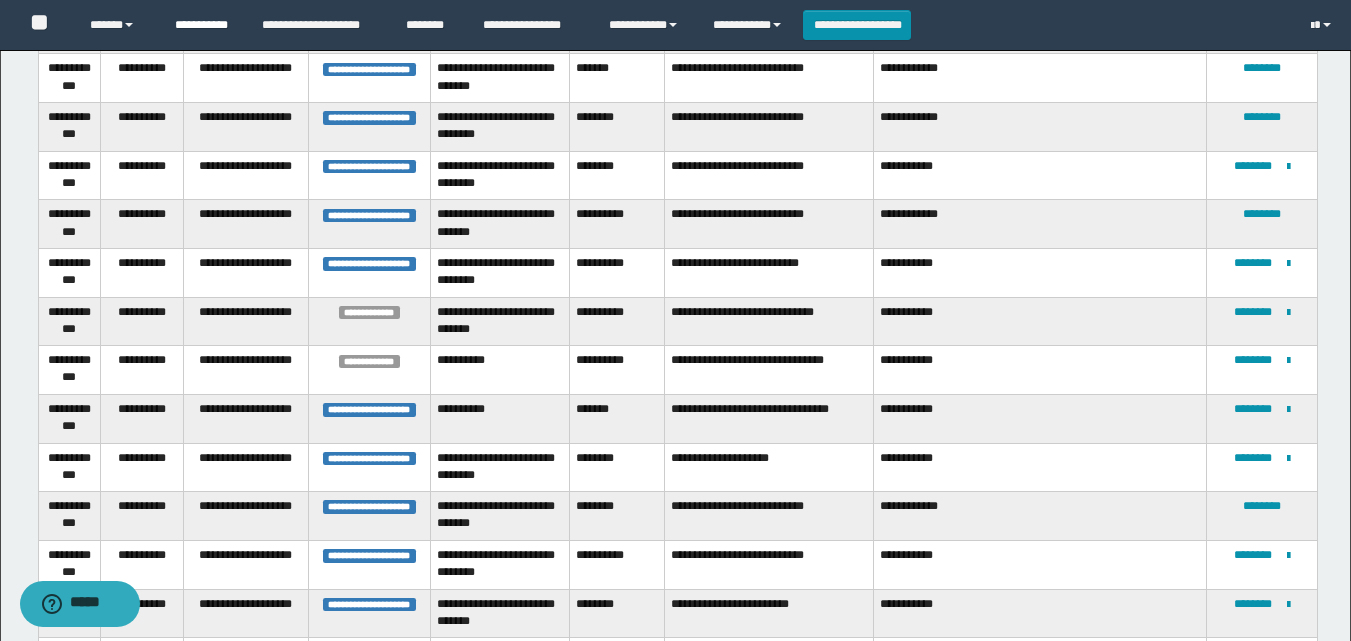 click on "**********" at bounding box center [203, 25] 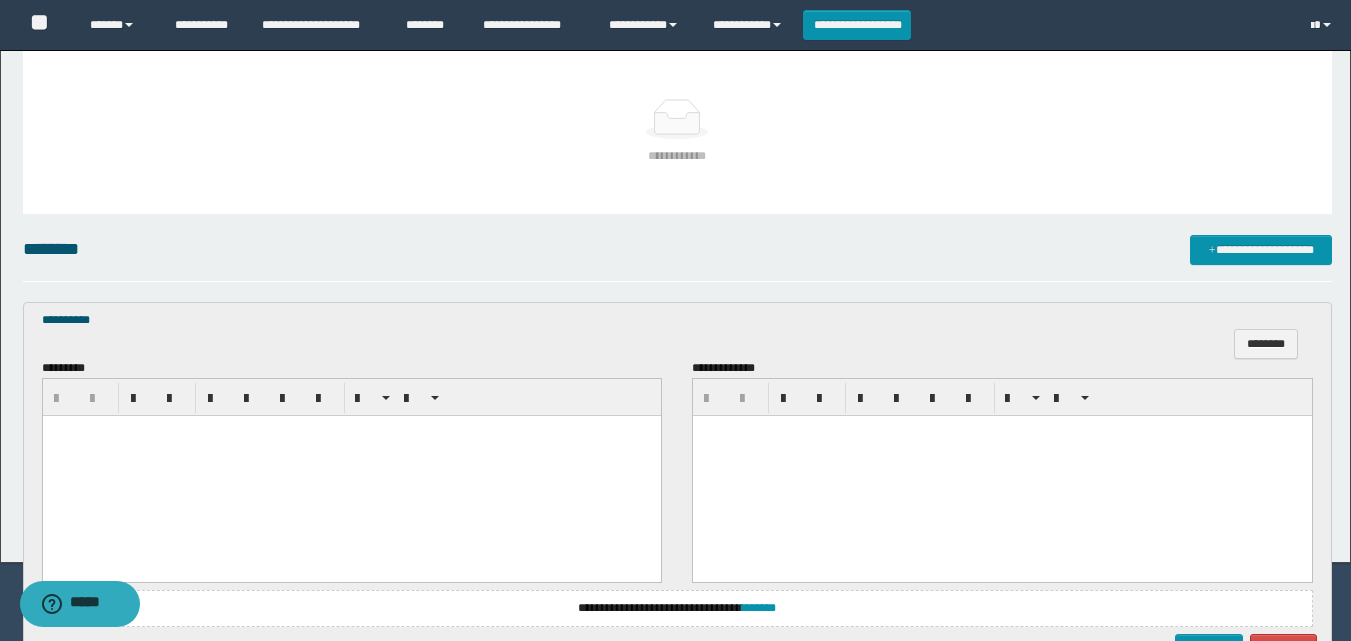 scroll, scrollTop: 0, scrollLeft: 0, axis: both 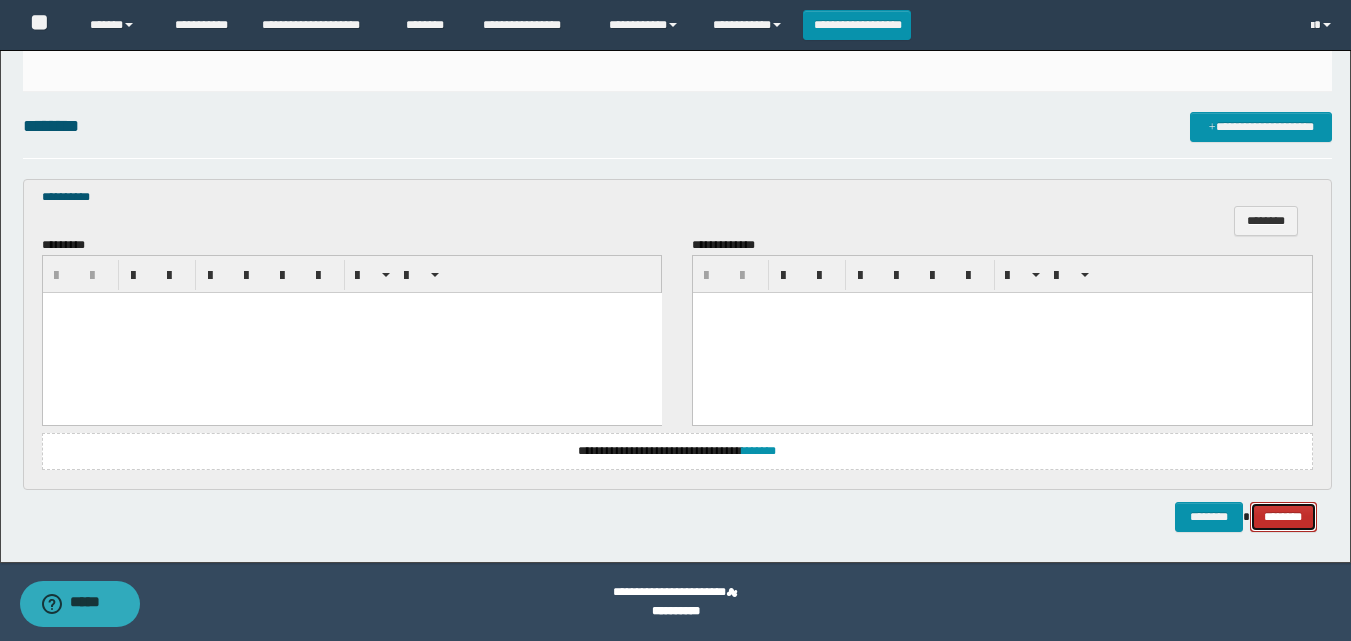 click on "********" at bounding box center [1283, 517] 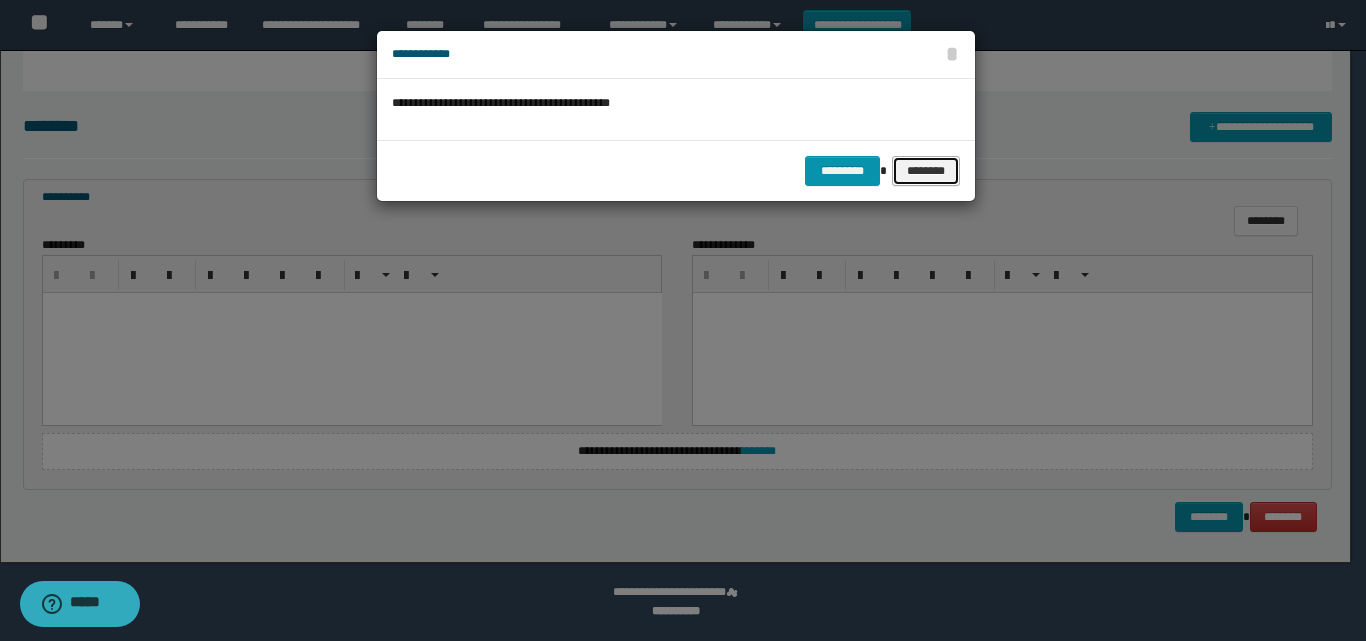 click on "********" at bounding box center (925, 171) 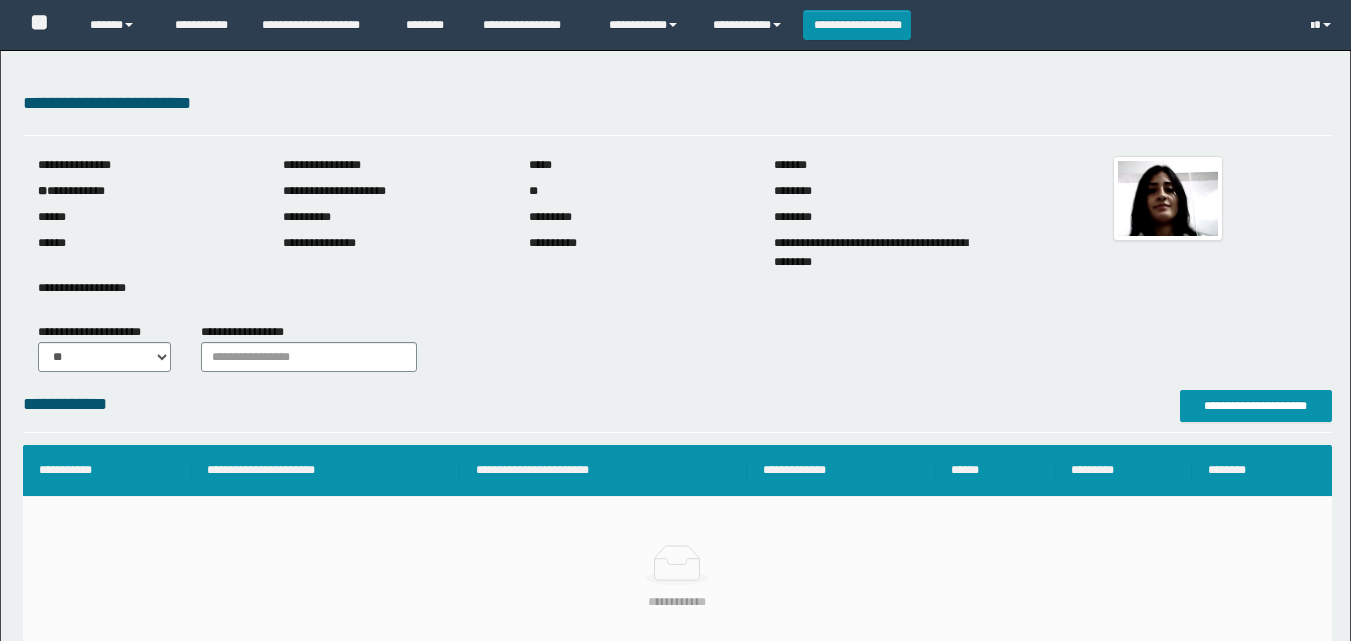 scroll, scrollTop: 0, scrollLeft: 0, axis: both 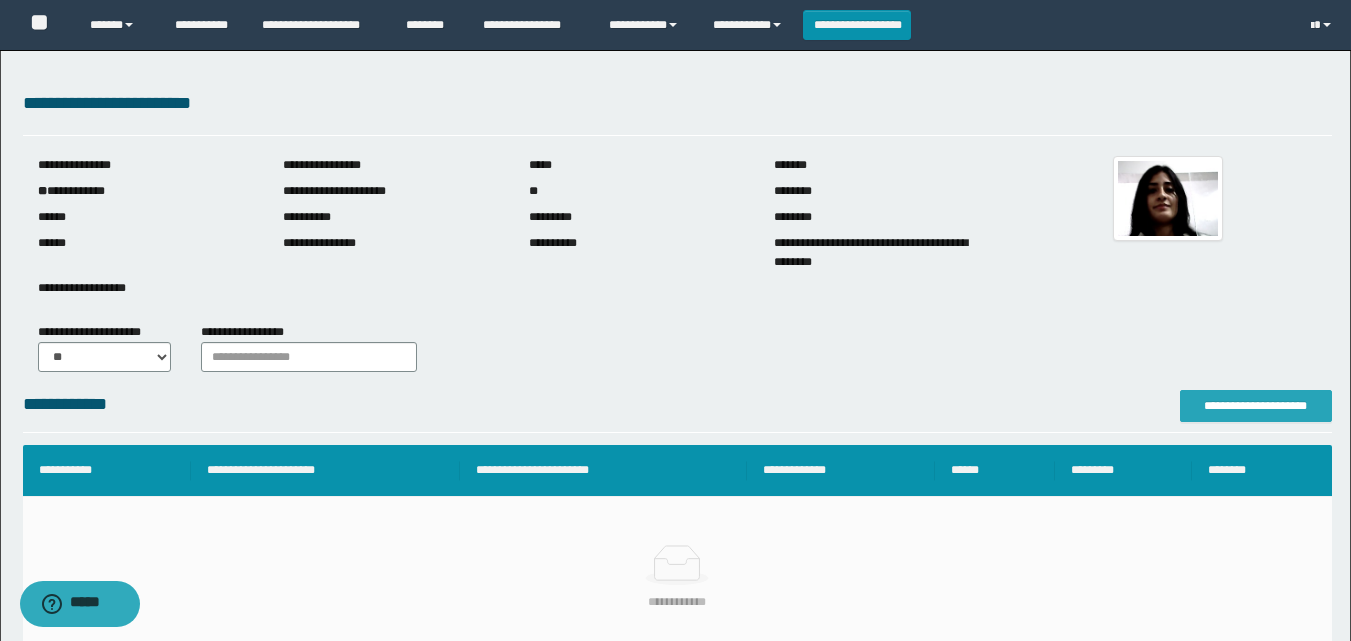 click on "**********" at bounding box center [1256, 406] 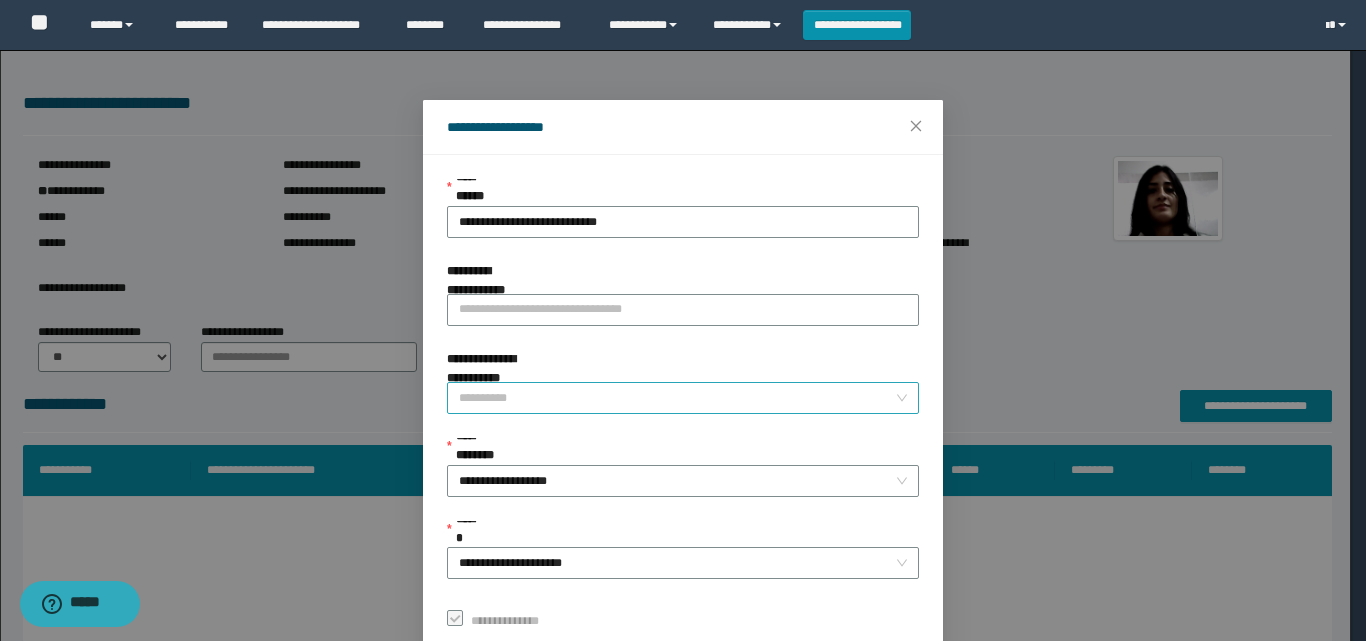 click on "**********" at bounding box center [677, 398] 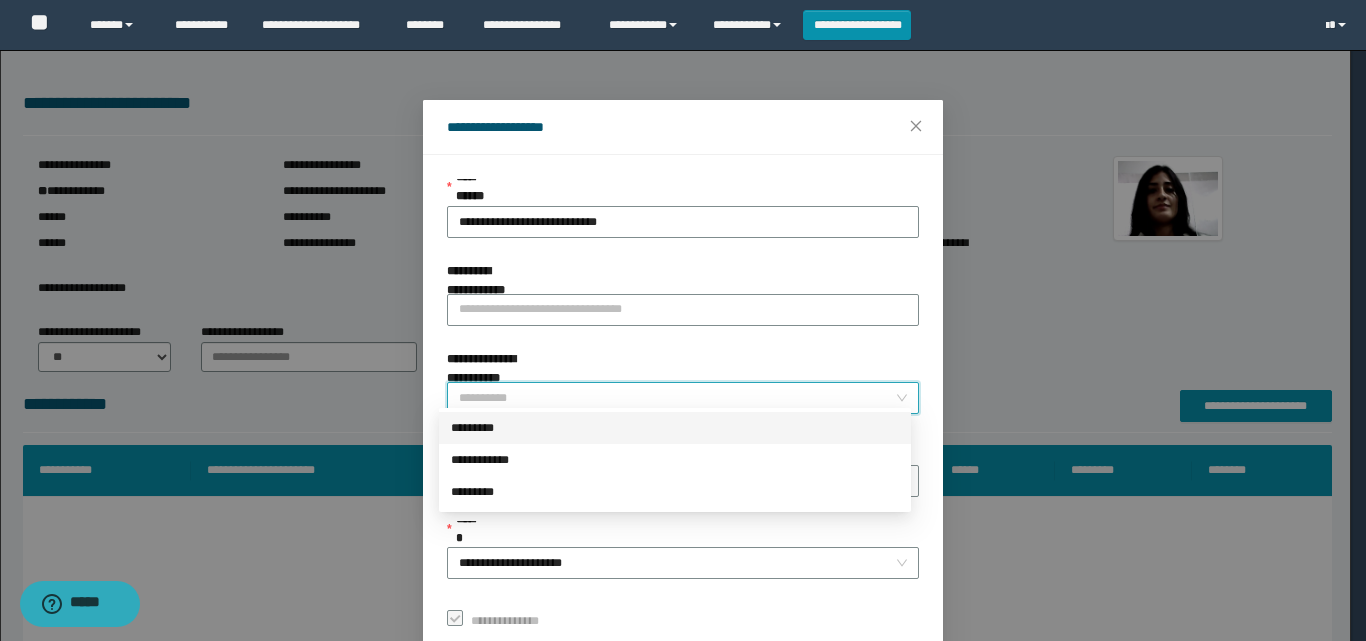 click on "*********" at bounding box center [675, 428] 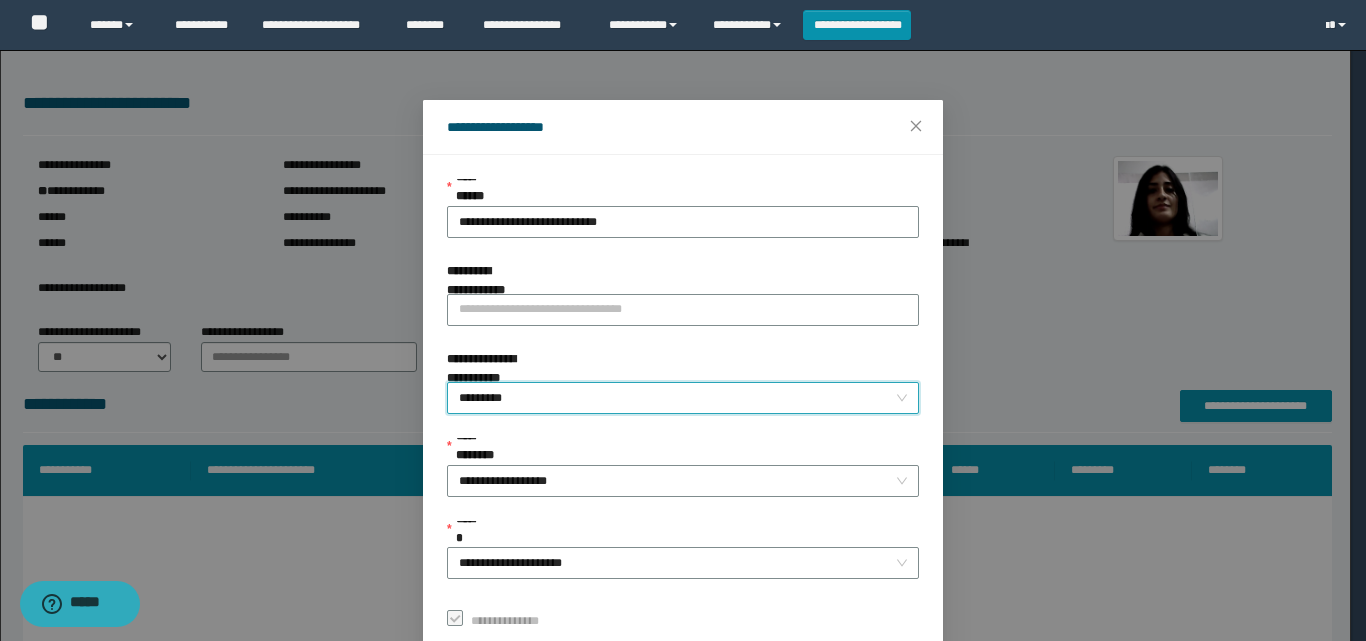 click on "*********" at bounding box center (683, 398) 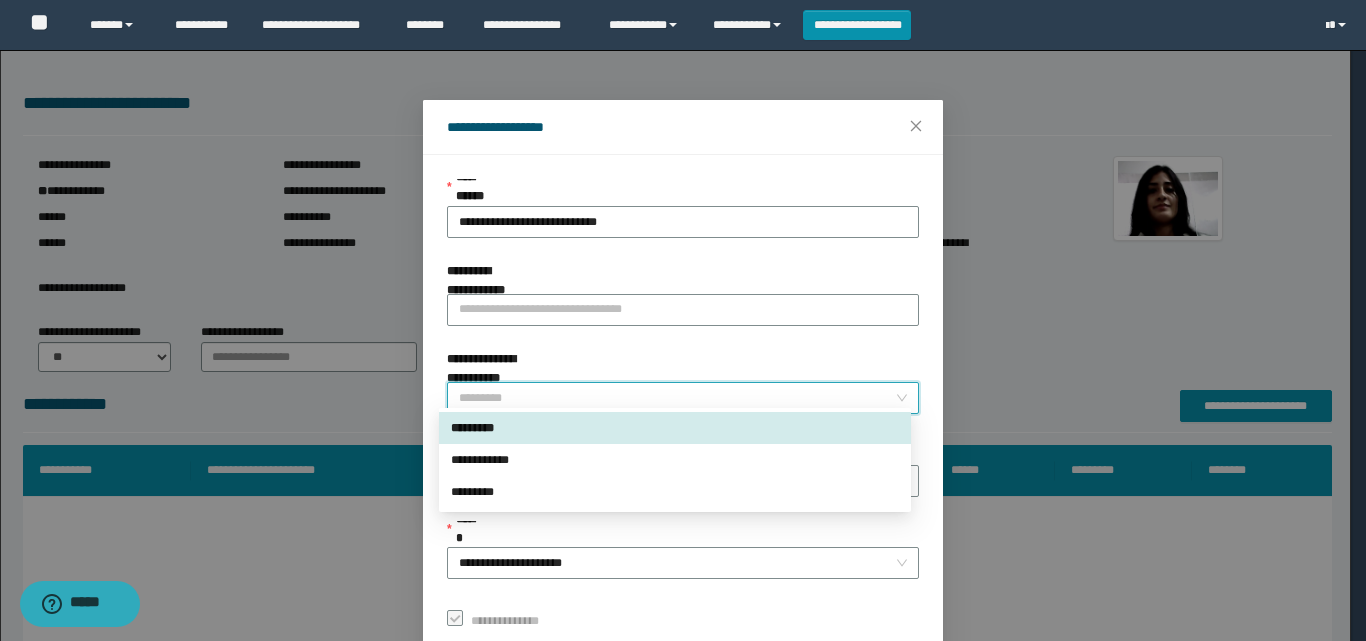 click on "*********" at bounding box center [675, 428] 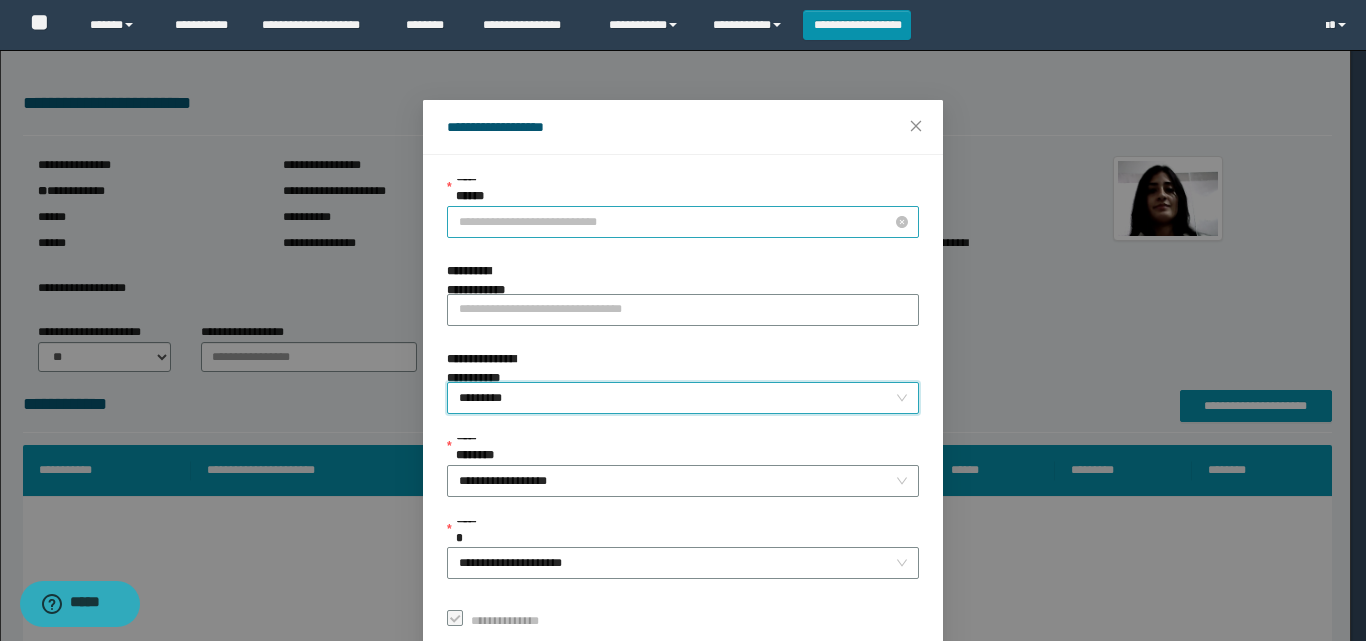 click on "**********" at bounding box center (683, 222) 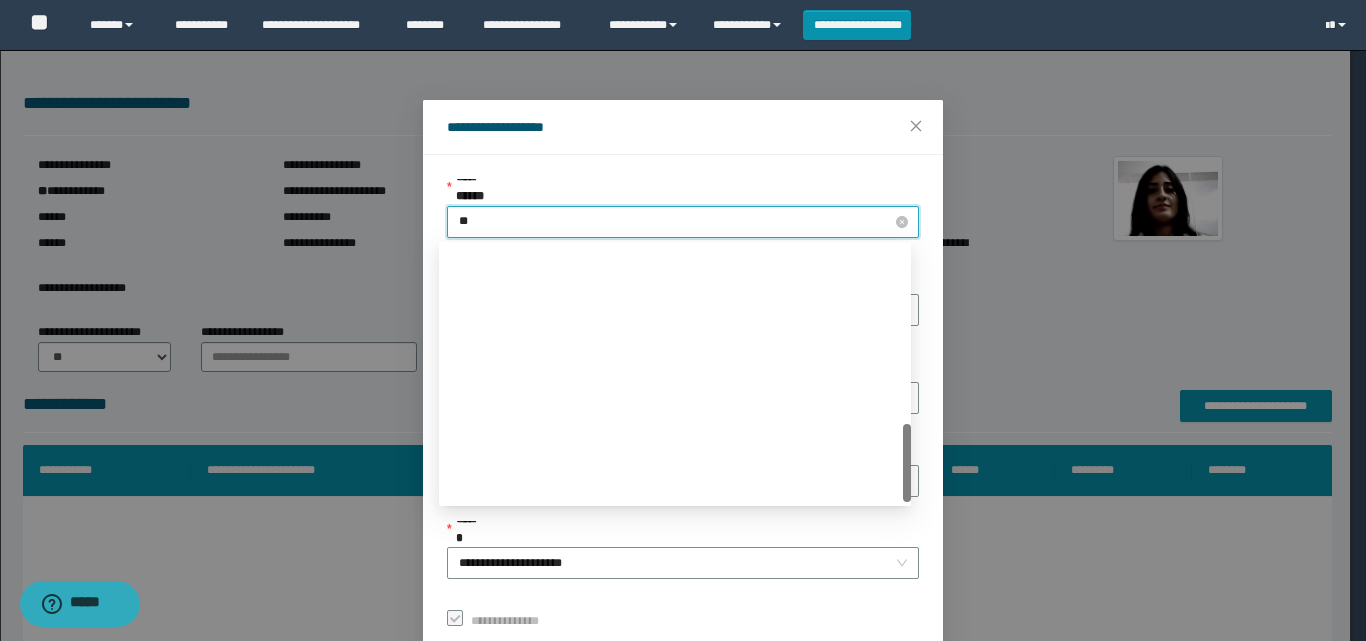 scroll, scrollTop: 576, scrollLeft: 0, axis: vertical 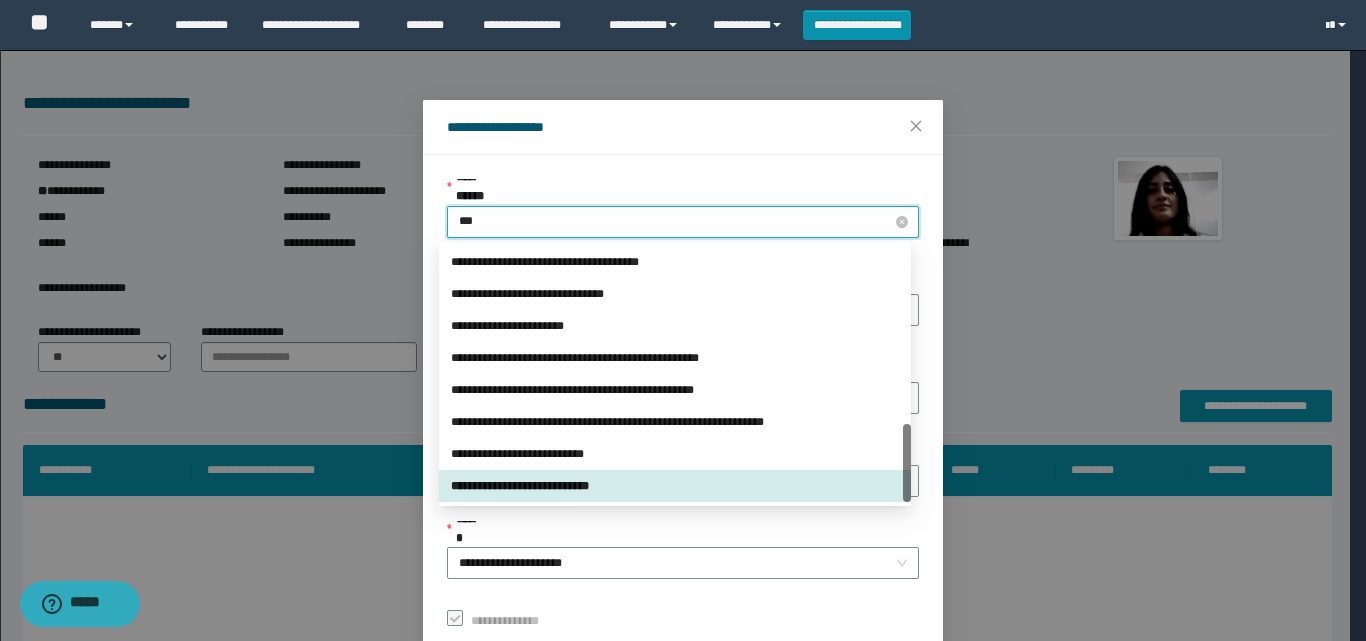 type on "****" 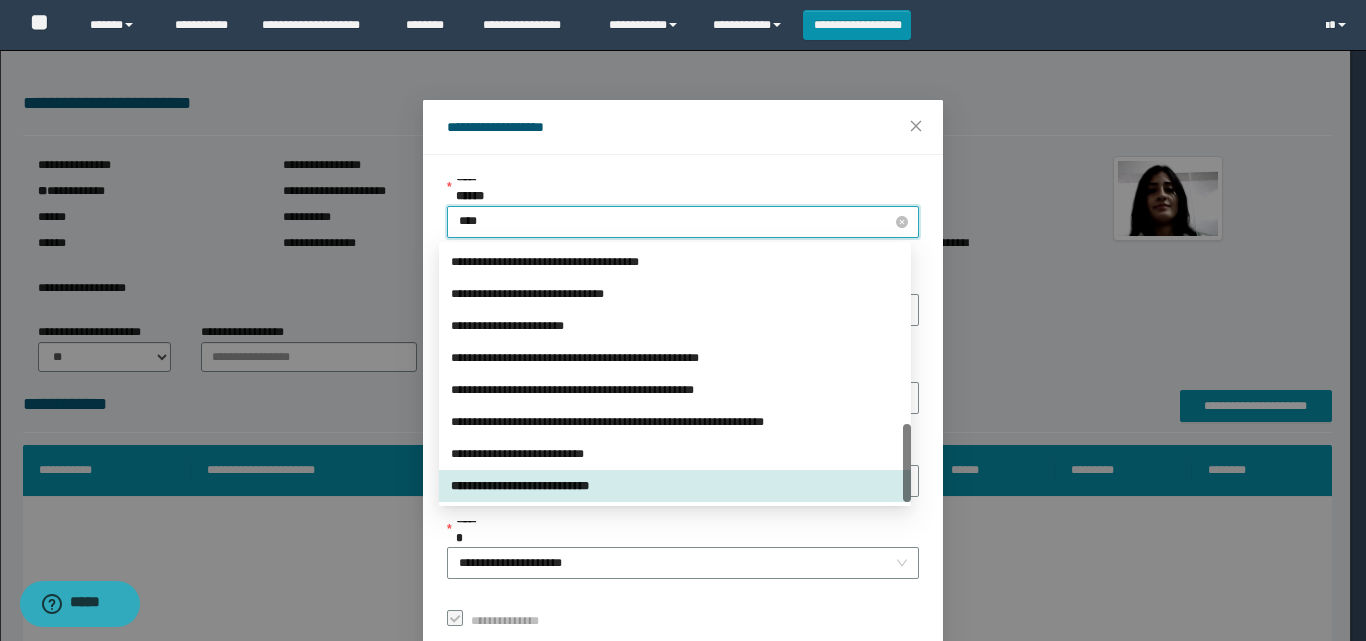 scroll, scrollTop: 0, scrollLeft: 0, axis: both 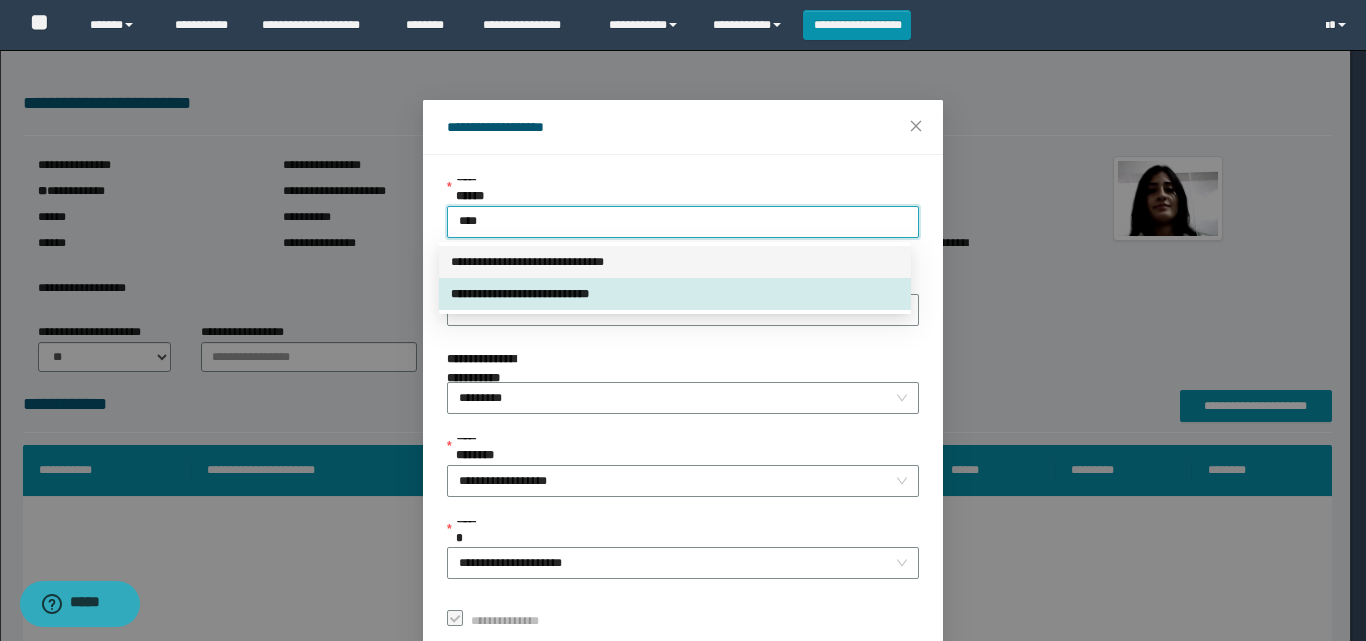 click on "**********" at bounding box center [675, 262] 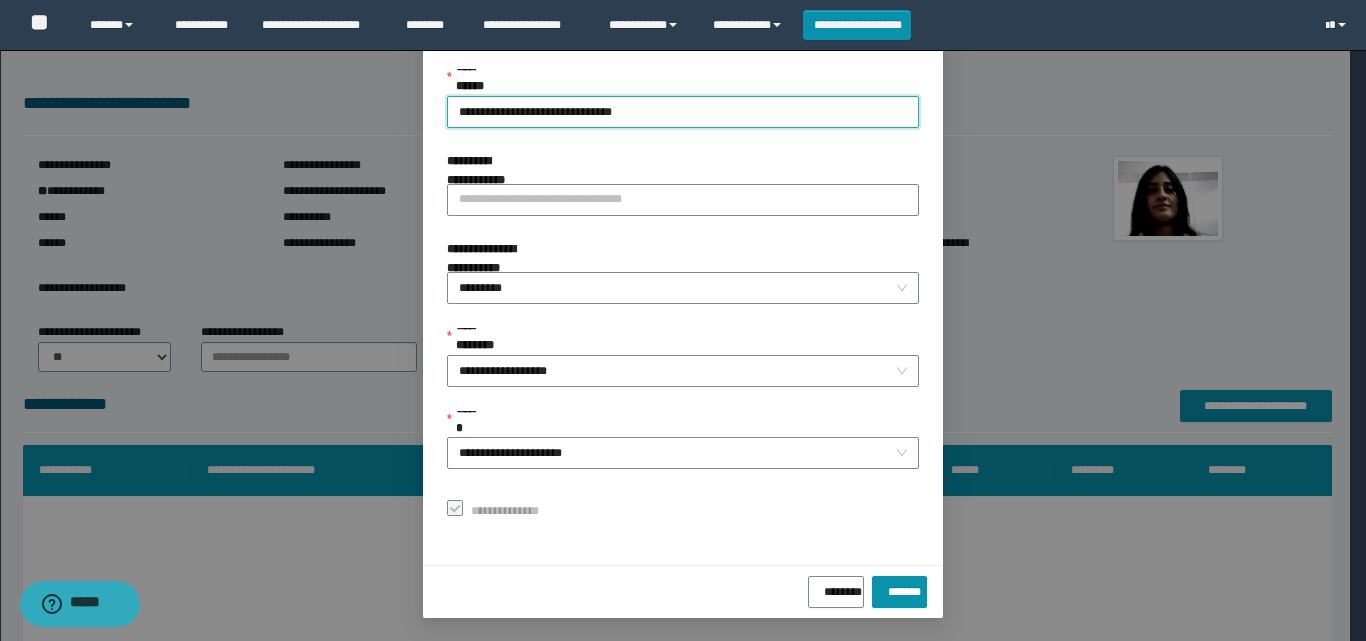 scroll, scrollTop: 111, scrollLeft: 0, axis: vertical 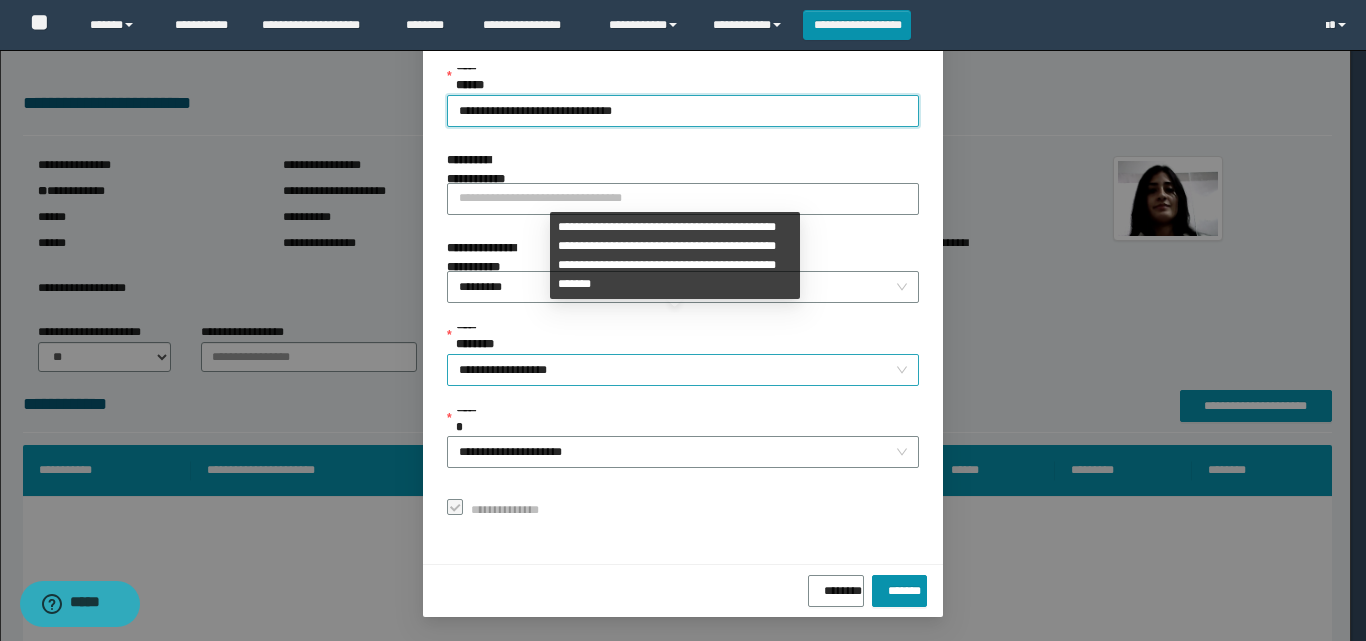 click on "**********" at bounding box center (683, 370) 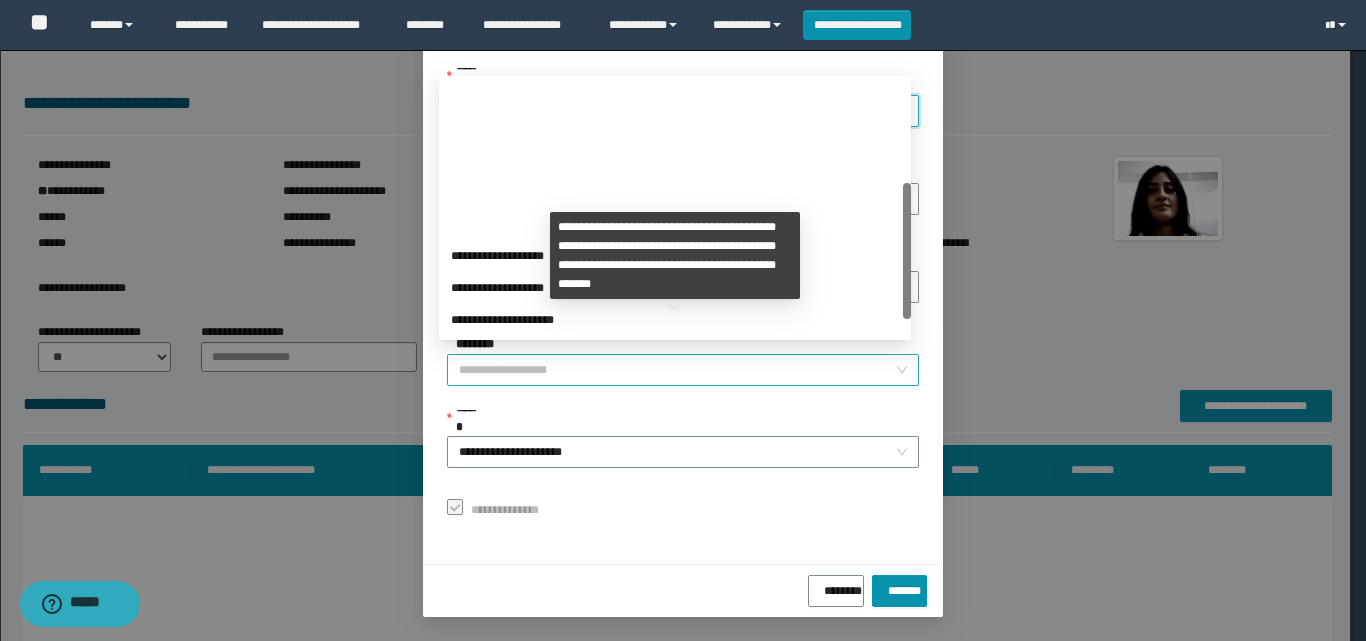 scroll, scrollTop: 192, scrollLeft: 0, axis: vertical 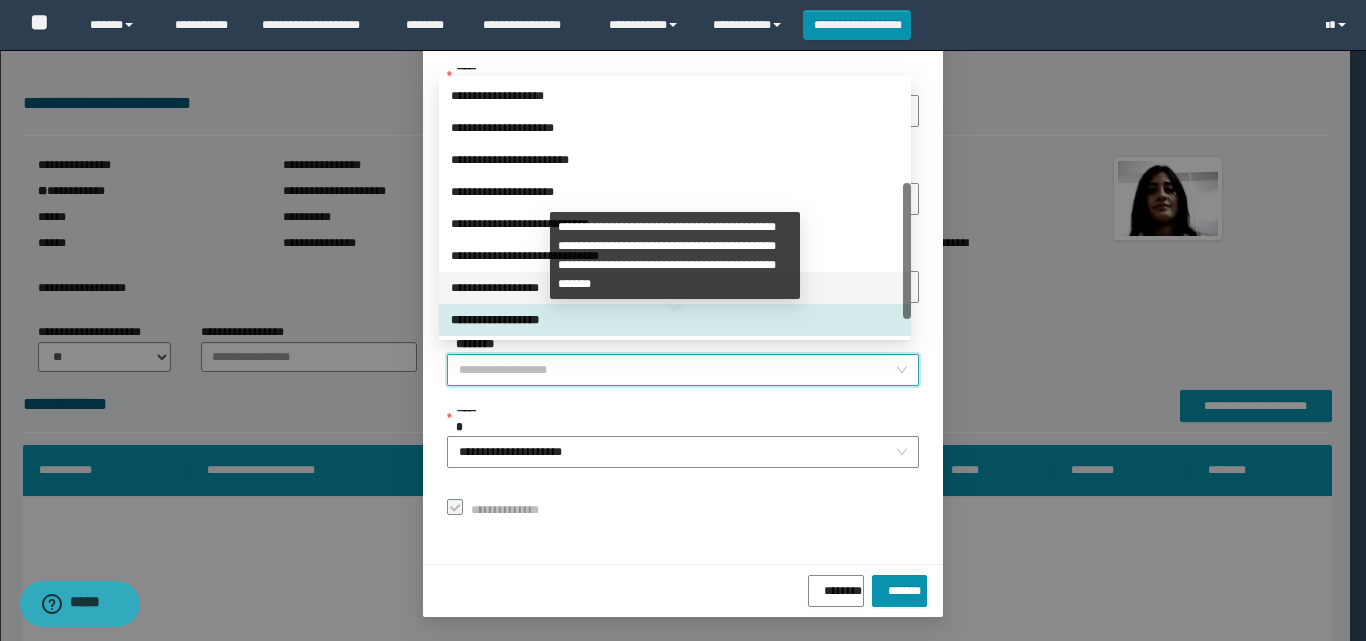click on "**********" at bounding box center (675, 288) 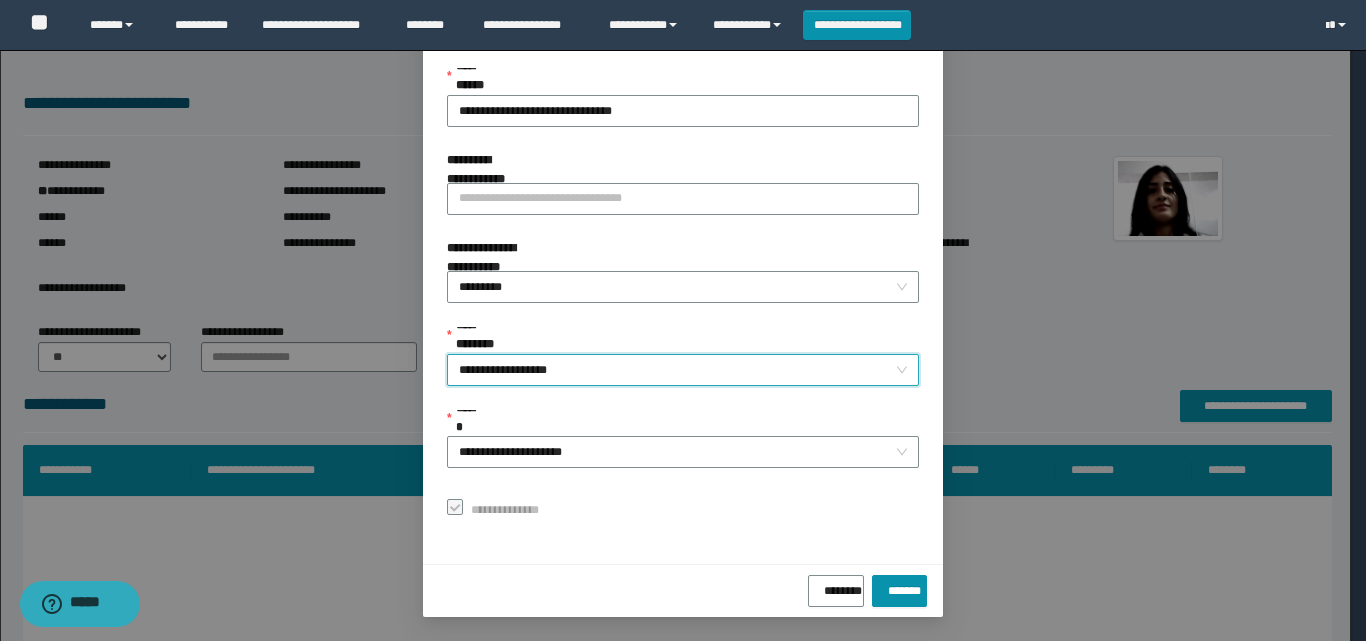 click on "**********" at bounding box center (683, 370) 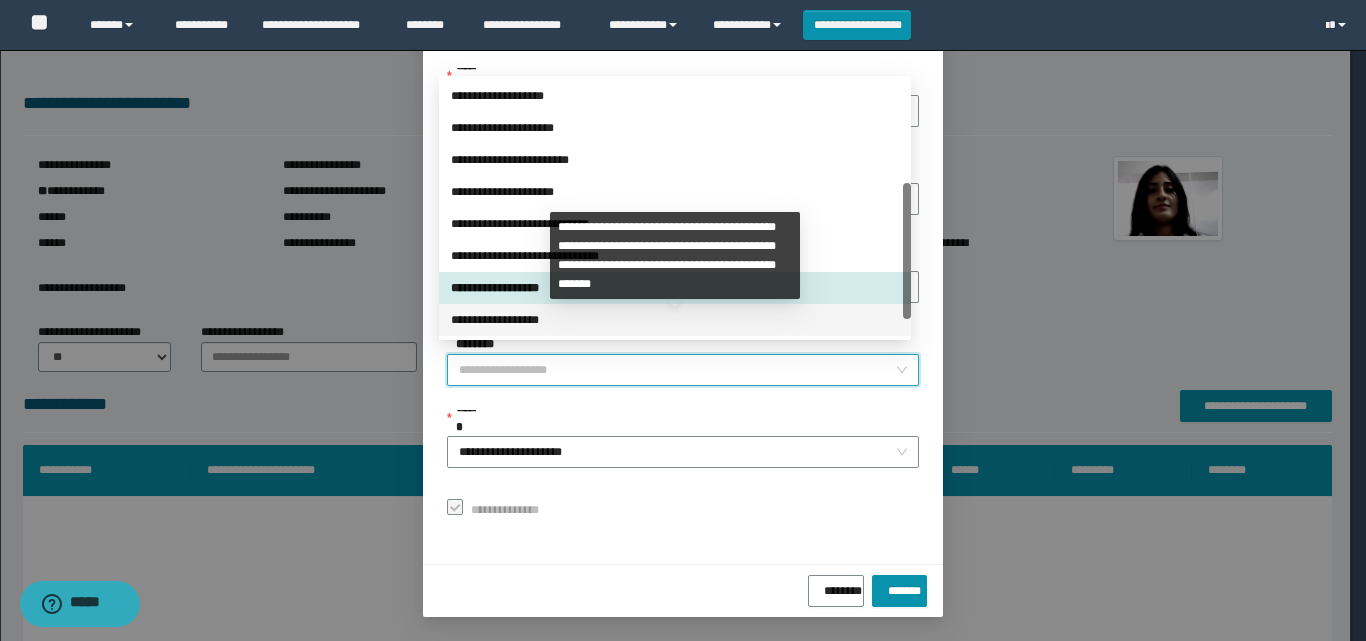 click on "**********" at bounding box center (675, 320) 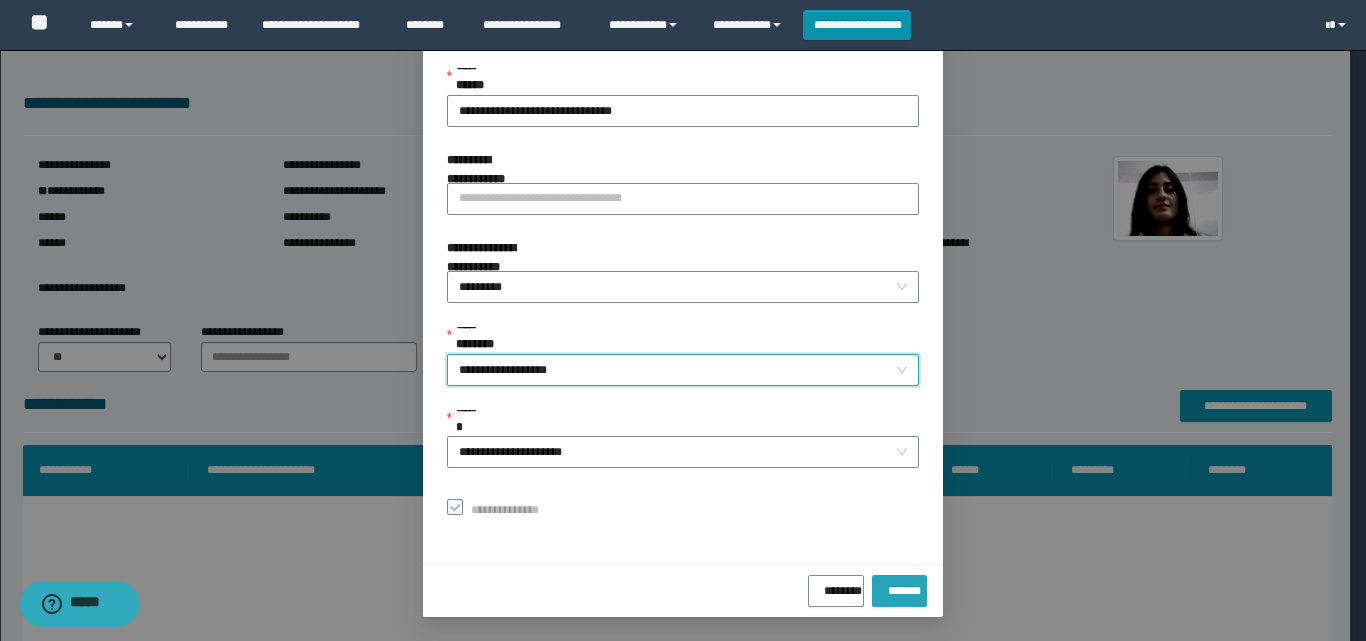 click on "*******" at bounding box center [899, 587] 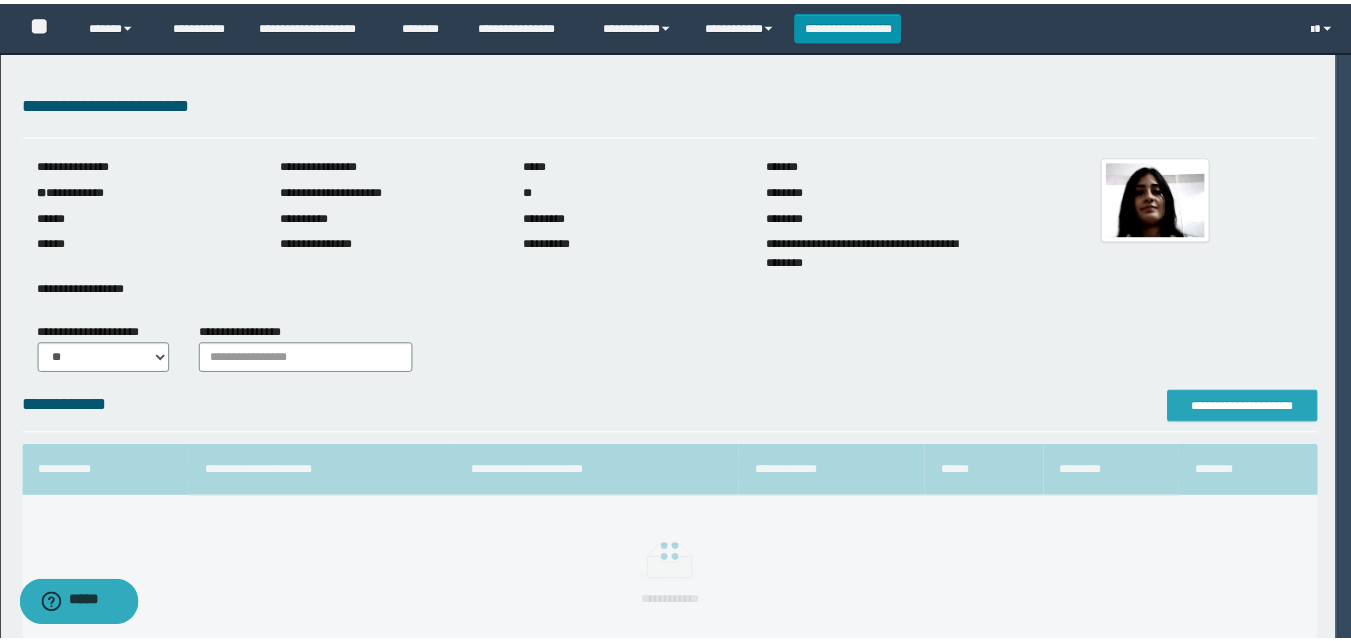 scroll, scrollTop: 0, scrollLeft: 0, axis: both 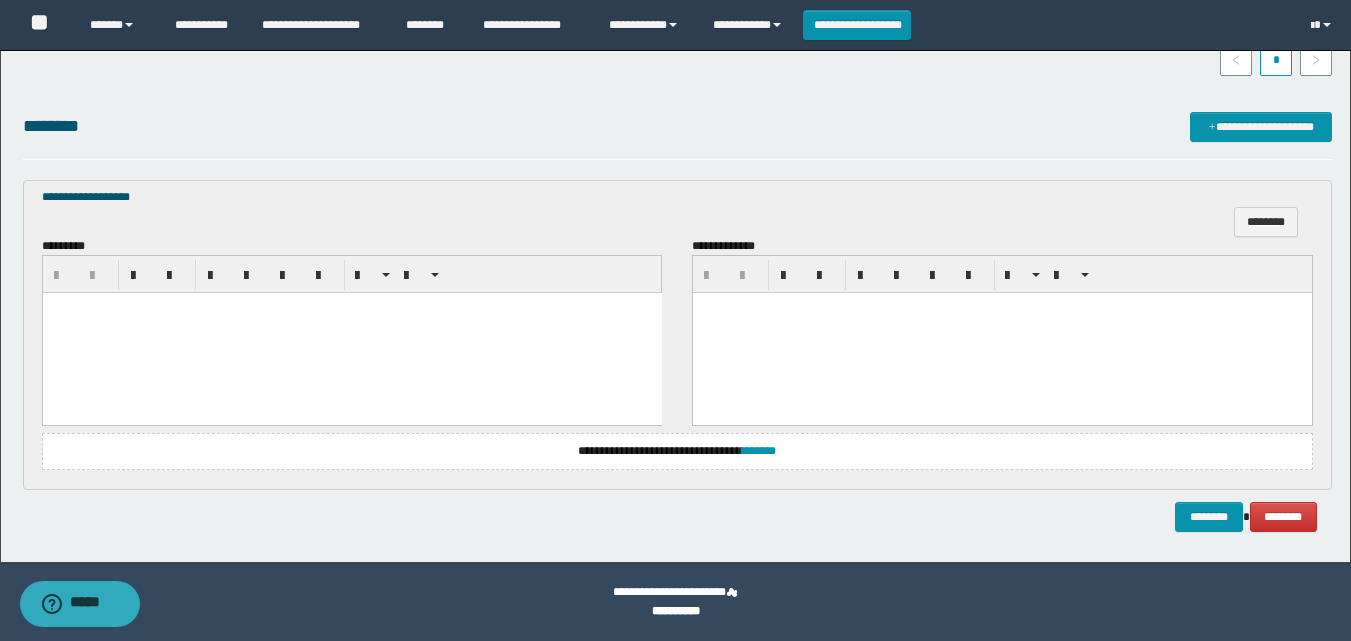 click at bounding box center [351, 333] 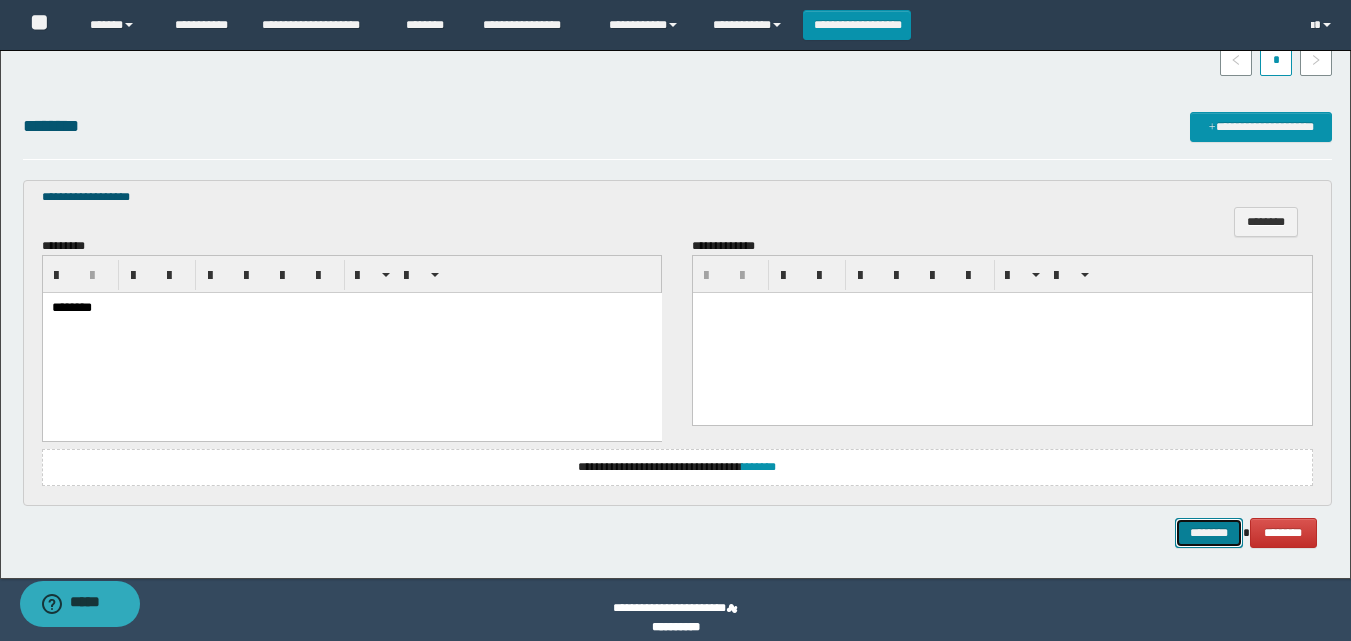 click on "********" at bounding box center [1209, 533] 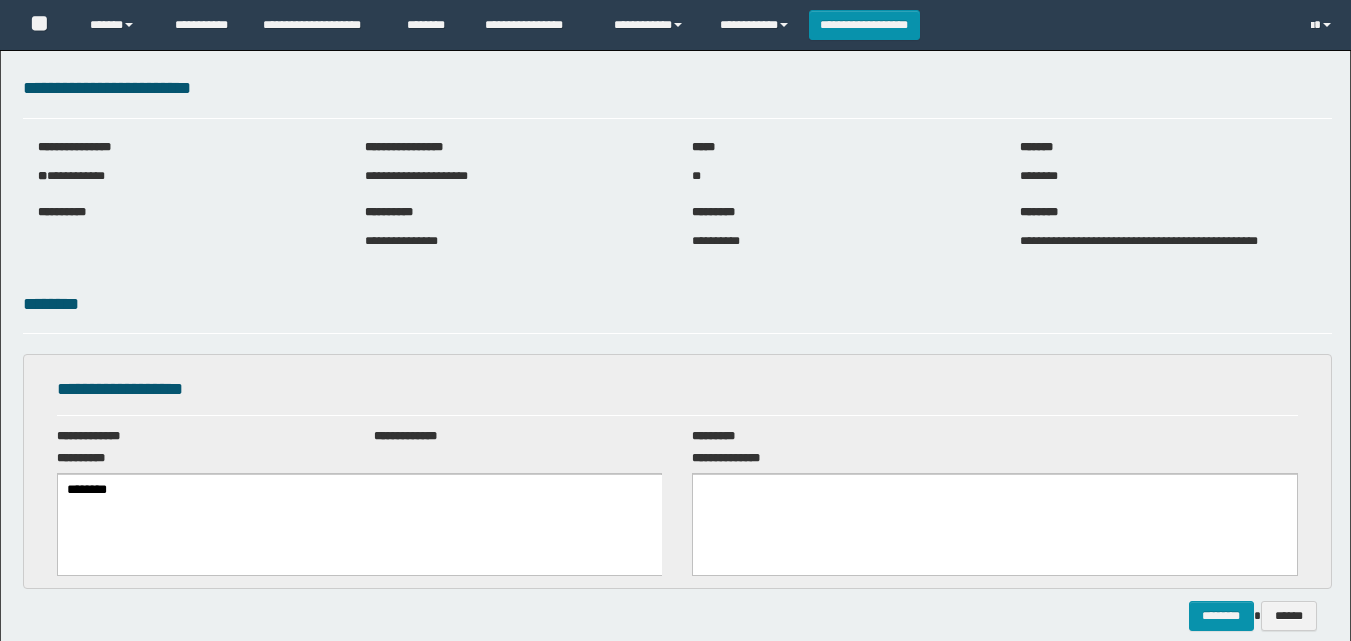 scroll, scrollTop: 0, scrollLeft: 0, axis: both 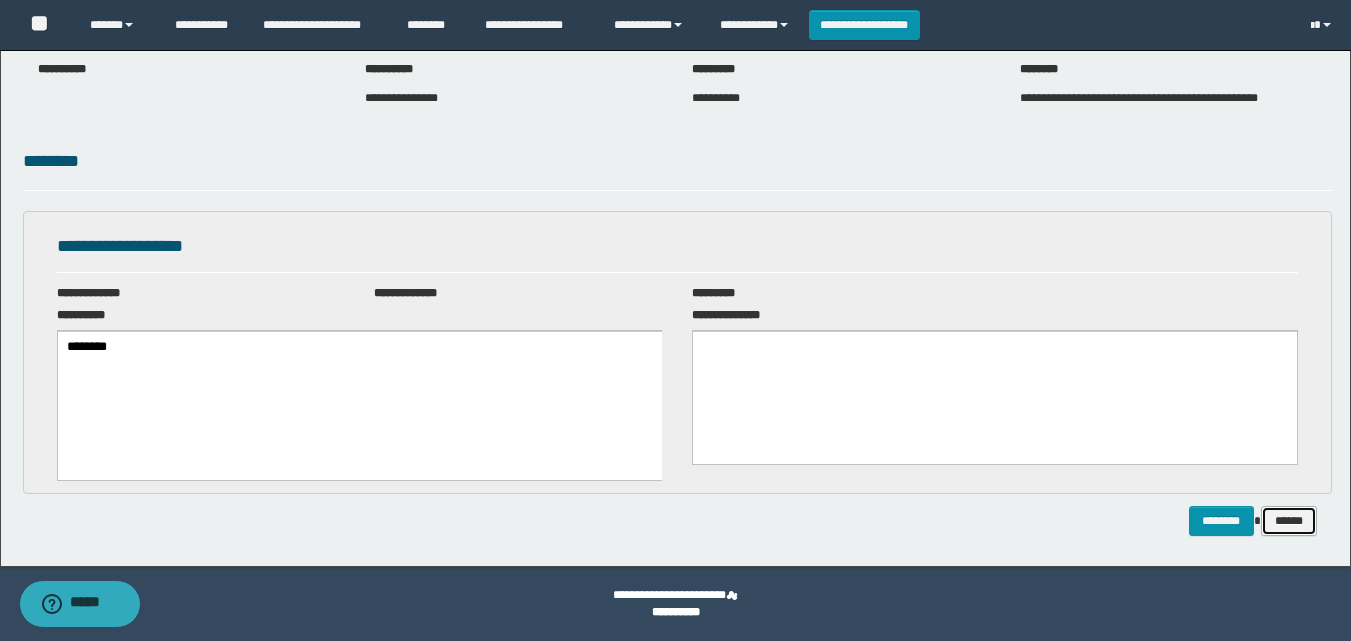 click on "******" at bounding box center [1289, 521] 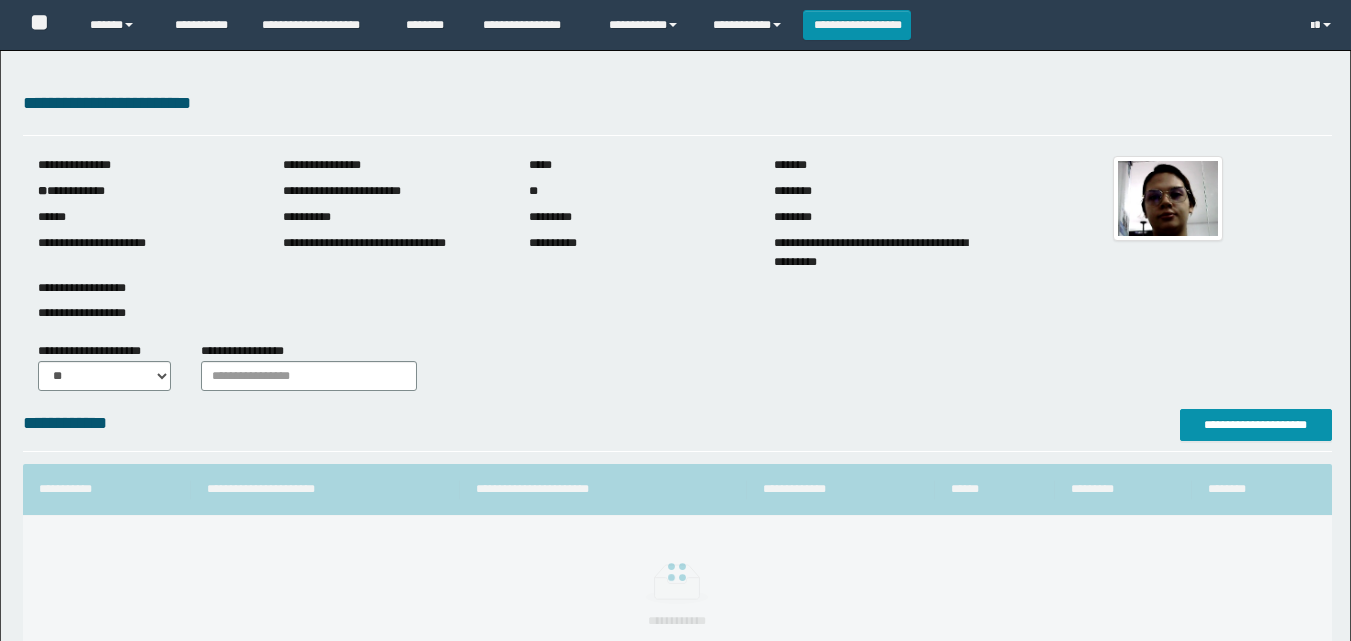 scroll, scrollTop: 0, scrollLeft: 0, axis: both 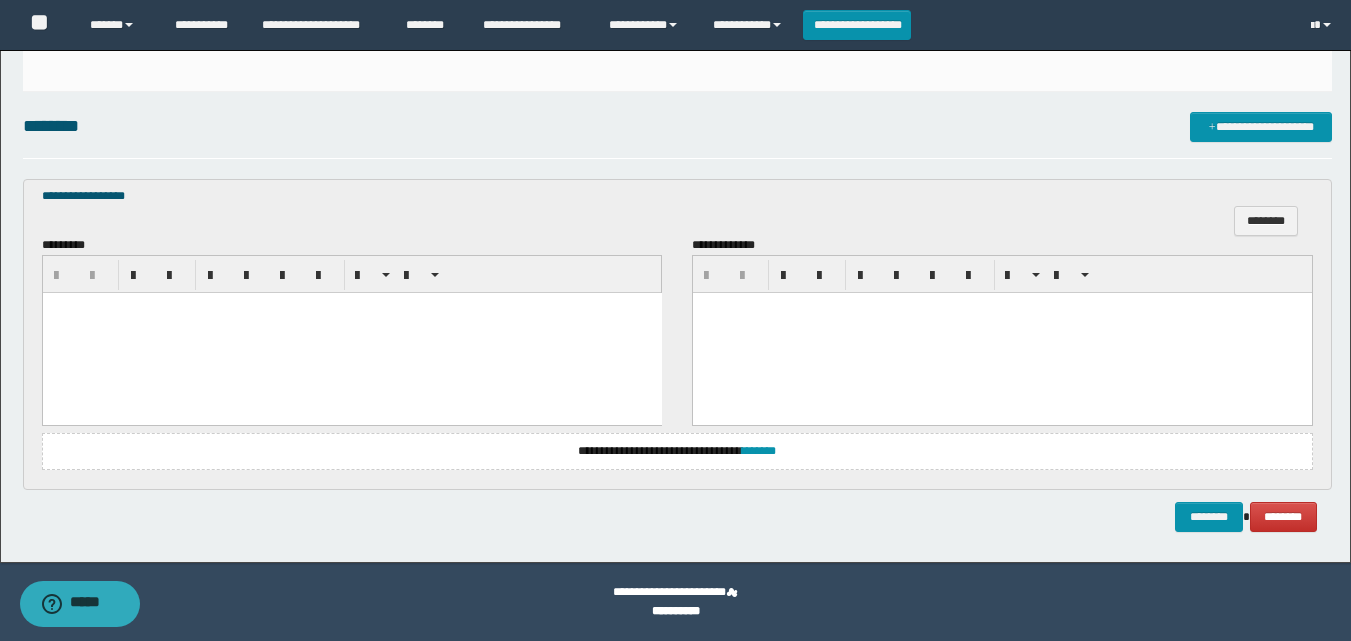 click at bounding box center (351, 333) 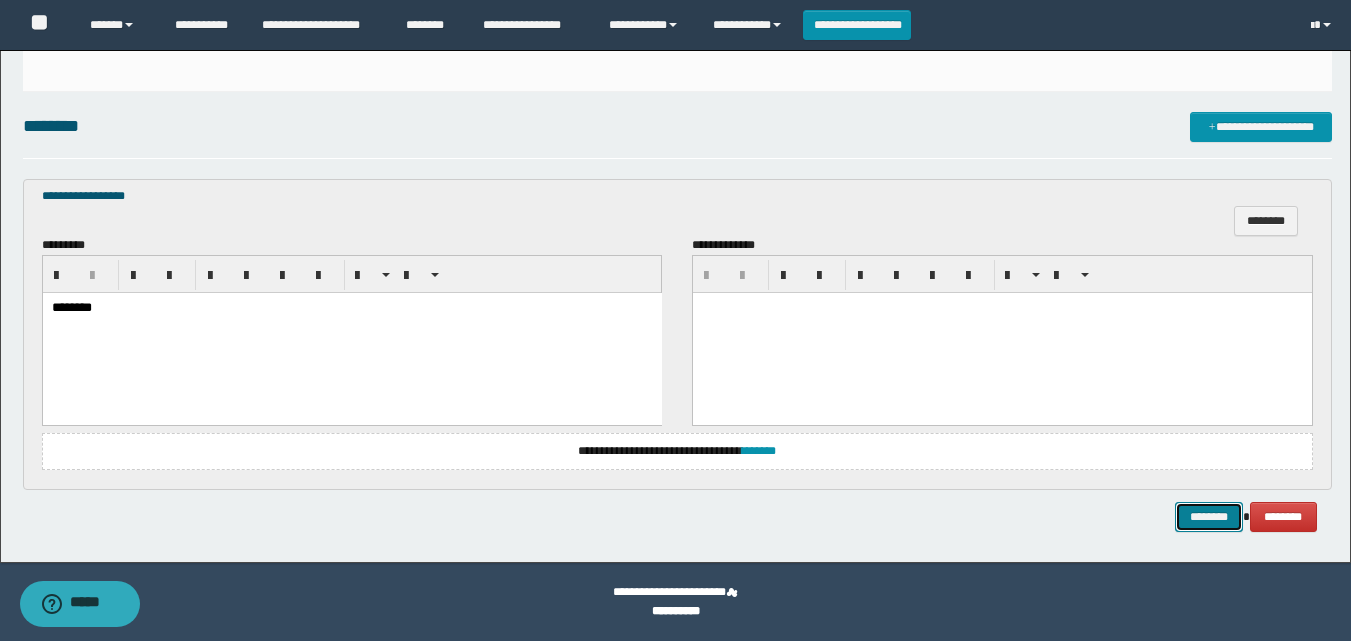 click on "********" at bounding box center (1209, 517) 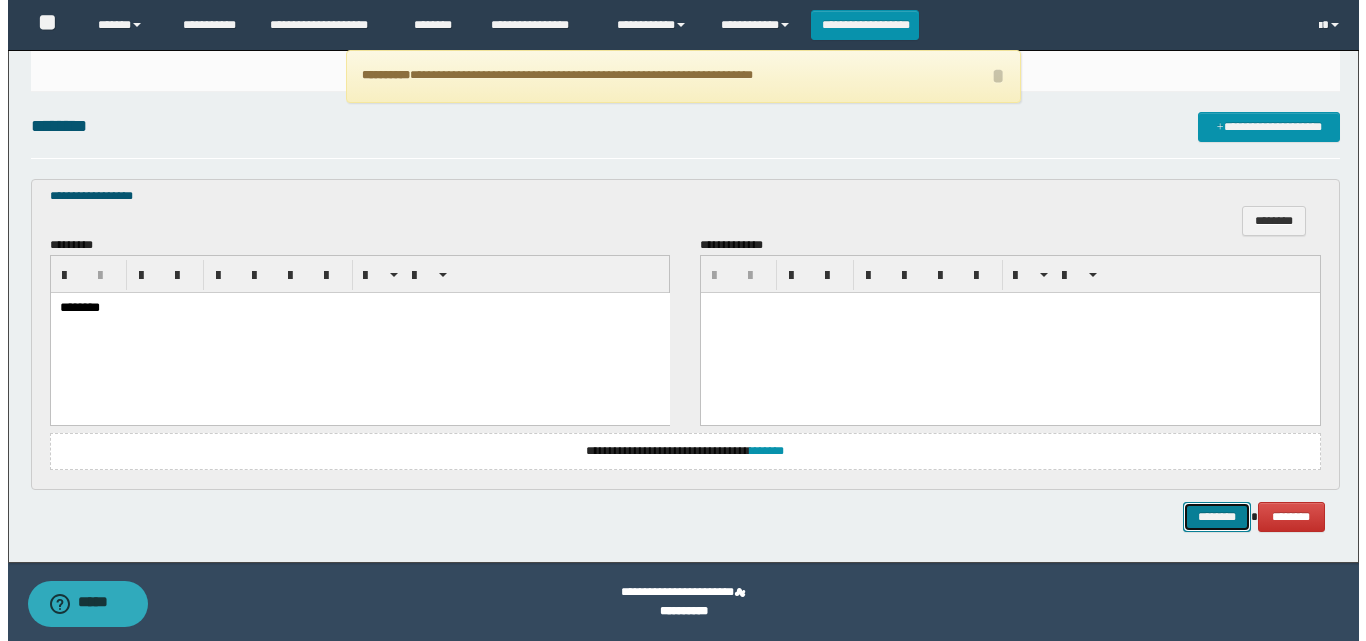 scroll, scrollTop: 88, scrollLeft: 0, axis: vertical 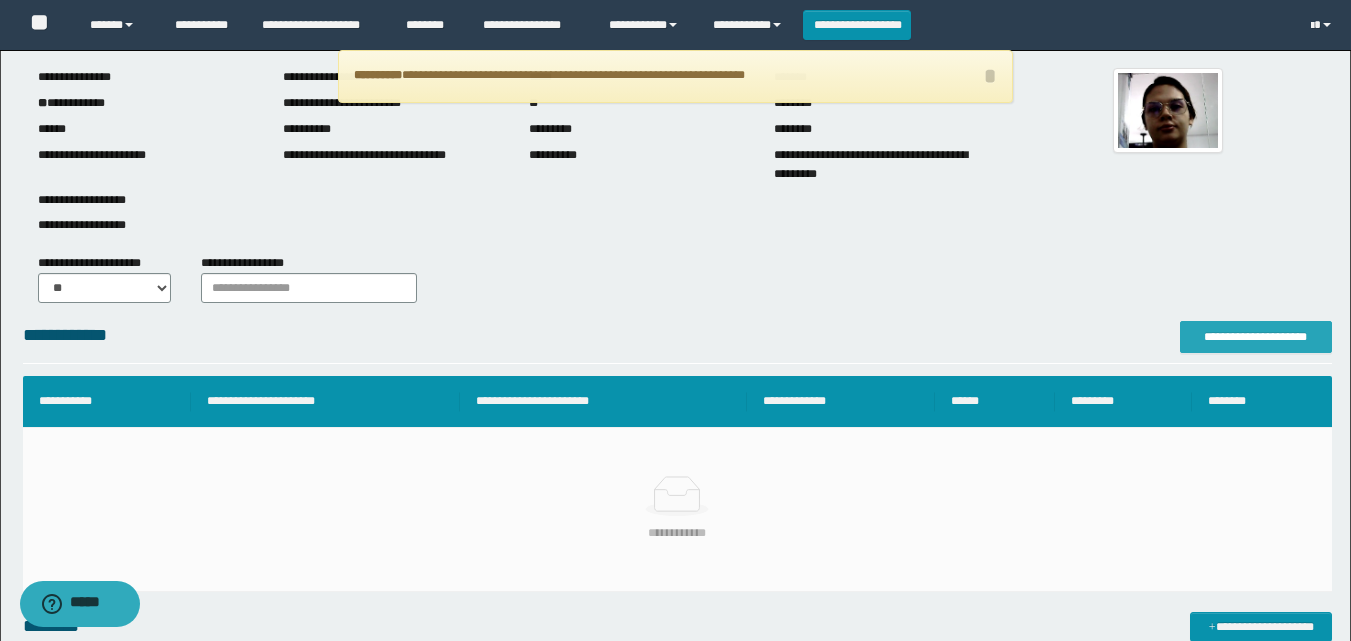 click on "**********" at bounding box center (1256, 337) 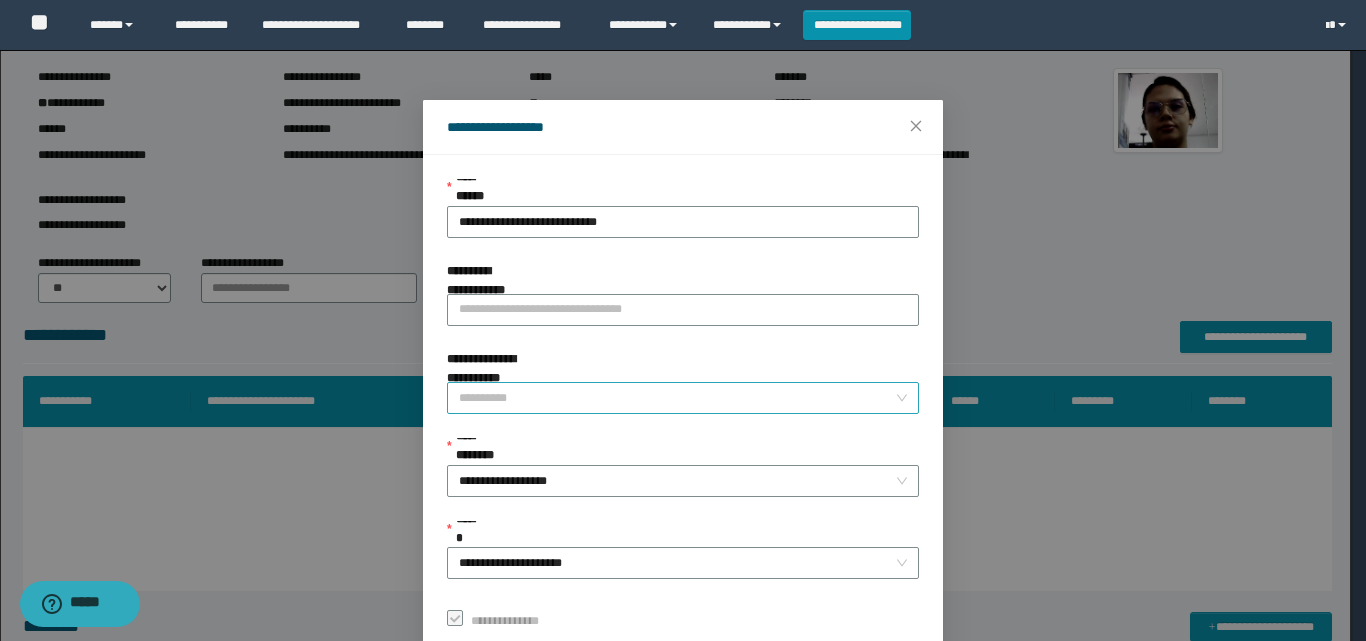 click on "**********" at bounding box center (677, 398) 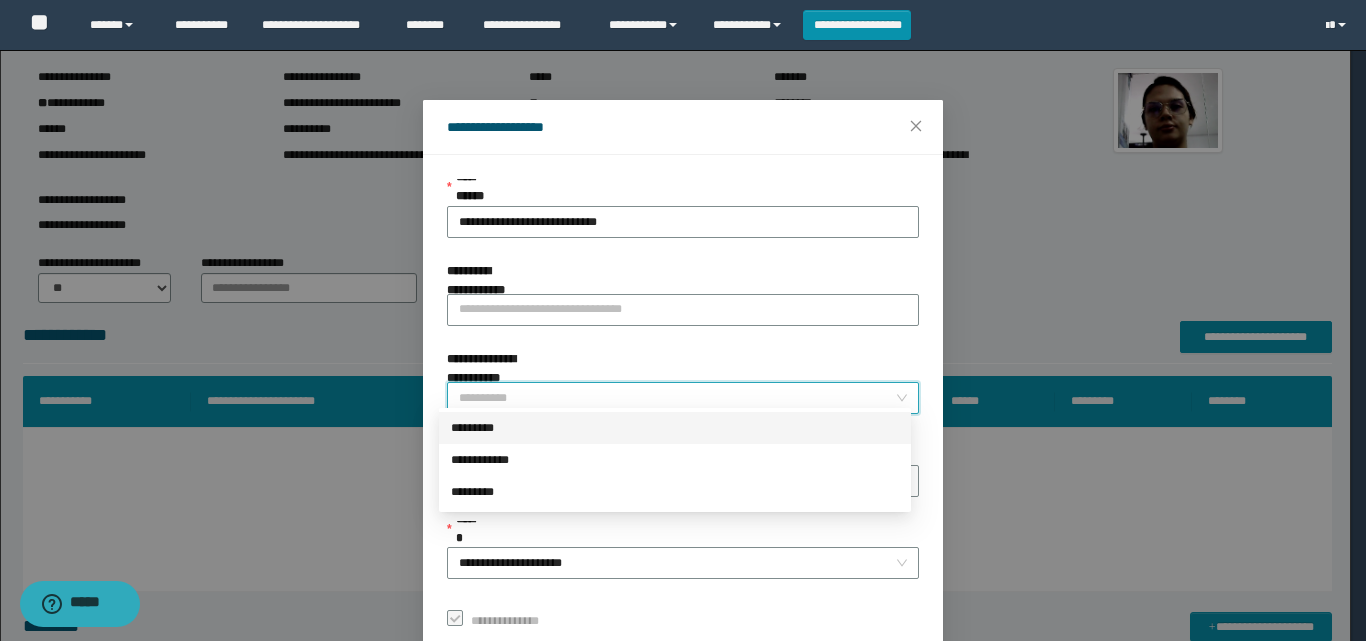 click on "*********" at bounding box center (675, 428) 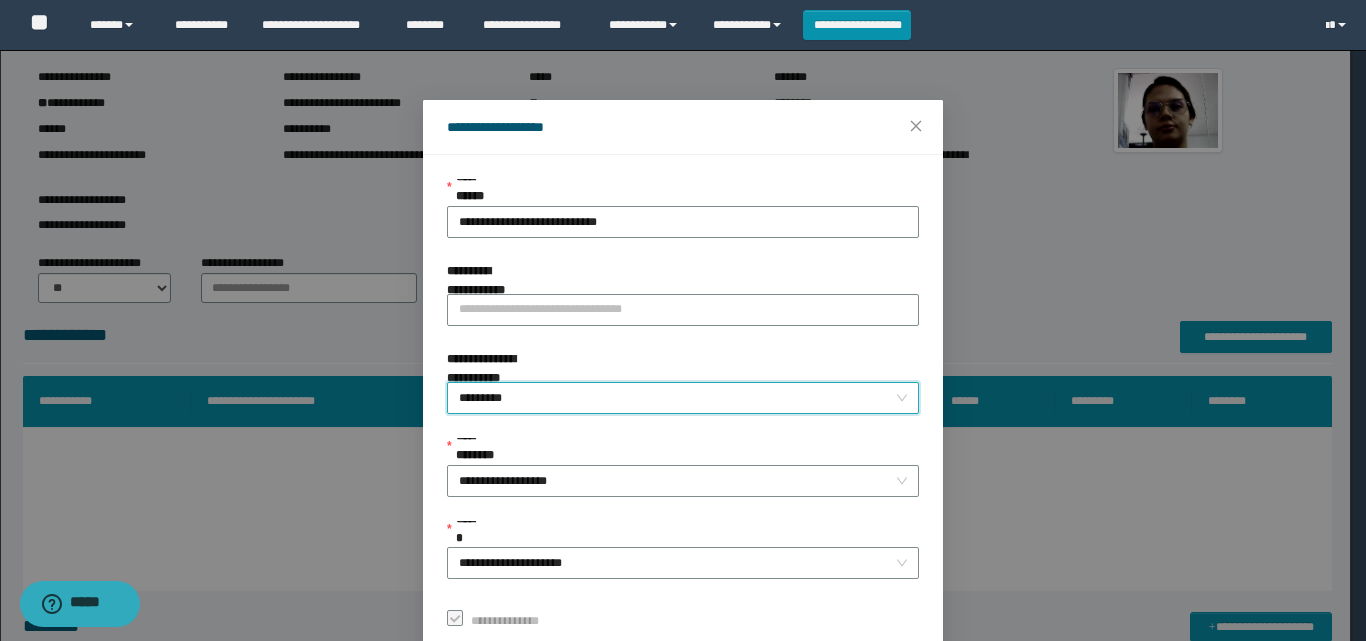 scroll, scrollTop: 111, scrollLeft: 0, axis: vertical 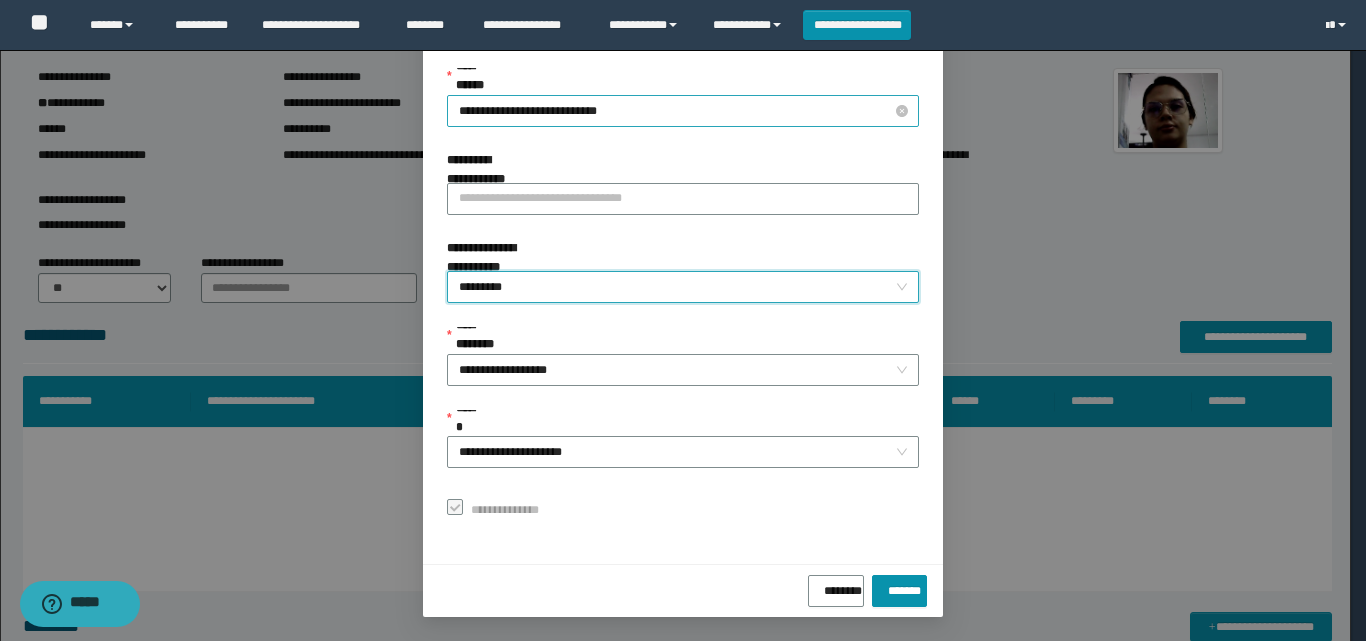 click on "**********" at bounding box center (683, 111) 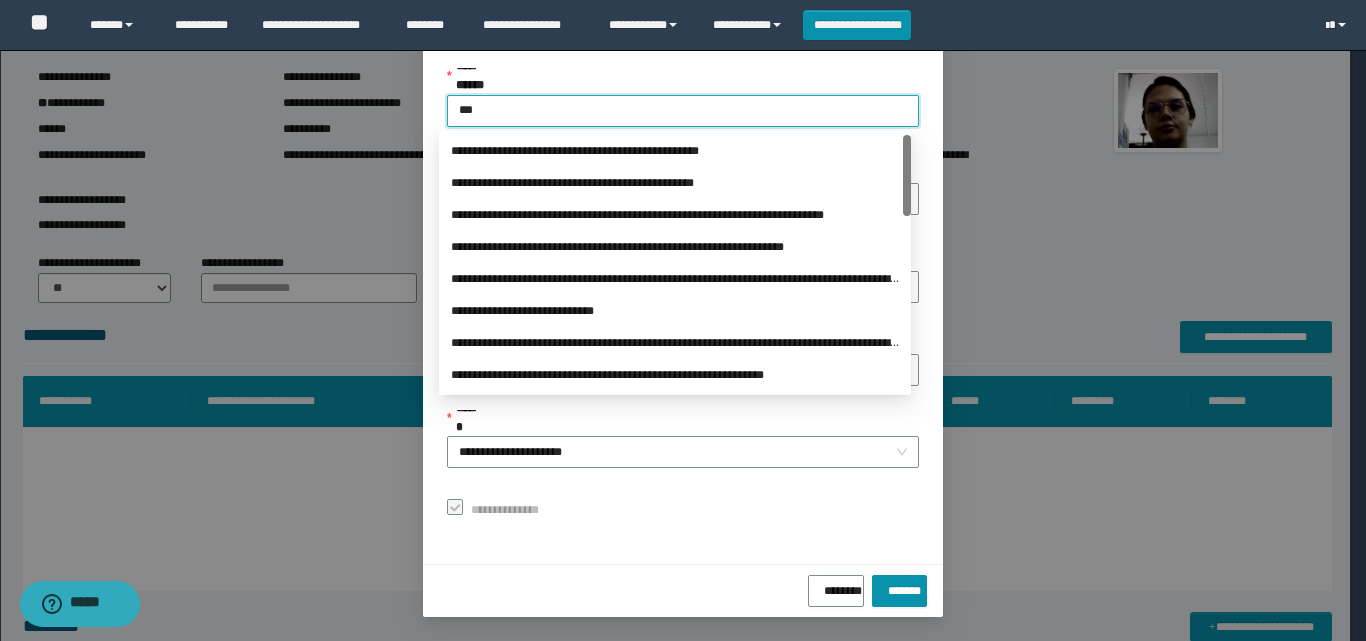 type on "****" 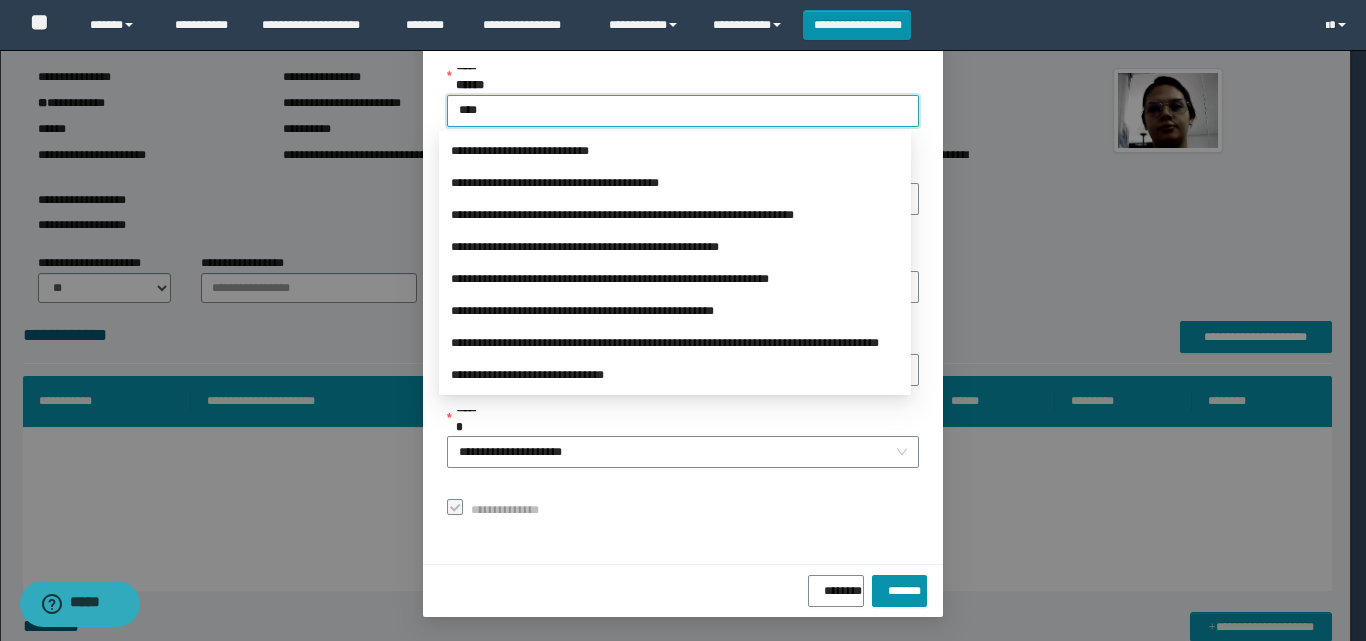 scroll, scrollTop: 0, scrollLeft: 0, axis: both 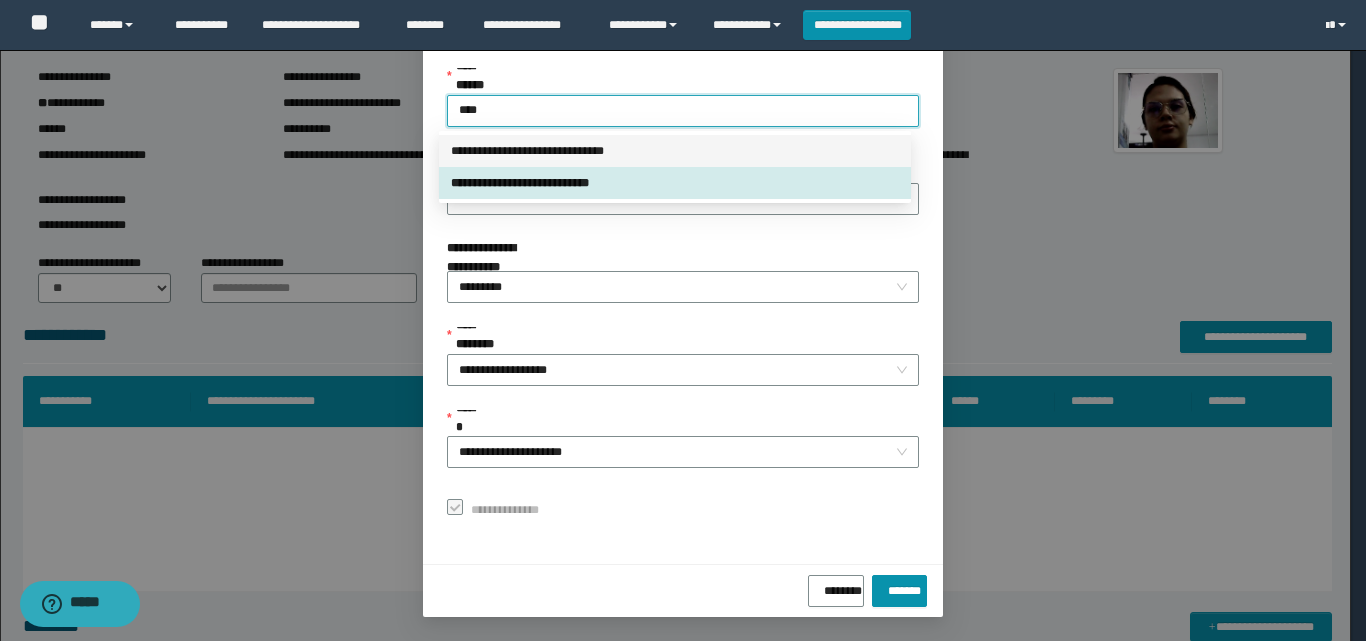 click on "**********" at bounding box center (675, 151) 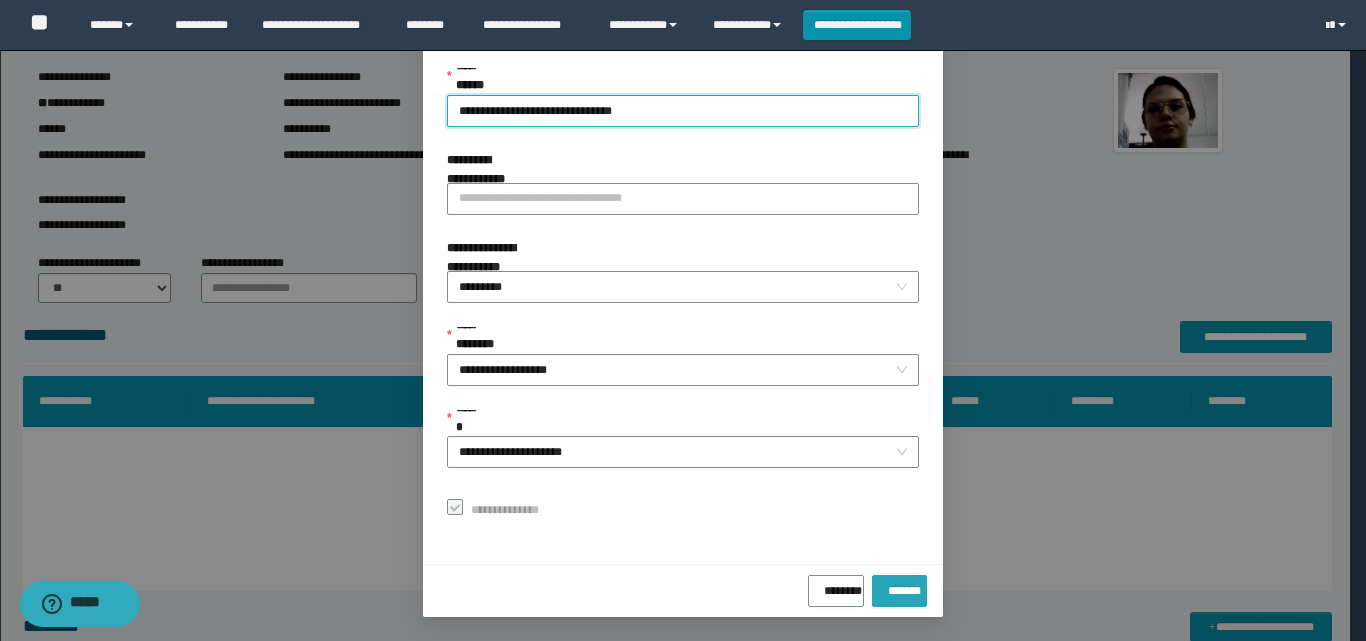 click on "*******" at bounding box center [899, 587] 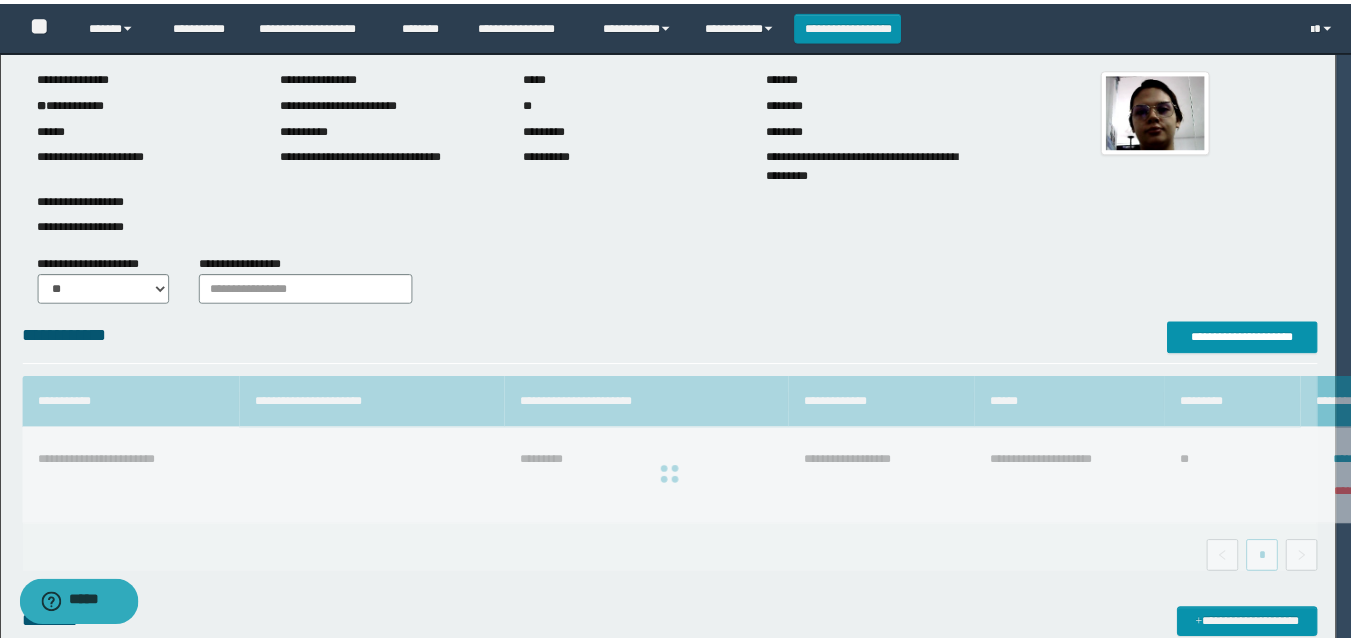 scroll, scrollTop: 64, scrollLeft: 0, axis: vertical 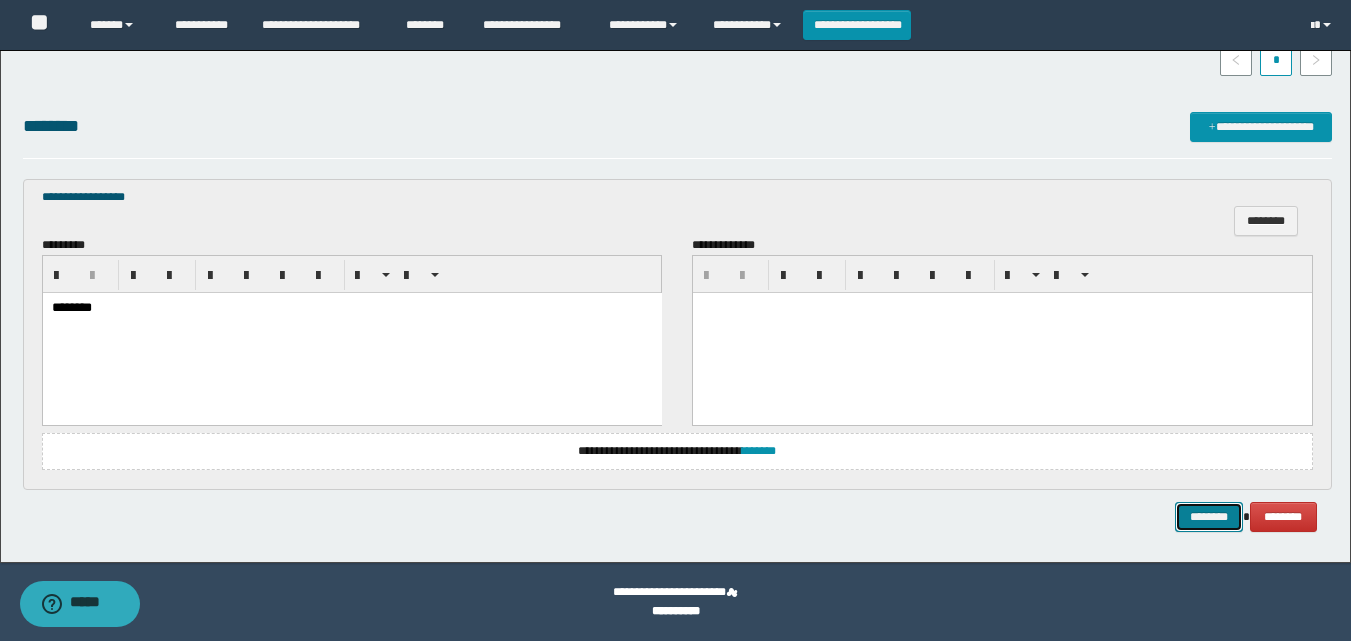 click on "********" at bounding box center (1209, 517) 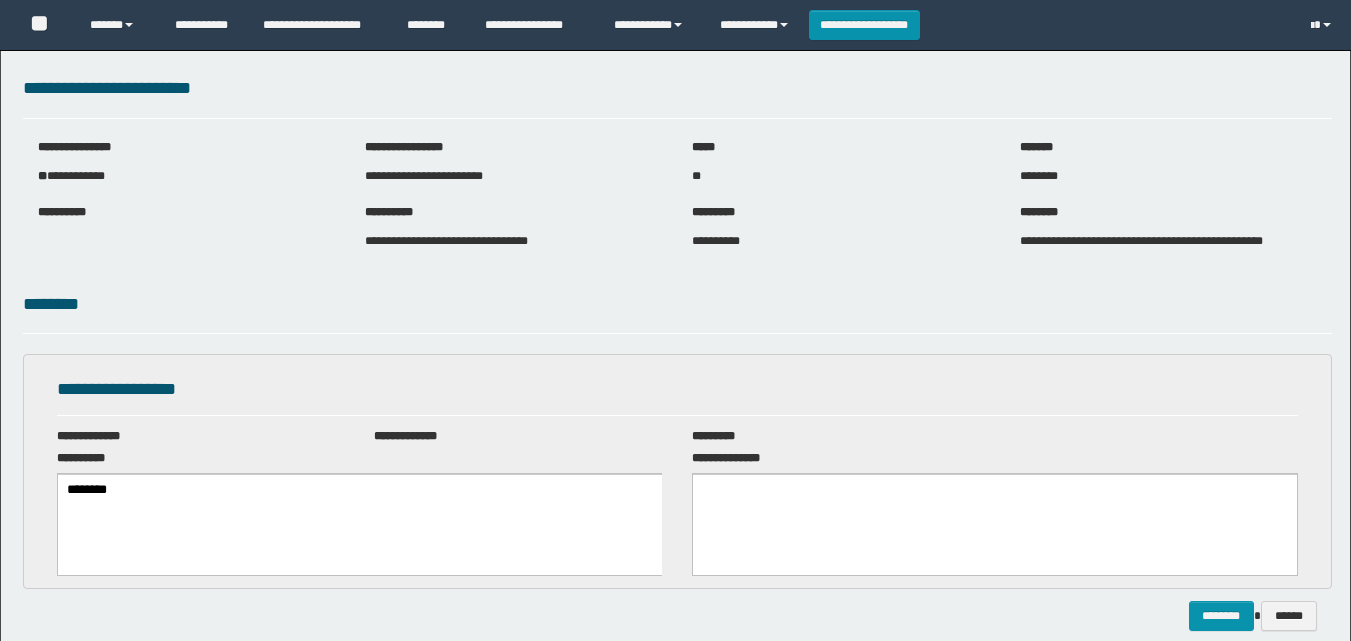 scroll, scrollTop: 0, scrollLeft: 0, axis: both 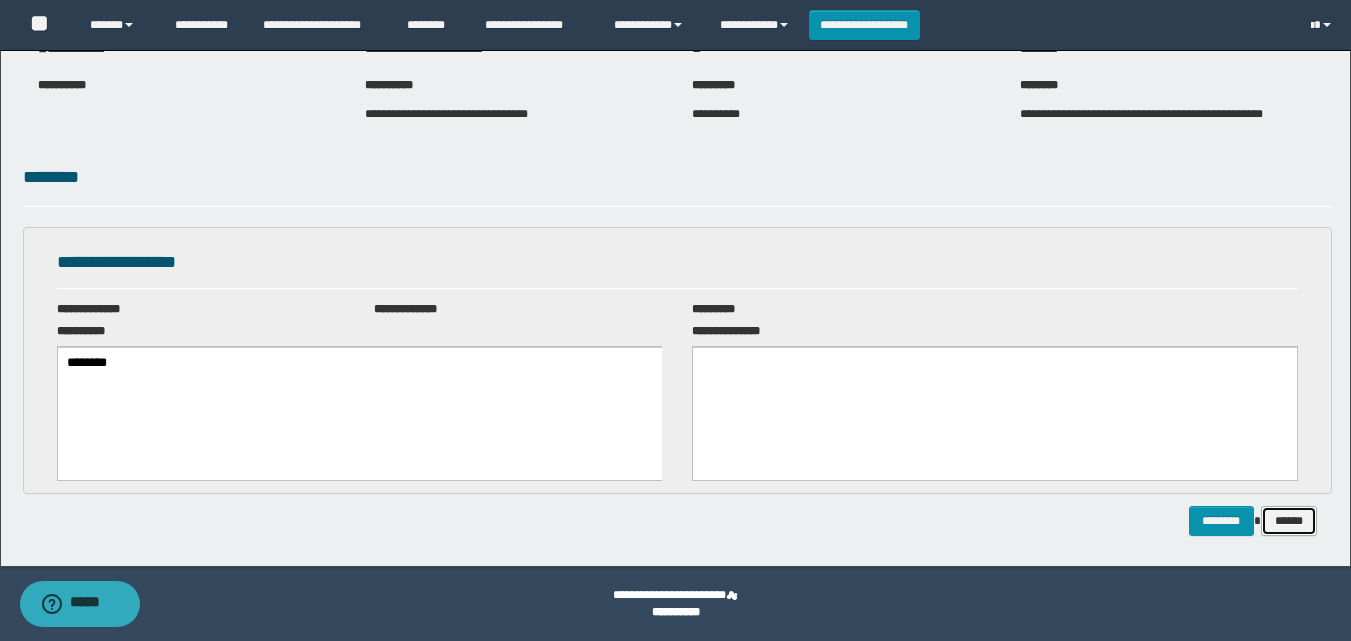 click on "******" at bounding box center (1289, 521) 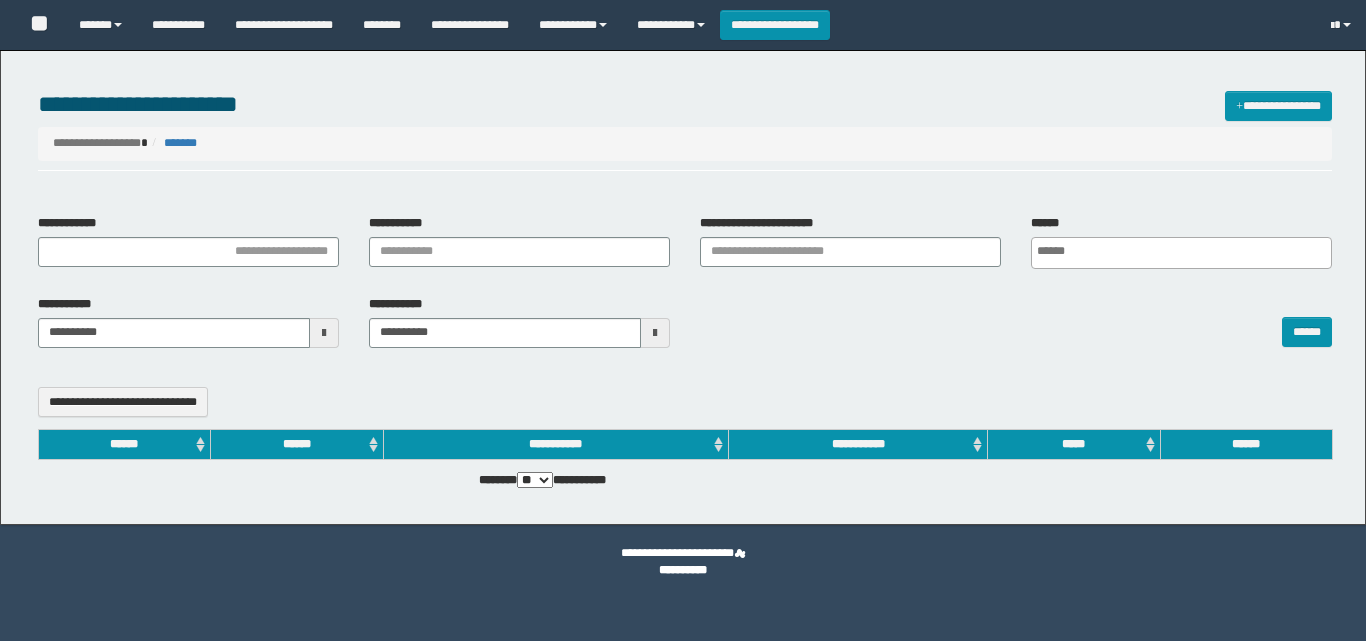 select 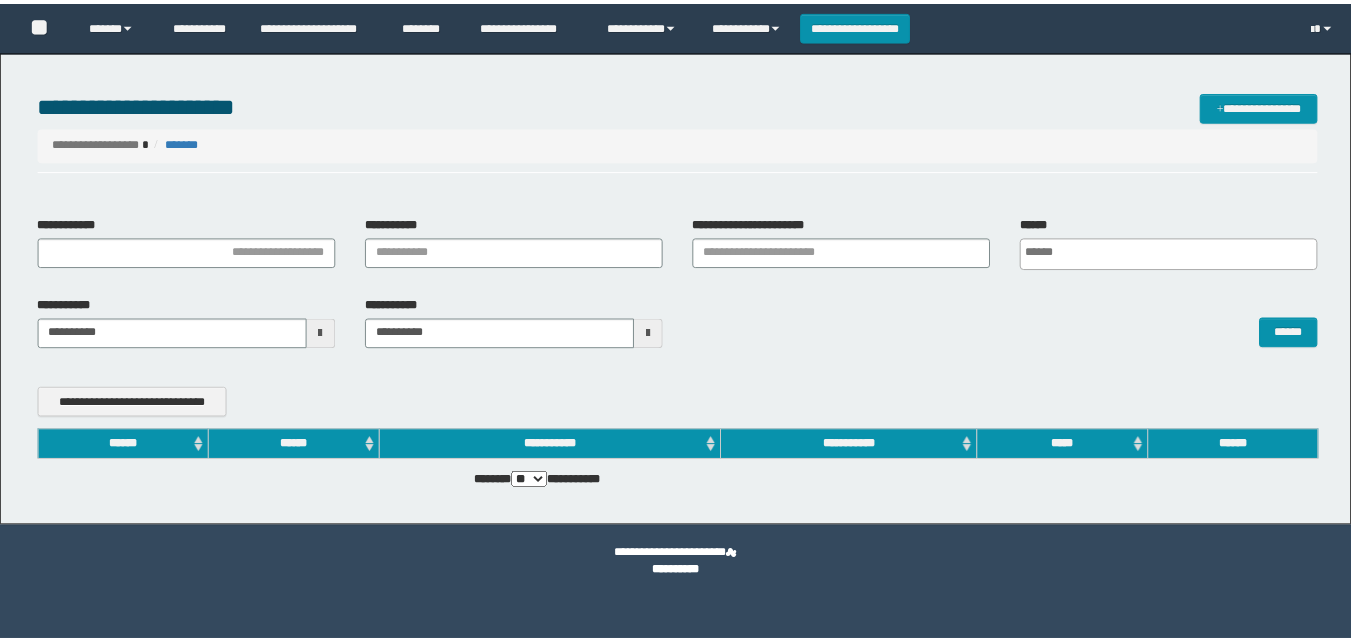 scroll, scrollTop: 0, scrollLeft: 0, axis: both 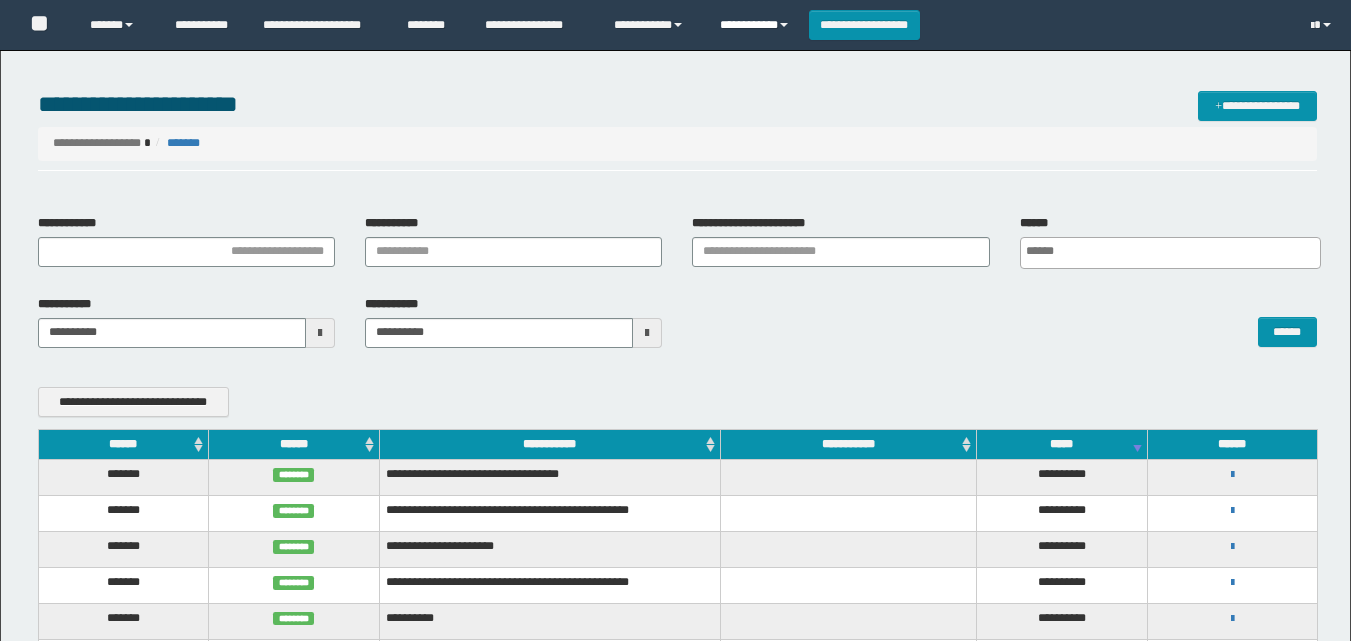 click on "**********" at bounding box center (757, 25) 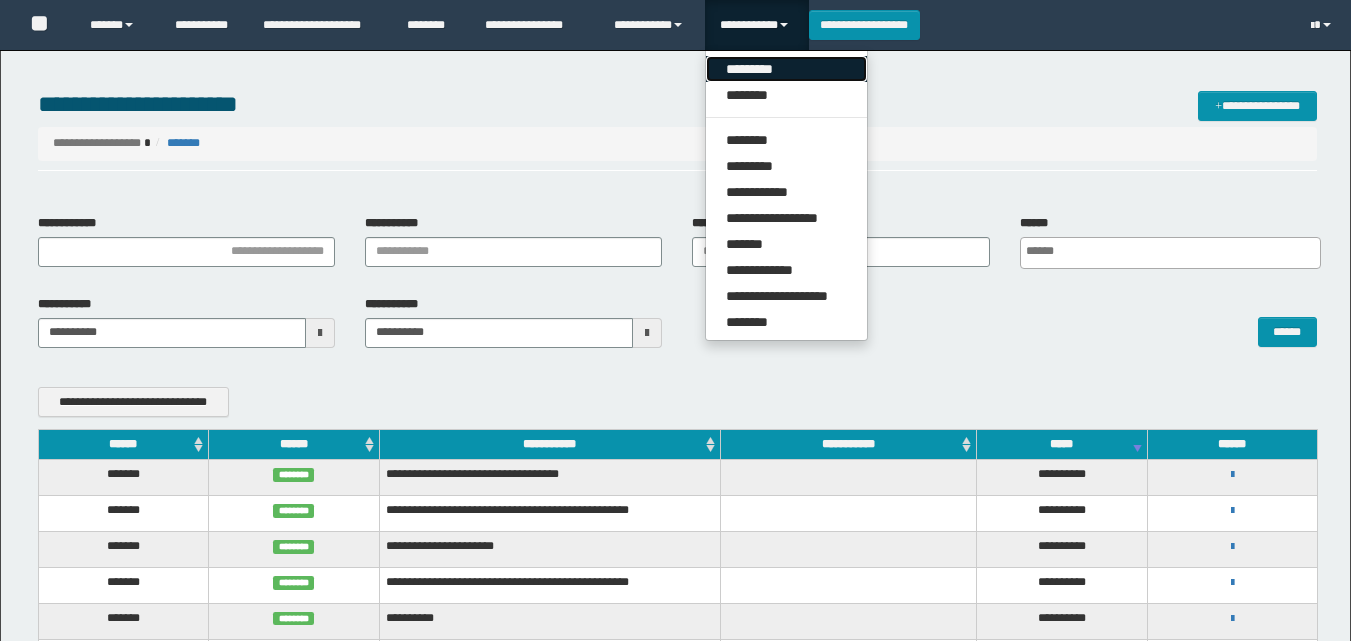 click on "*********" at bounding box center [786, 69] 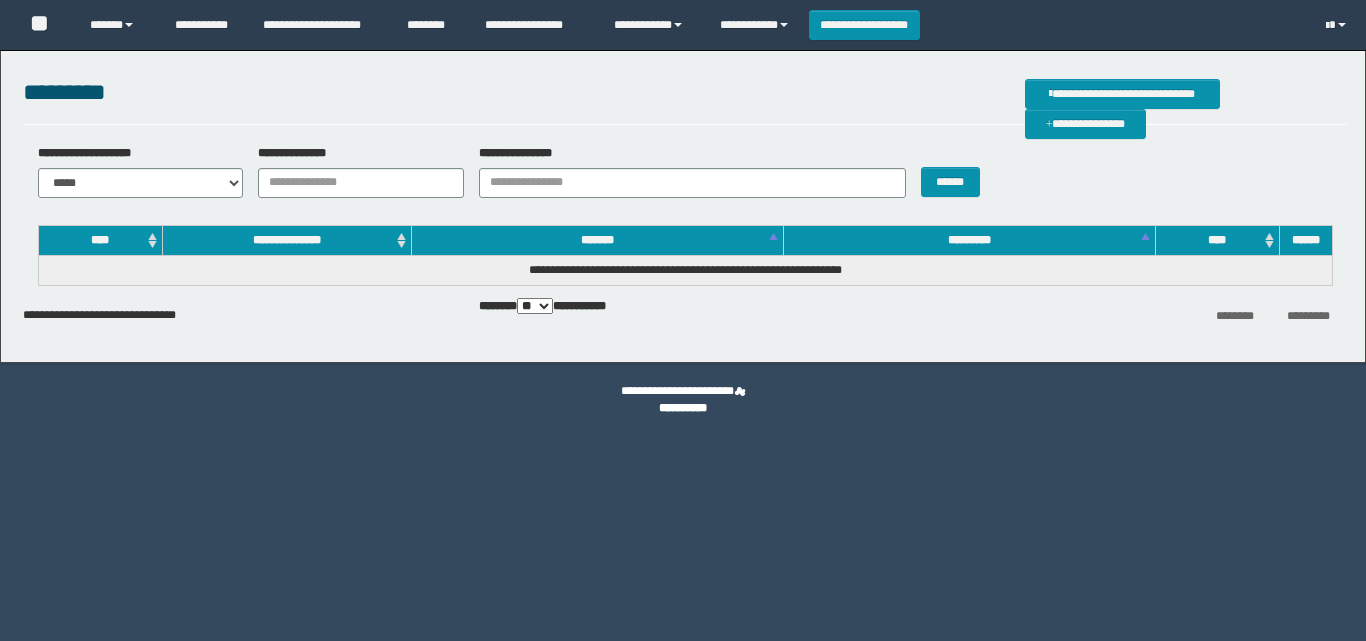 scroll, scrollTop: 0, scrollLeft: 0, axis: both 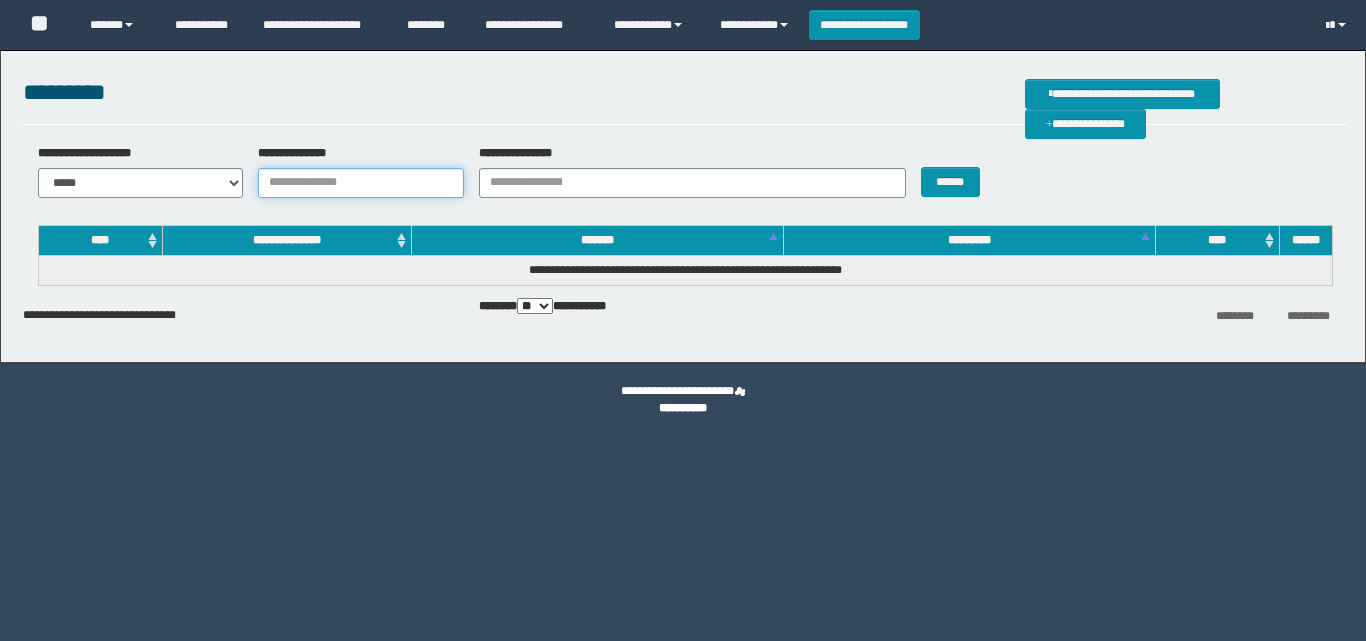 click on "**********" at bounding box center (361, 183) 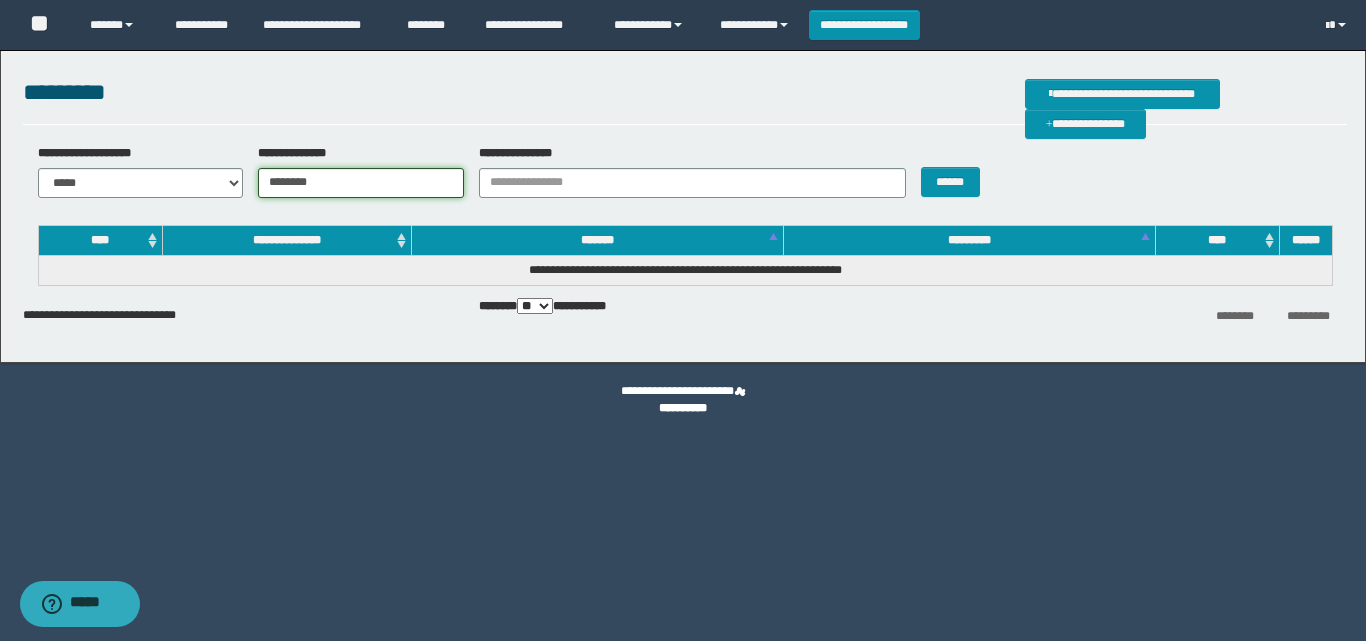 type on "********" 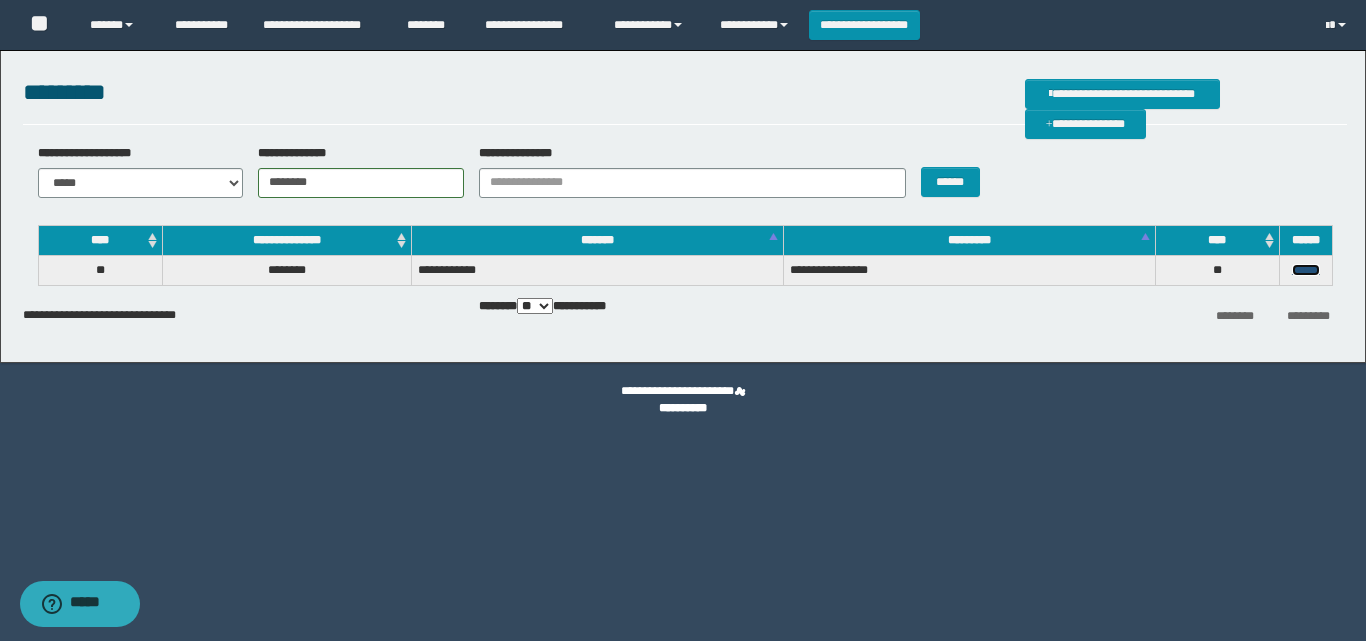 click on "******" at bounding box center (1306, 270) 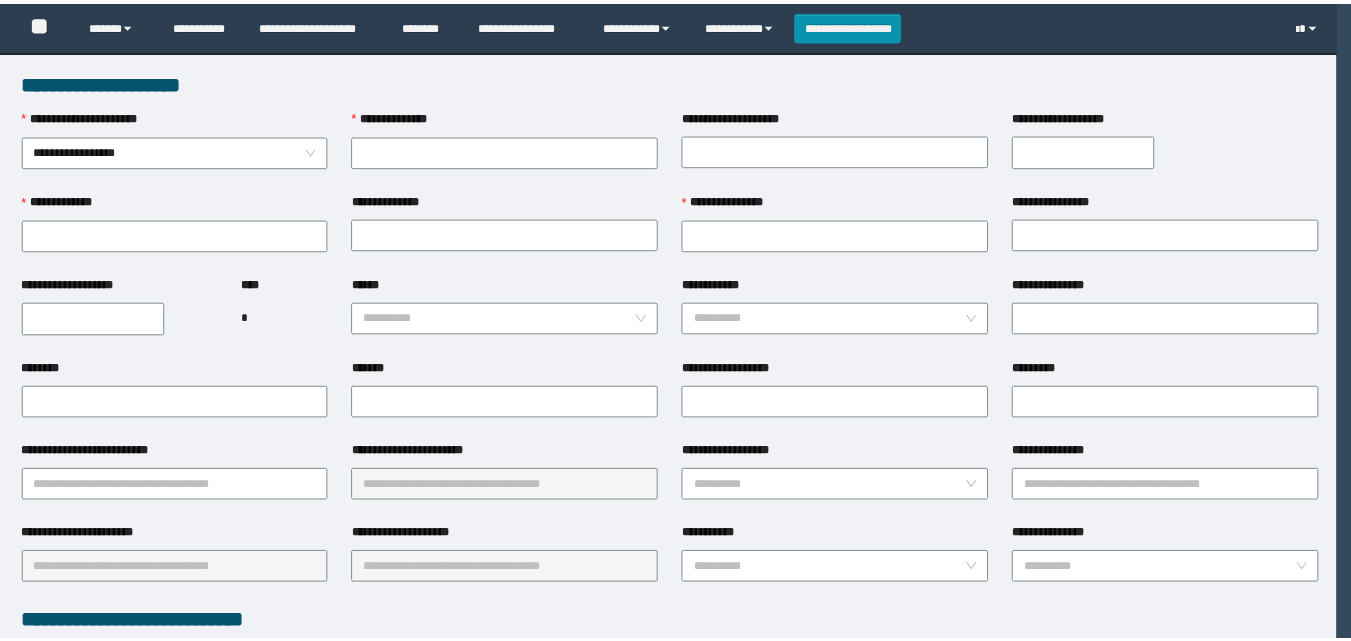 scroll, scrollTop: 0, scrollLeft: 0, axis: both 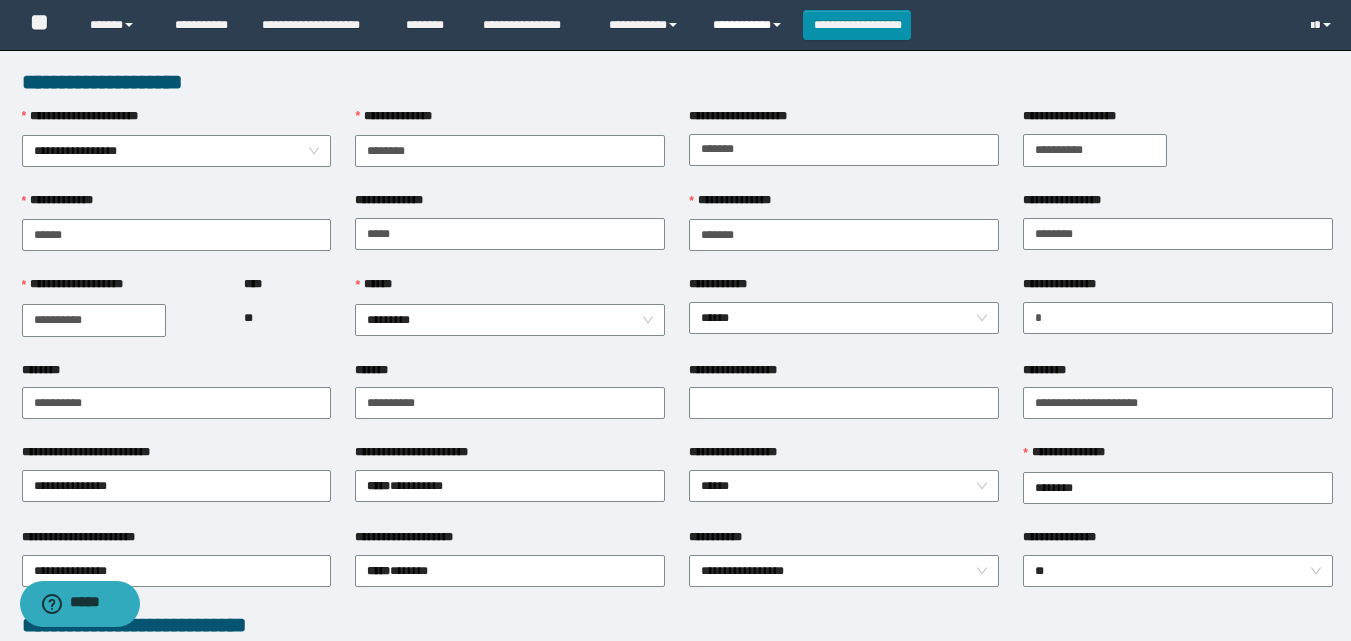 click on "**********" at bounding box center [750, 25] 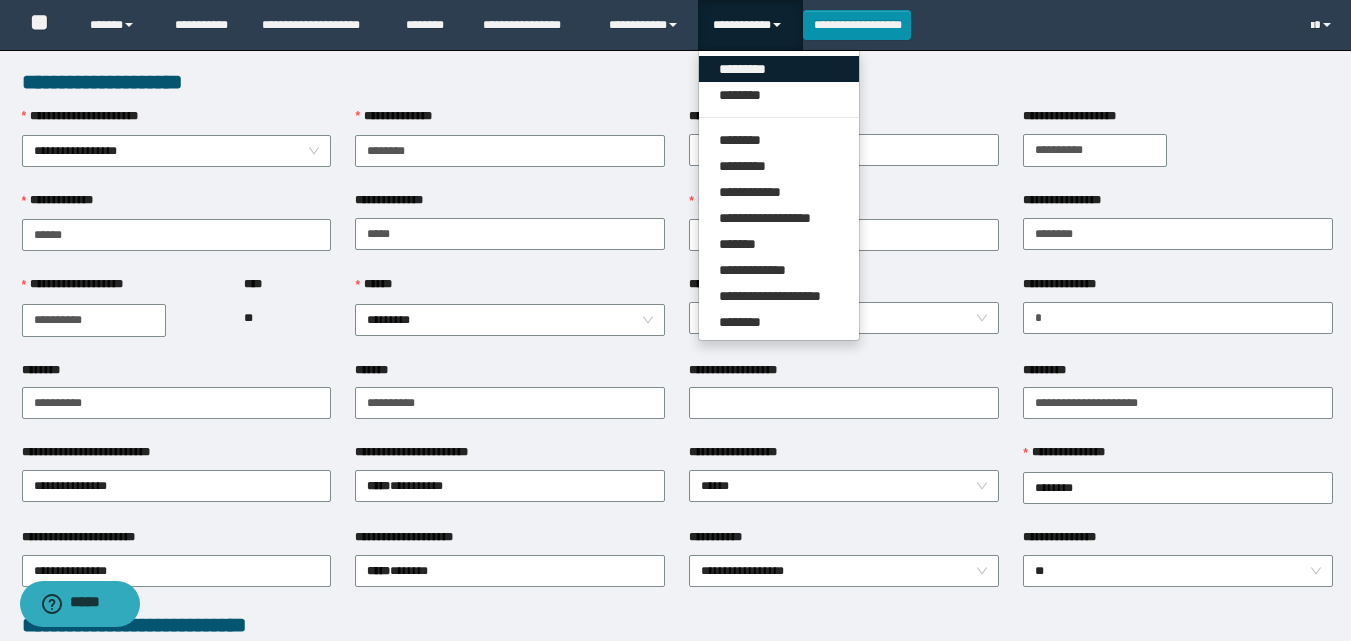 click on "*********" at bounding box center (779, 69) 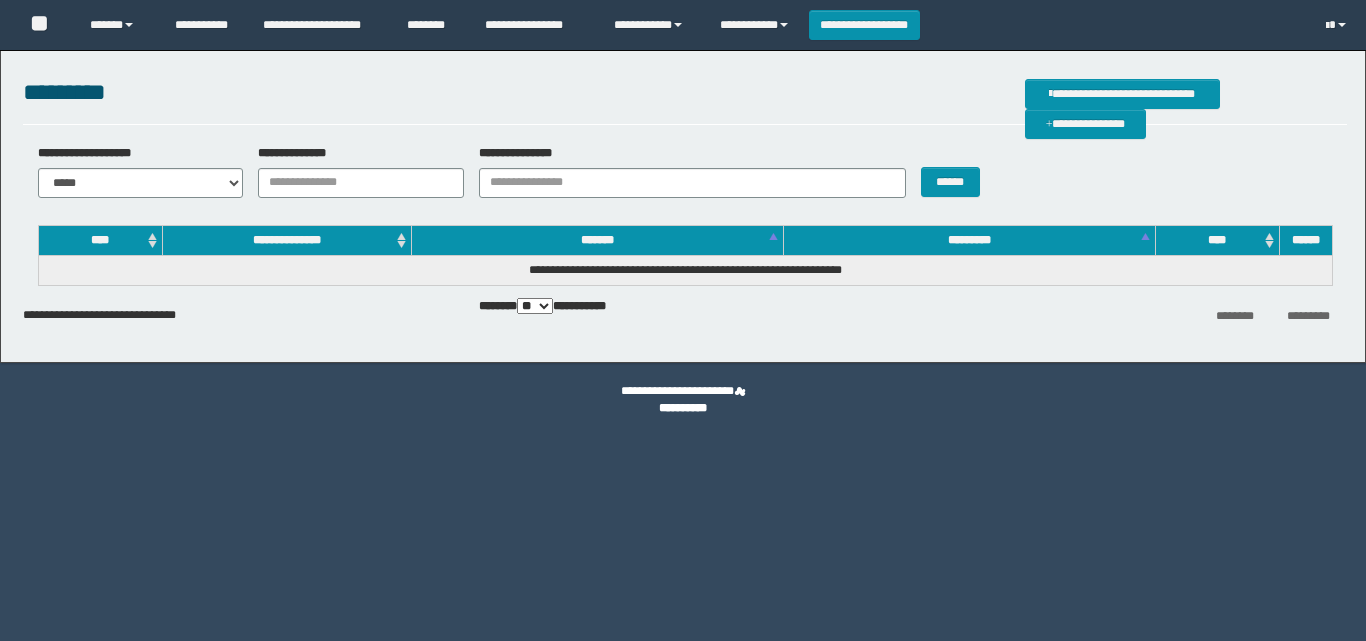 scroll, scrollTop: 0, scrollLeft: 0, axis: both 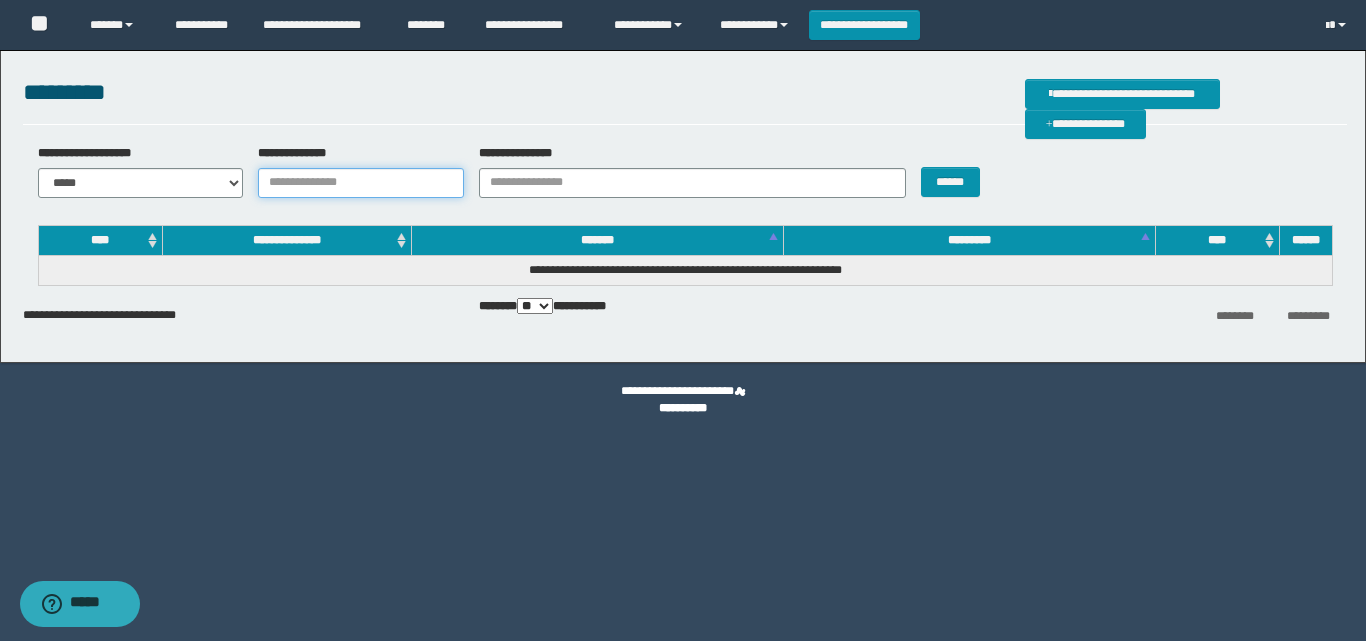 click on "**********" at bounding box center (361, 183) 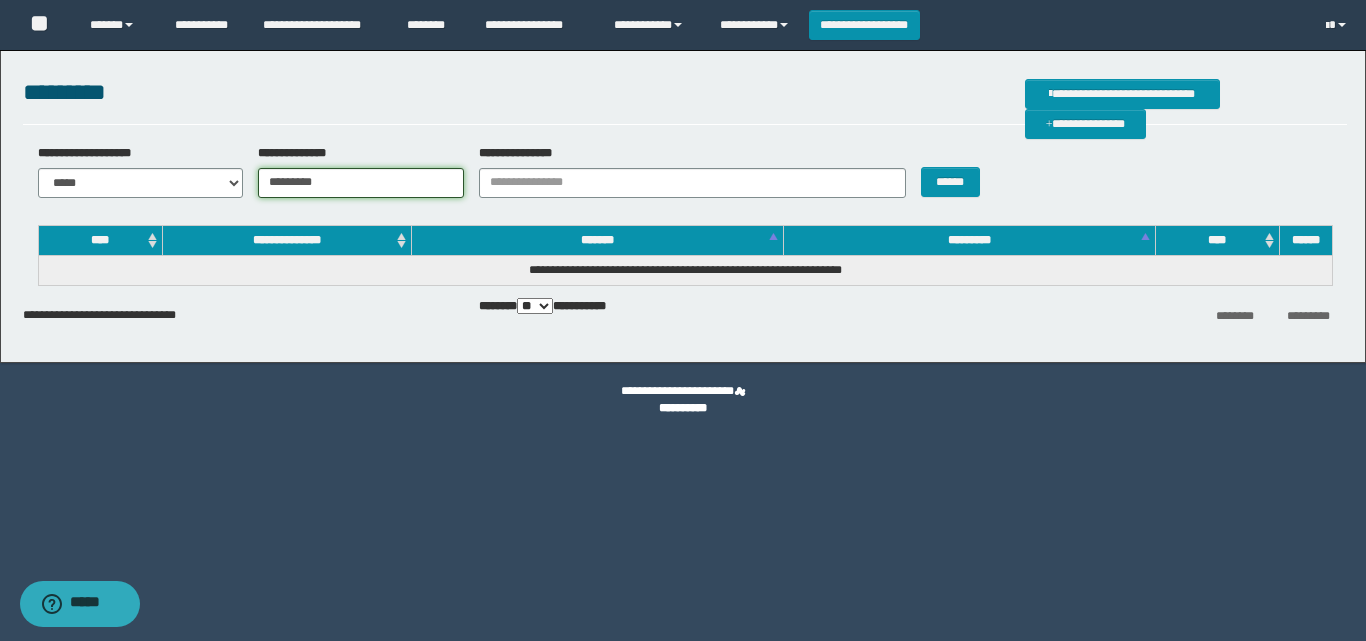 click on "*********" at bounding box center [361, 183] 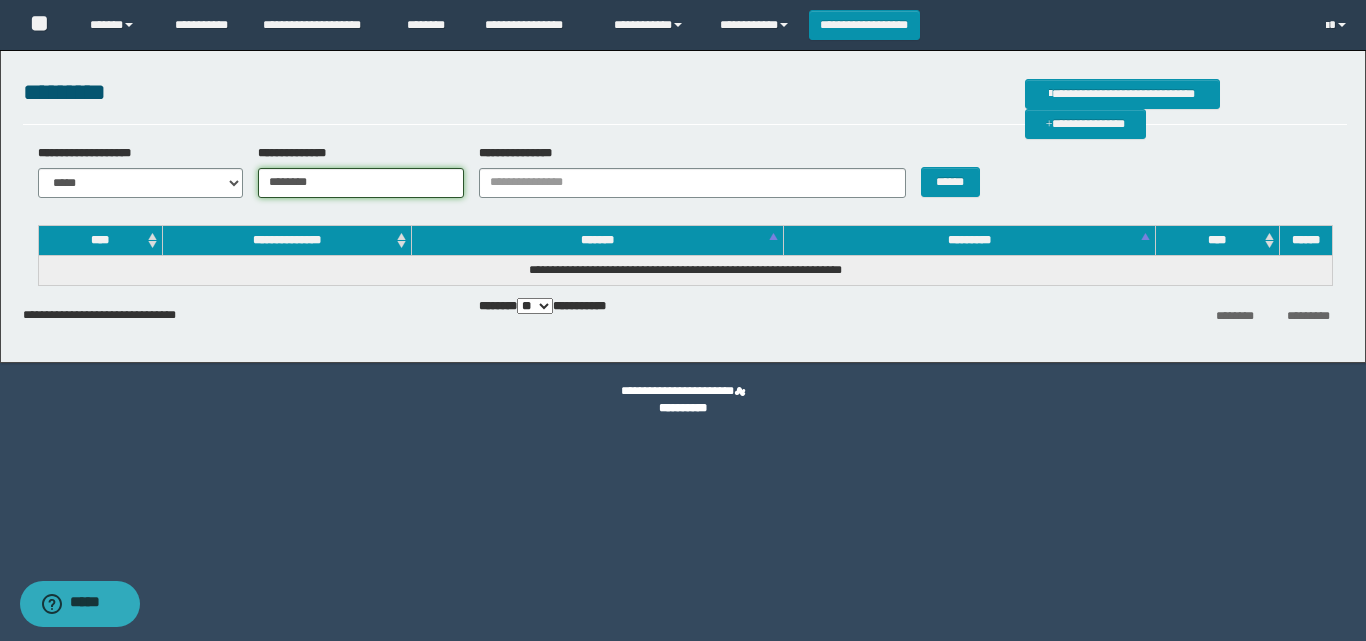 type on "********" 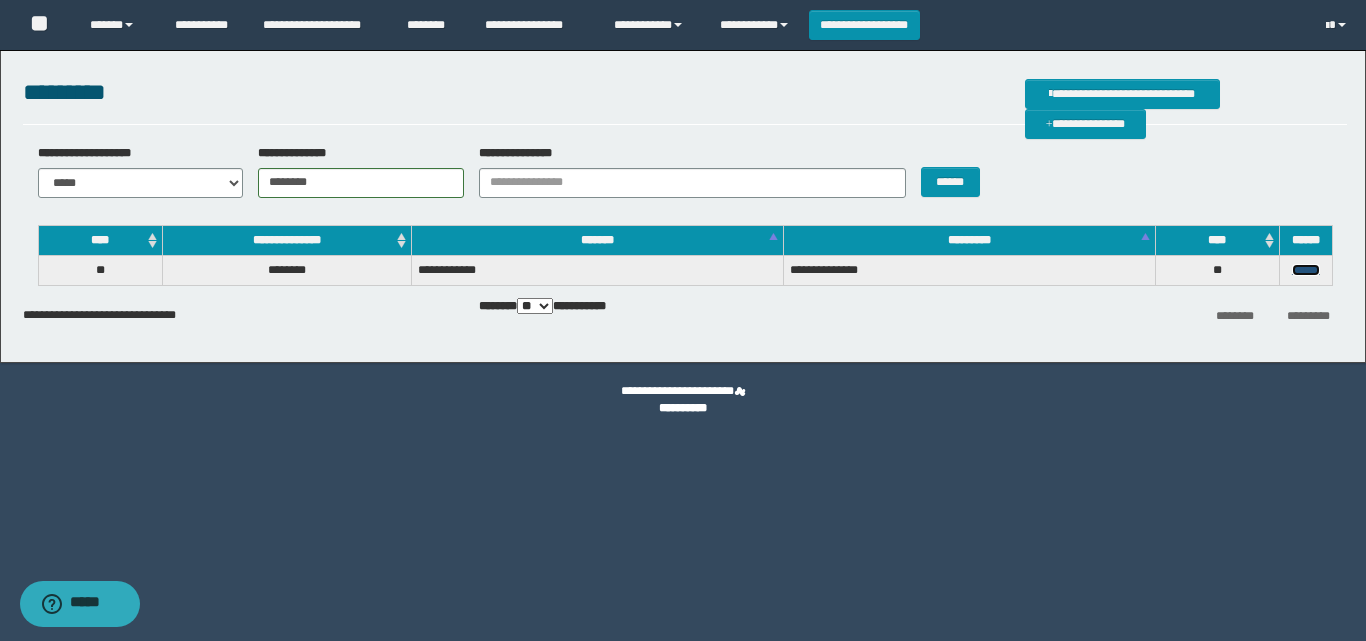 click on "******" at bounding box center (1306, 270) 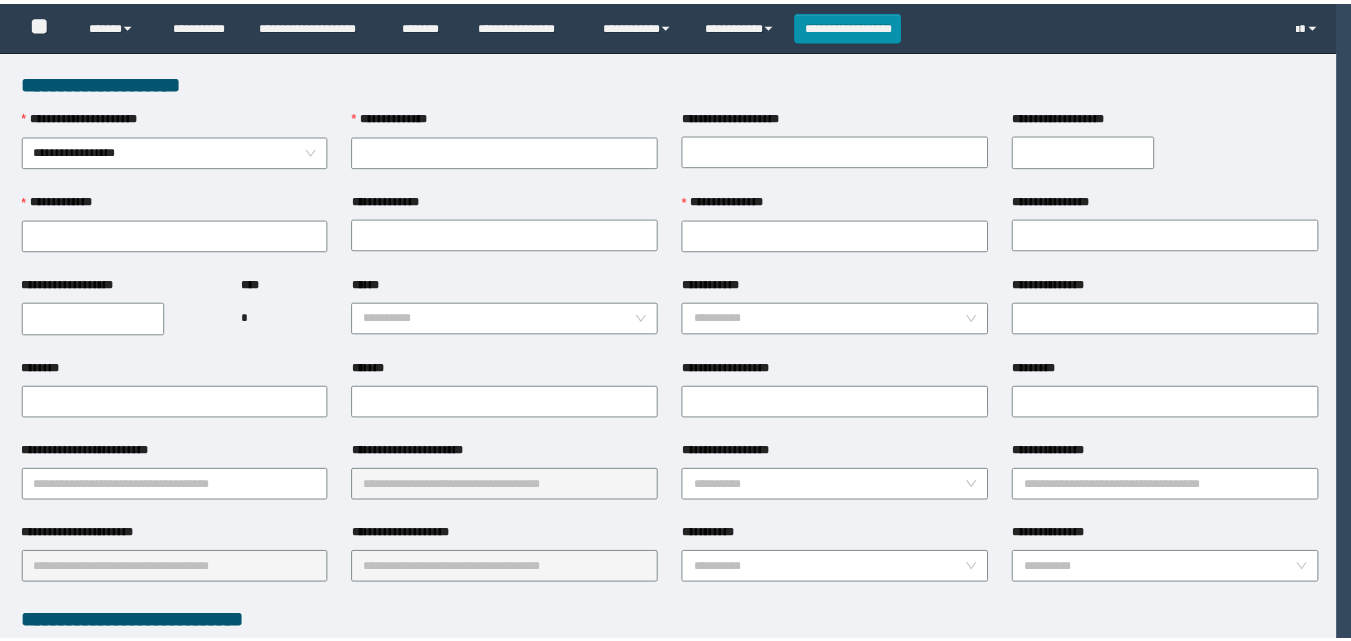 scroll, scrollTop: 0, scrollLeft: 0, axis: both 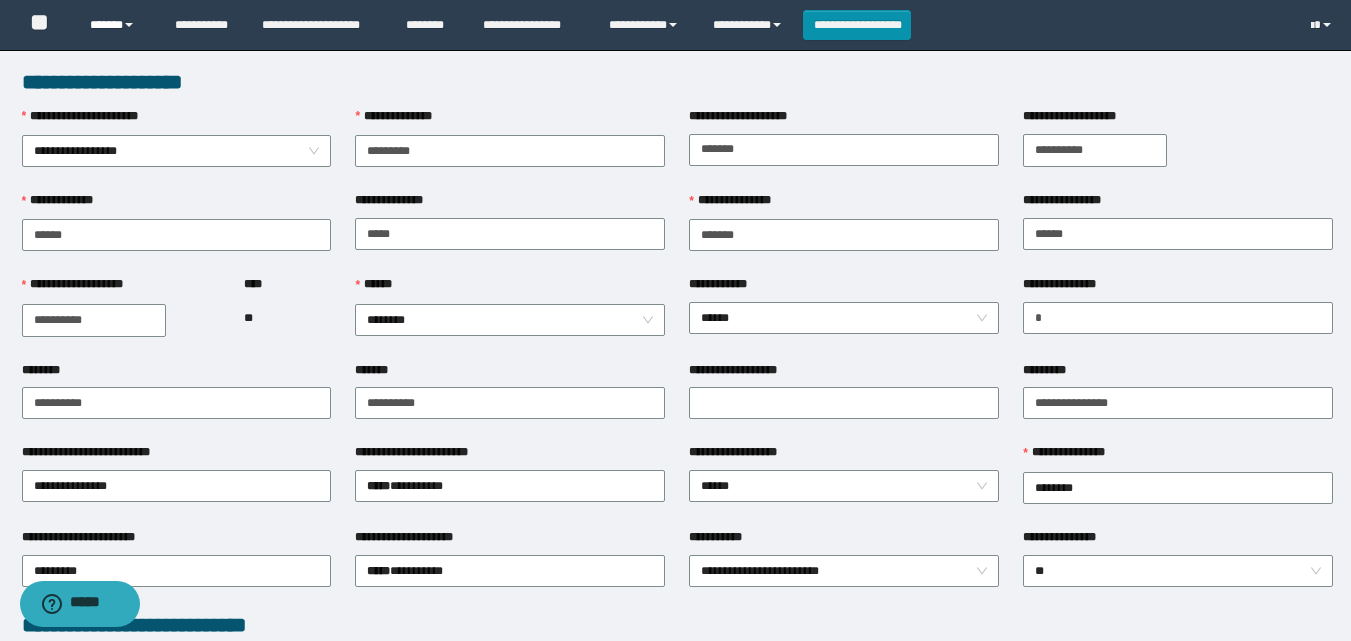 type on "*********" 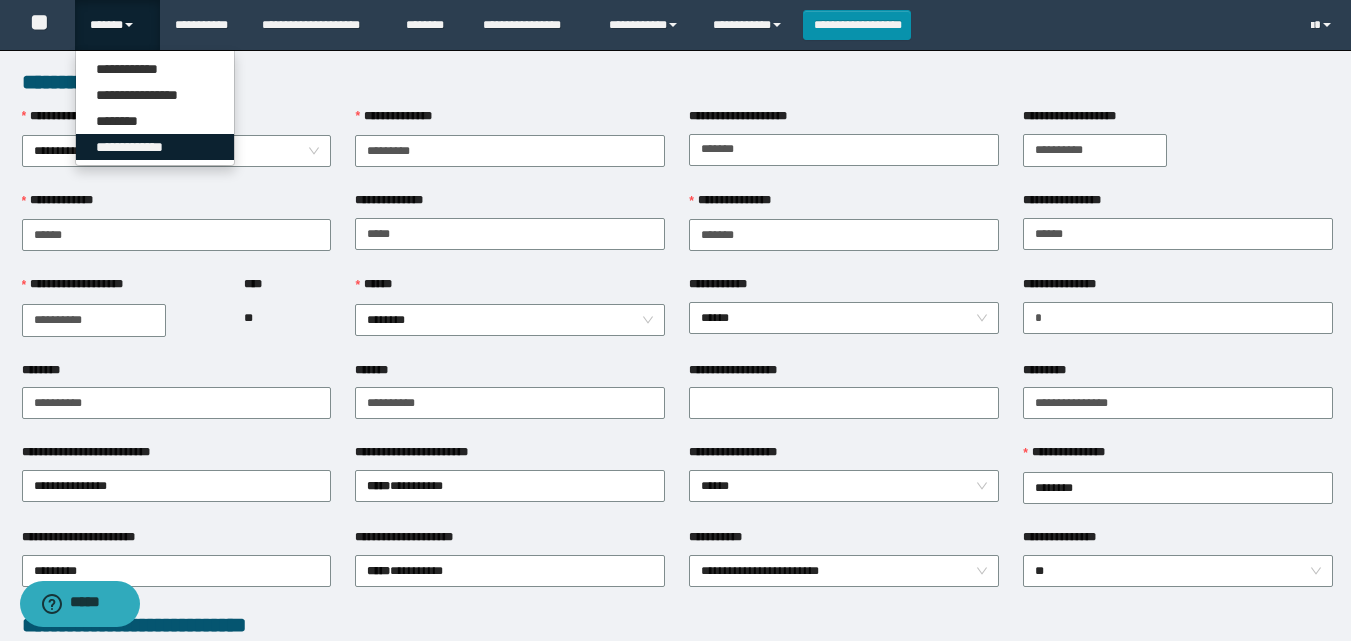 click on "**********" at bounding box center [155, 147] 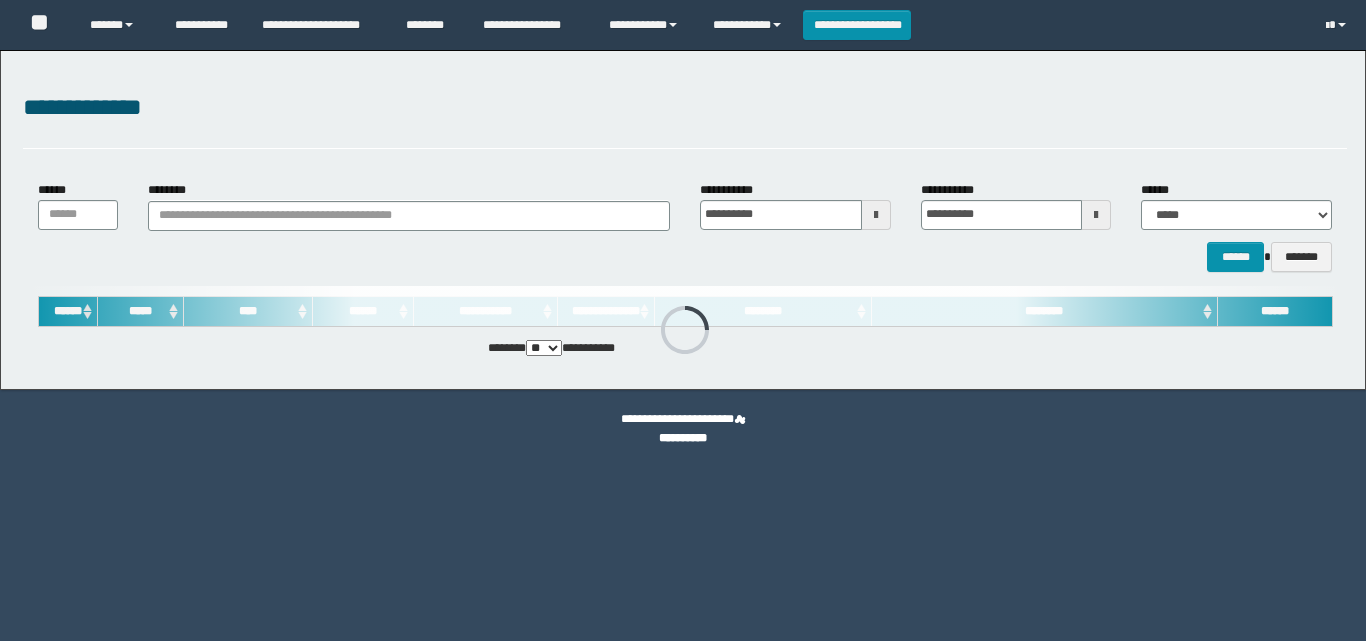 scroll, scrollTop: 0, scrollLeft: 0, axis: both 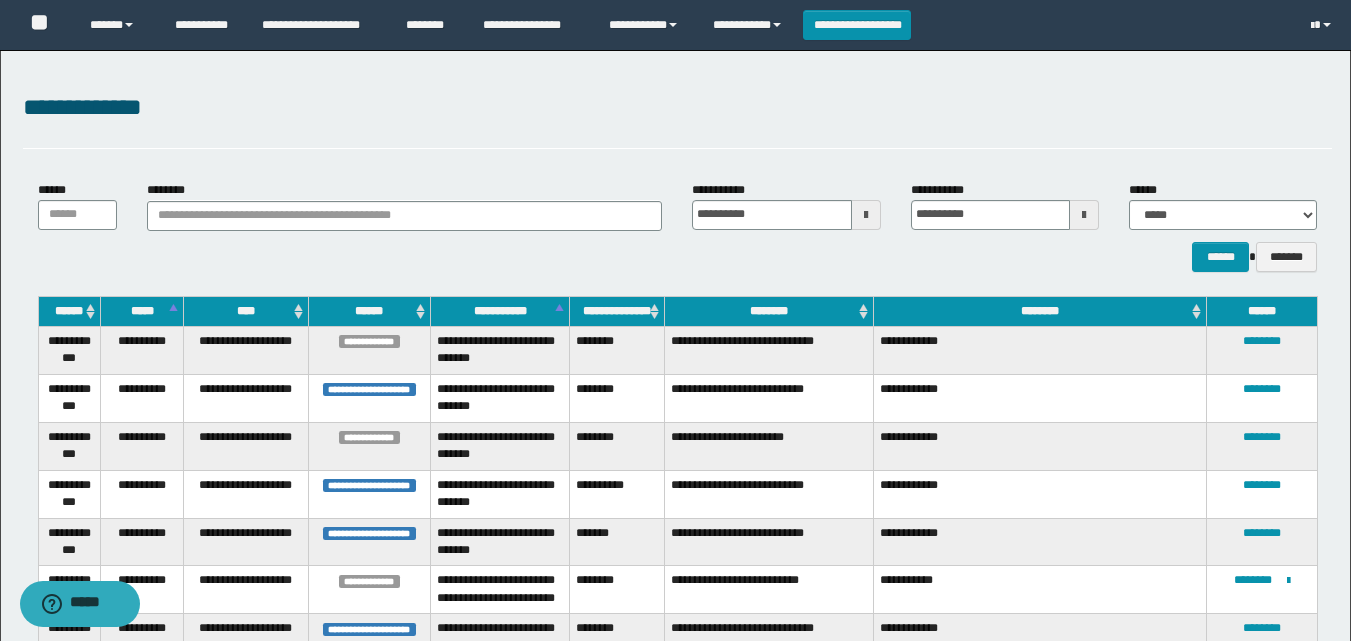 click on "********" at bounding box center (769, 311) 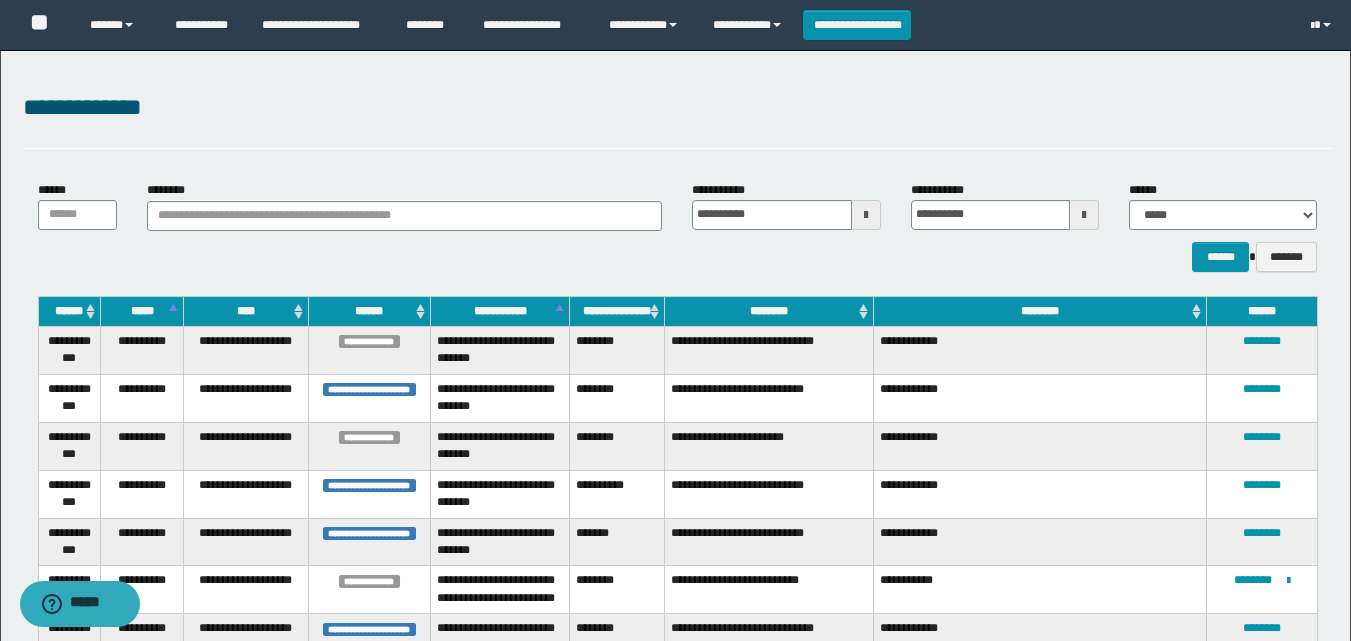 click on "********" at bounding box center [769, 311] 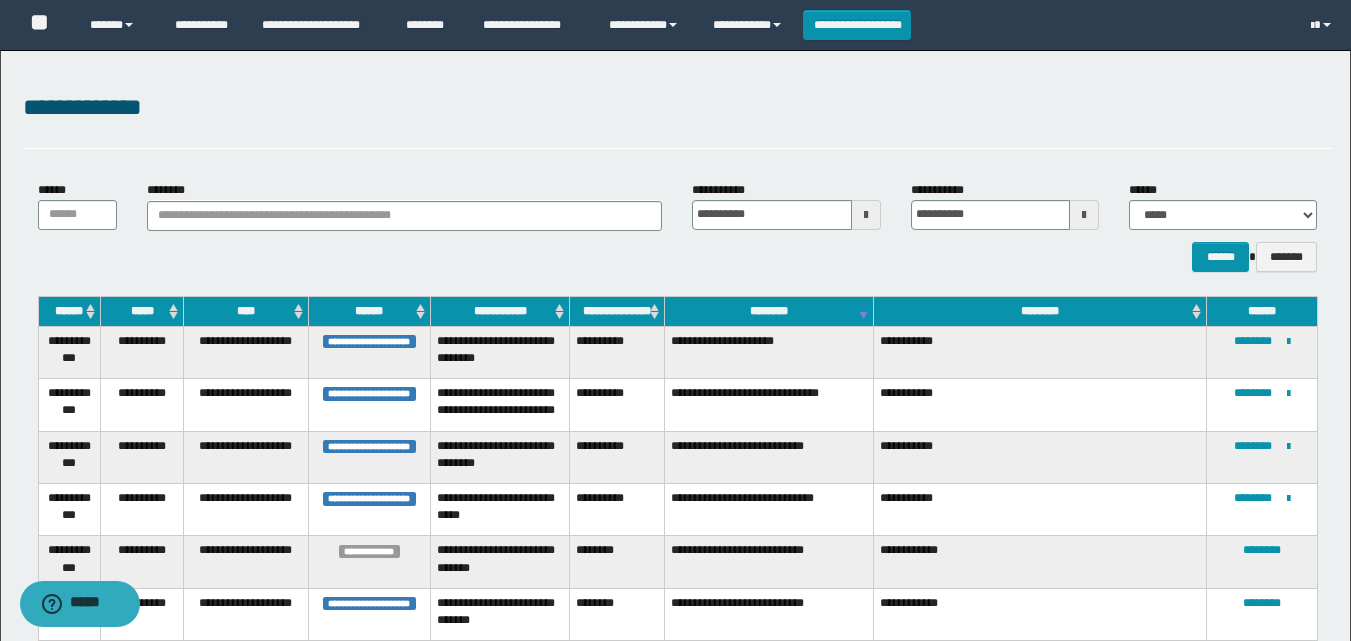 click on "********" at bounding box center [769, 311] 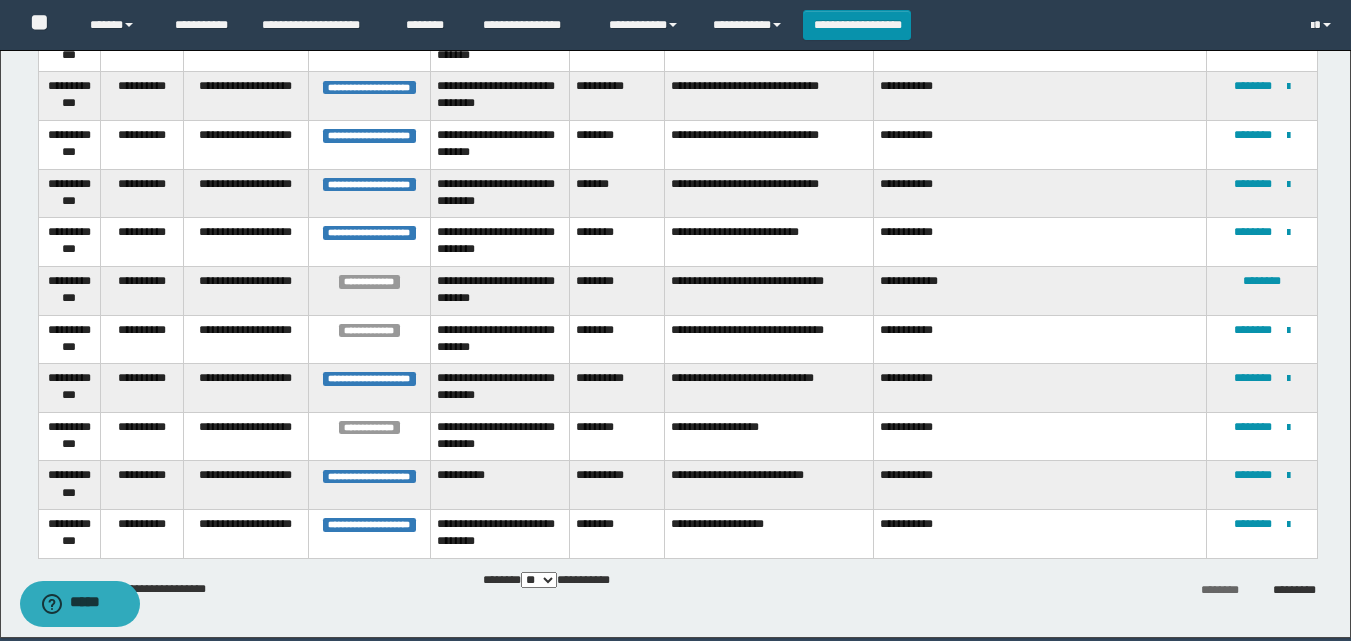 scroll, scrollTop: 2275, scrollLeft: 0, axis: vertical 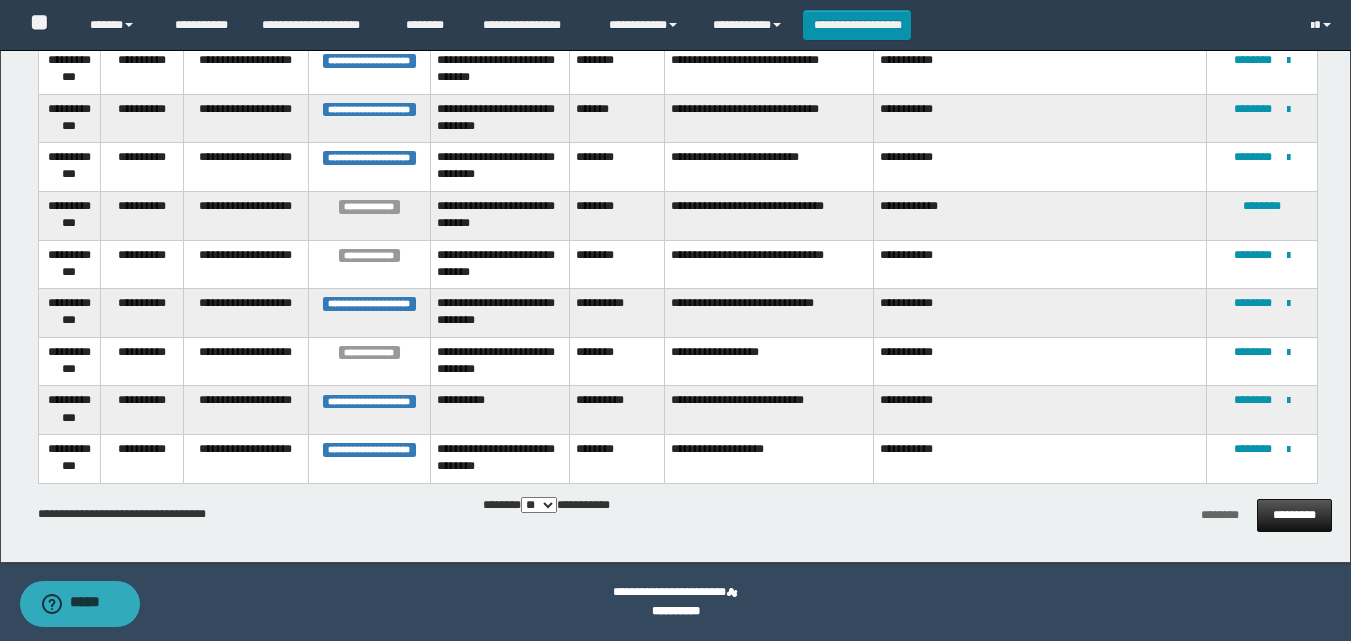 click on "*********" at bounding box center [1294, 515] 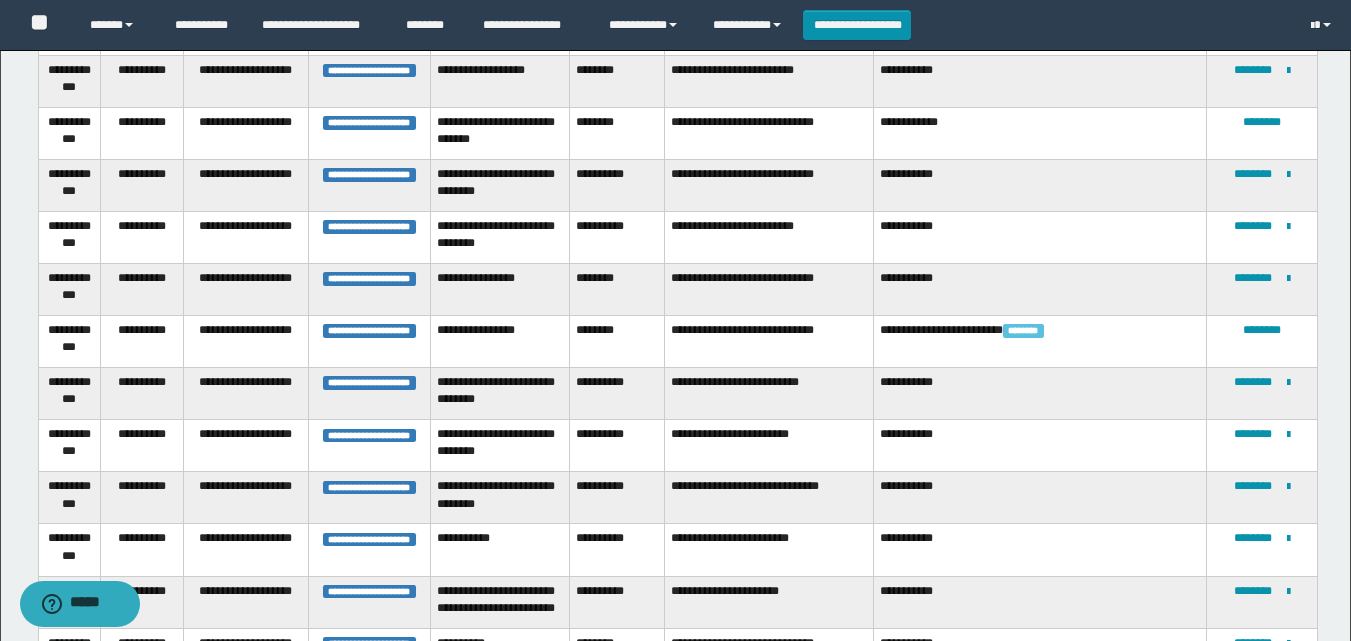 scroll, scrollTop: 1100, scrollLeft: 0, axis: vertical 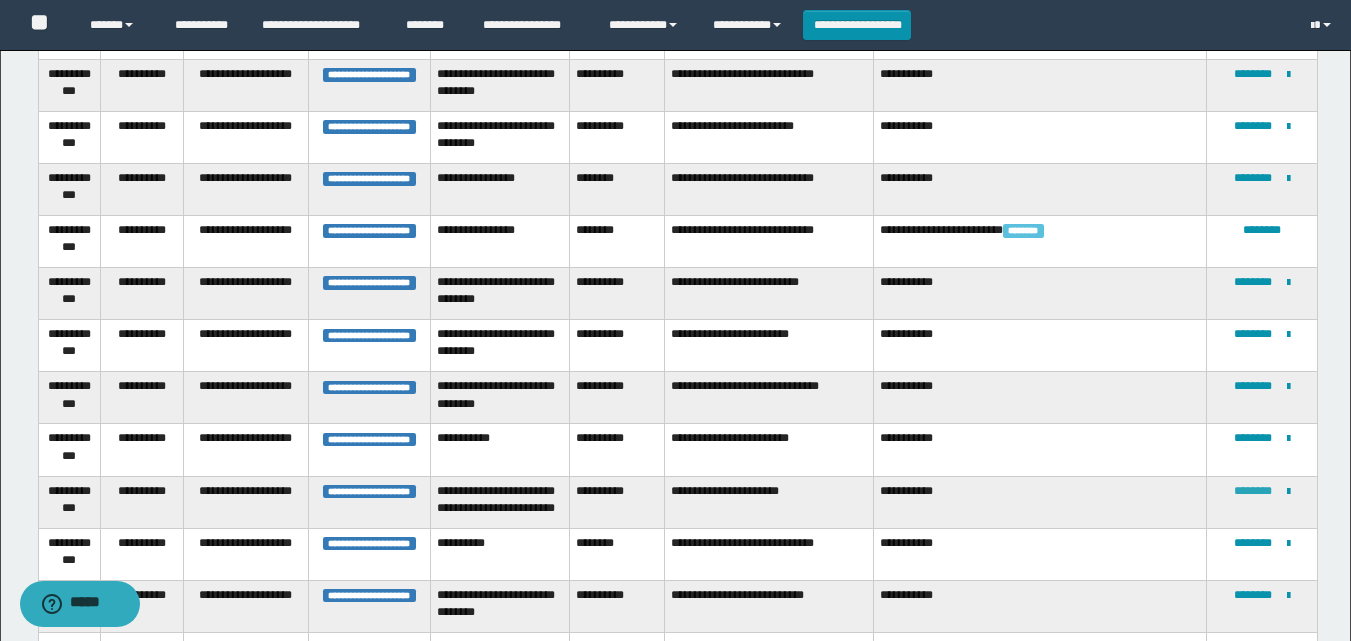 click on "********" at bounding box center [1253, 491] 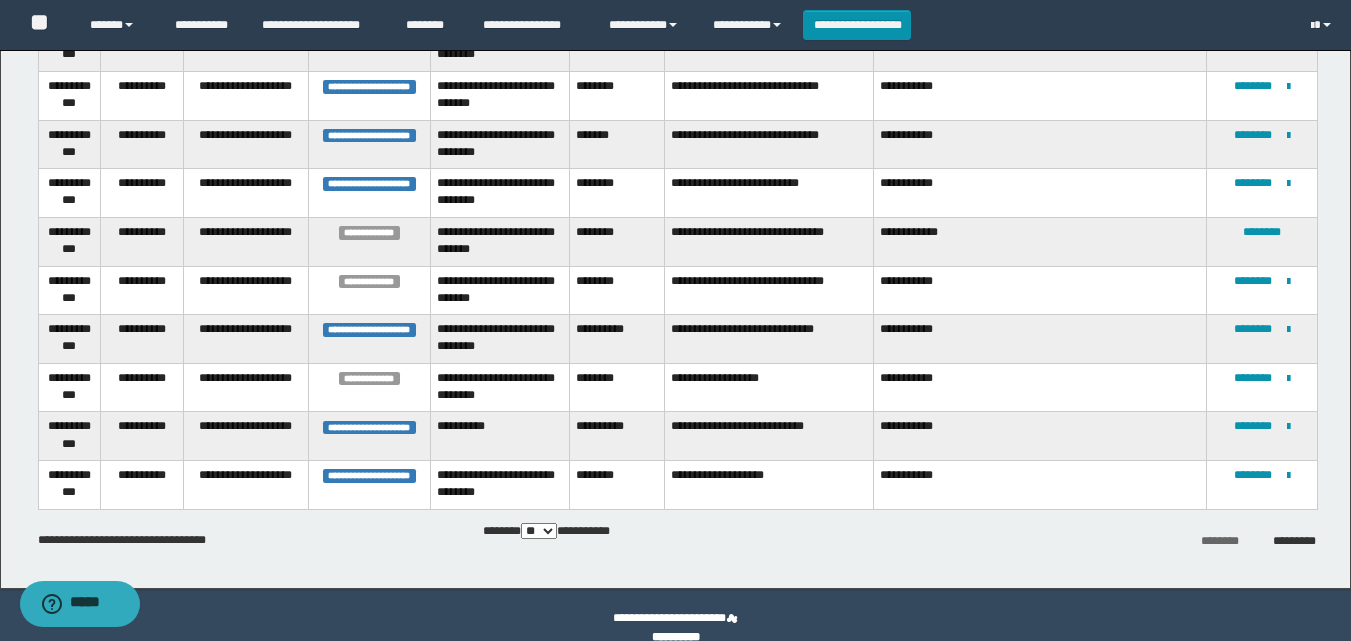 scroll, scrollTop: 2275, scrollLeft: 0, axis: vertical 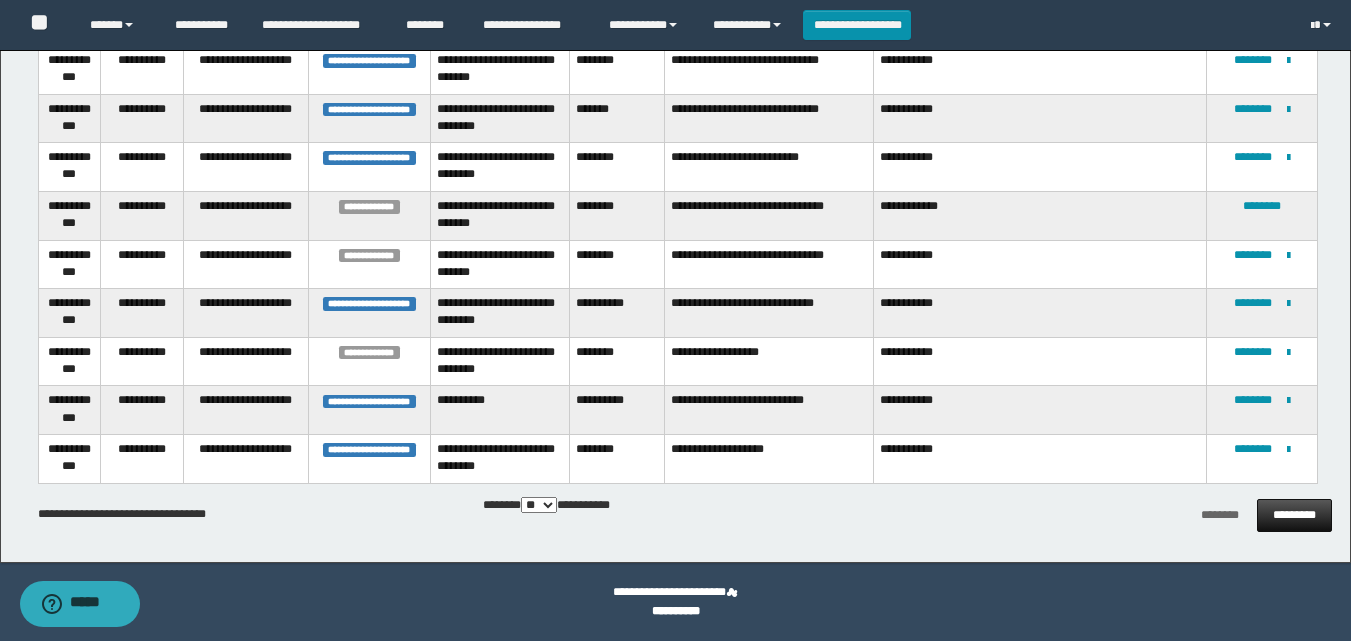 click on "*********" at bounding box center [1294, 515] 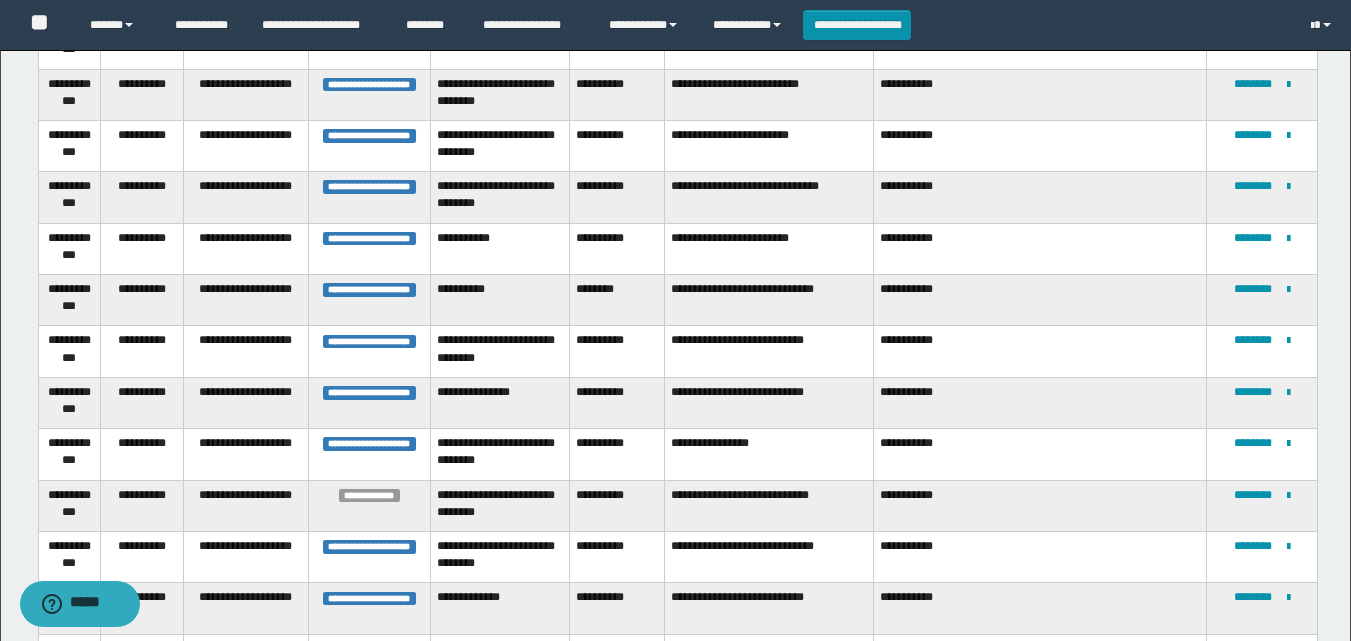 scroll, scrollTop: 1400, scrollLeft: 0, axis: vertical 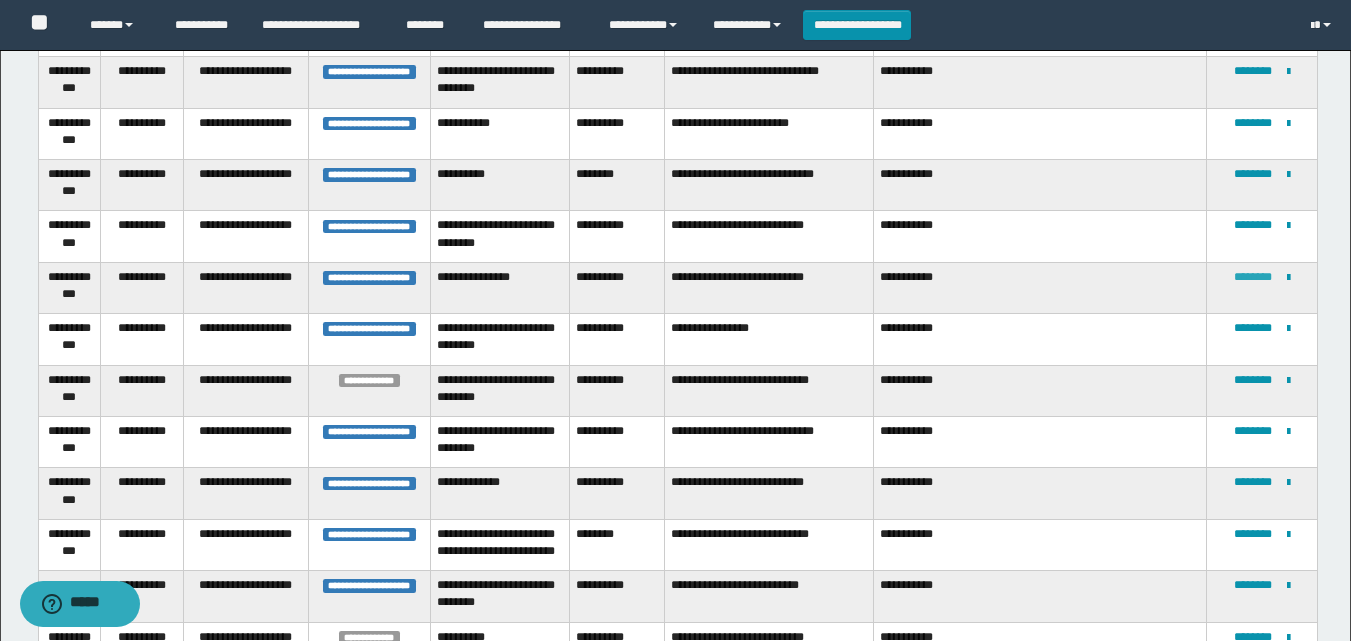 click on "********" at bounding box center [1253, 277] 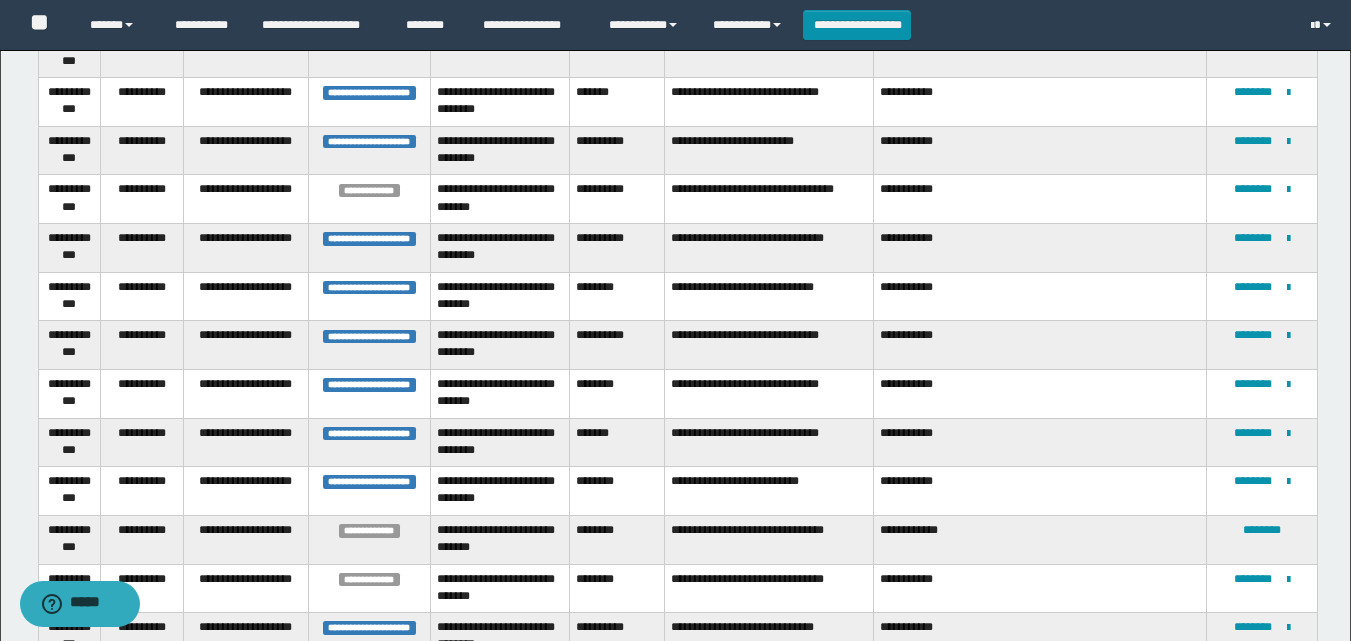 scroll, scrollTop: 2275, scrollLeft: 0, axis: vertical 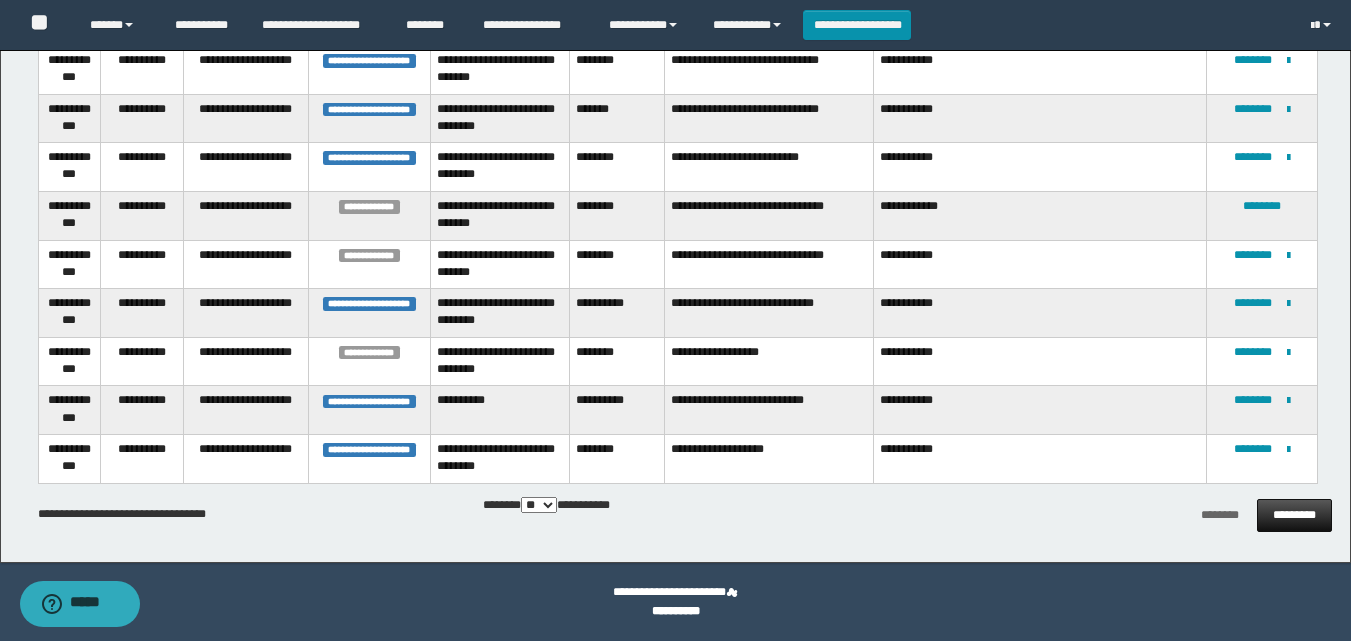 click on "*********" at bounding box center [1294, 515] 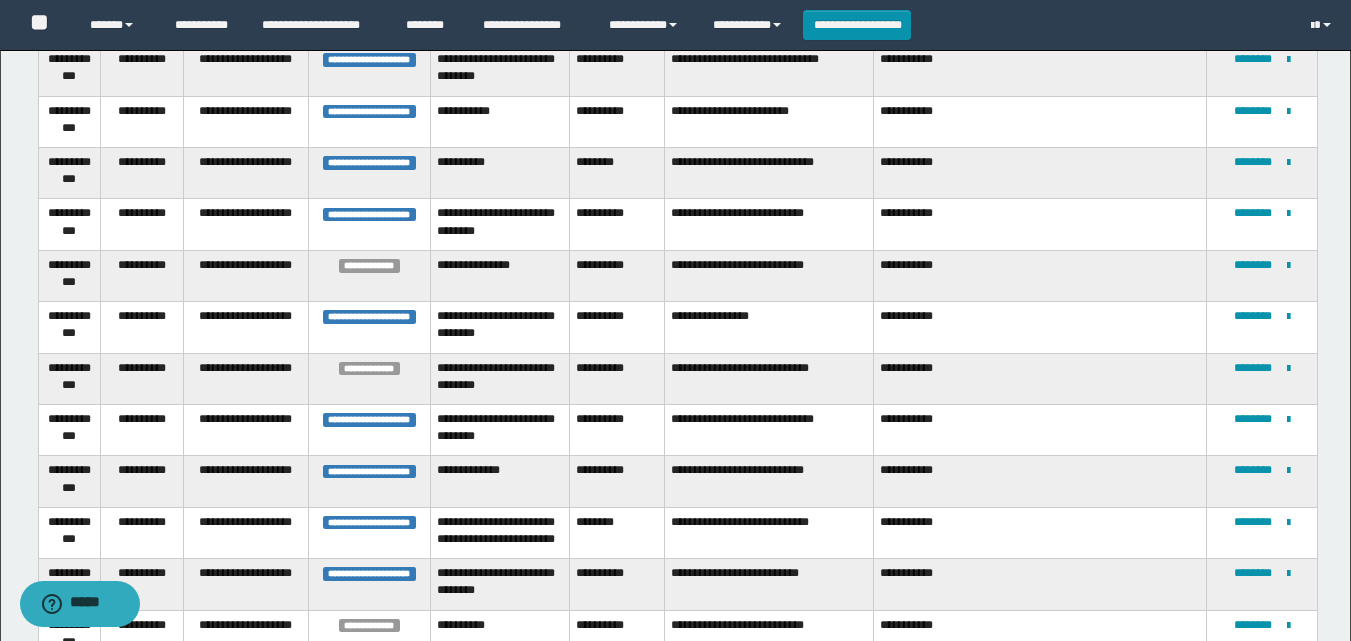 scroll, scrollTop: 1312, scrollLeft: 0, axis: vertical 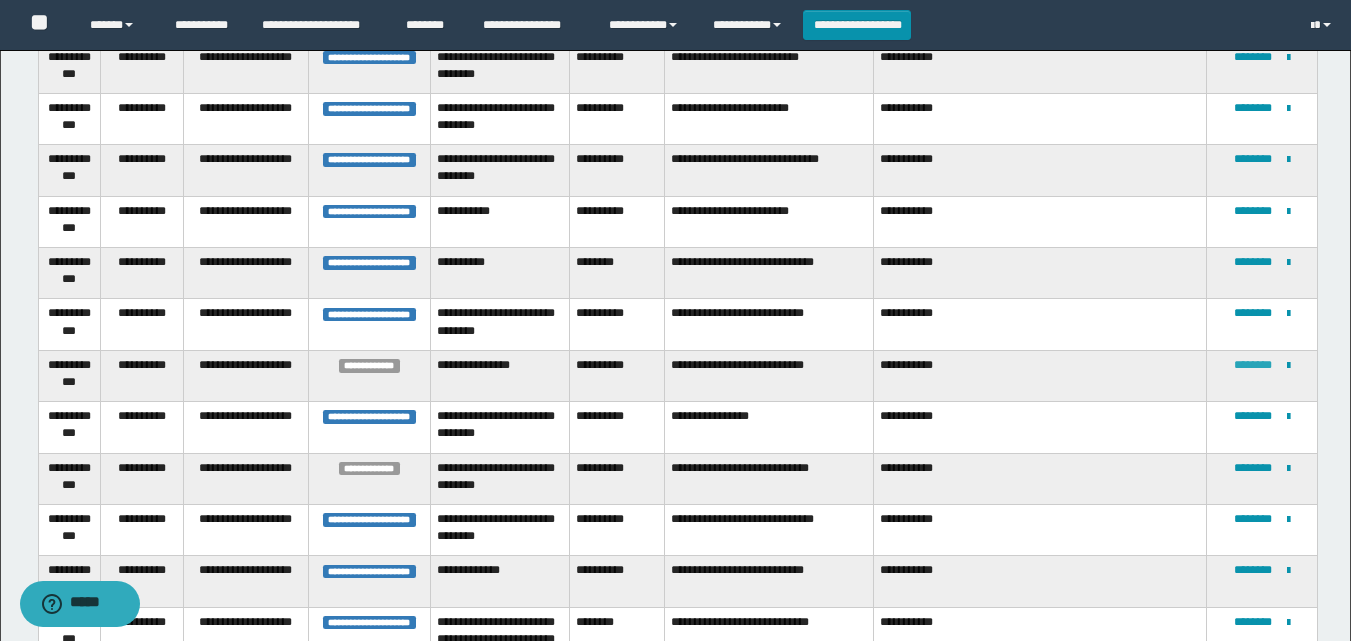 click on "********" at bounding box center (1253, 365) 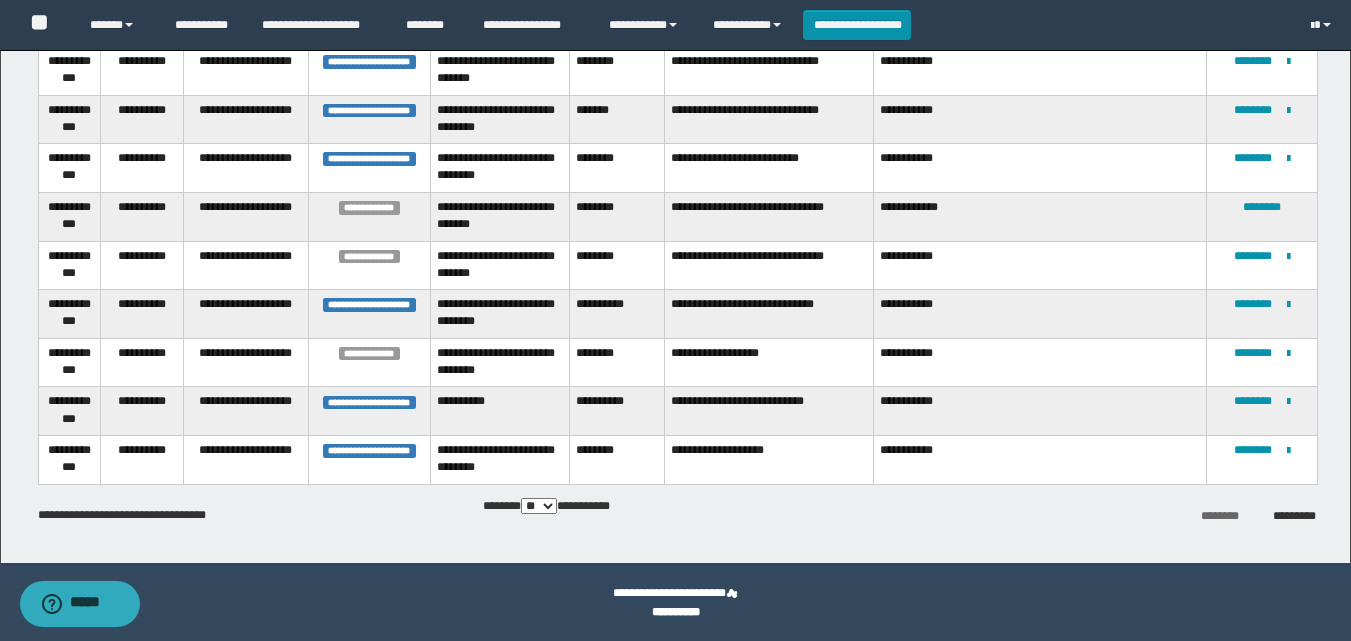 scroll, scrollTop: 2275, scrollLeft: 0, axis: vertical 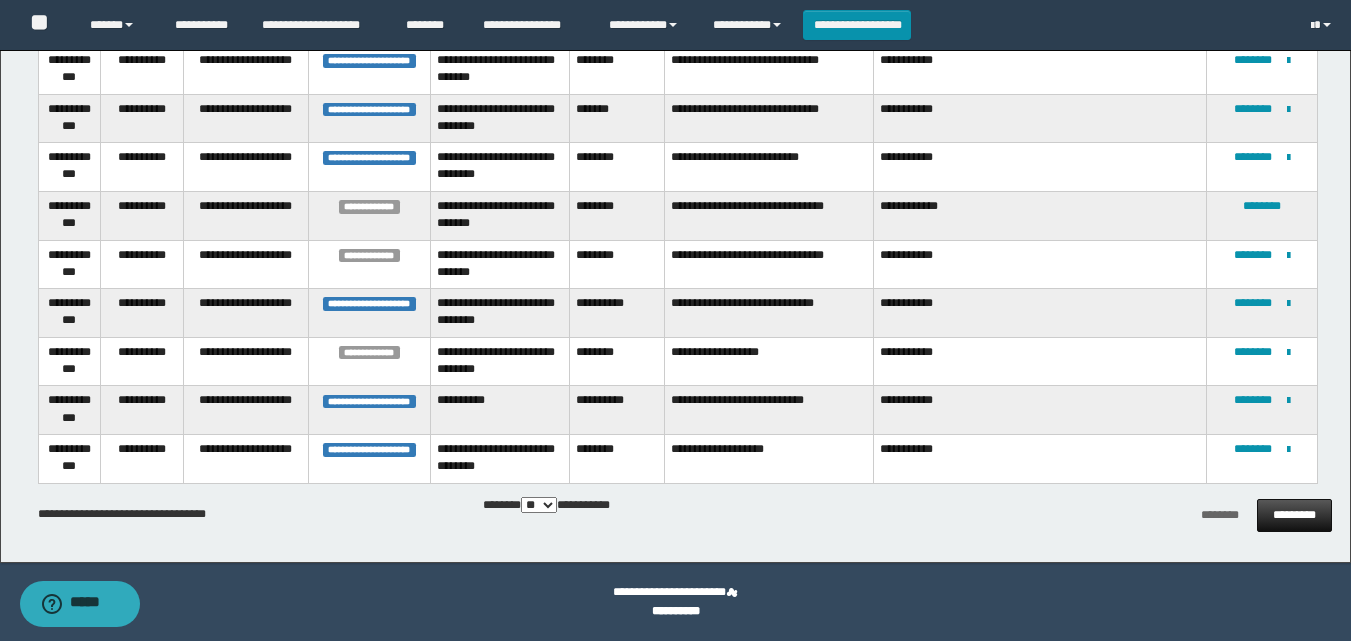 click on "*********" at bounding box center (1294, 515) 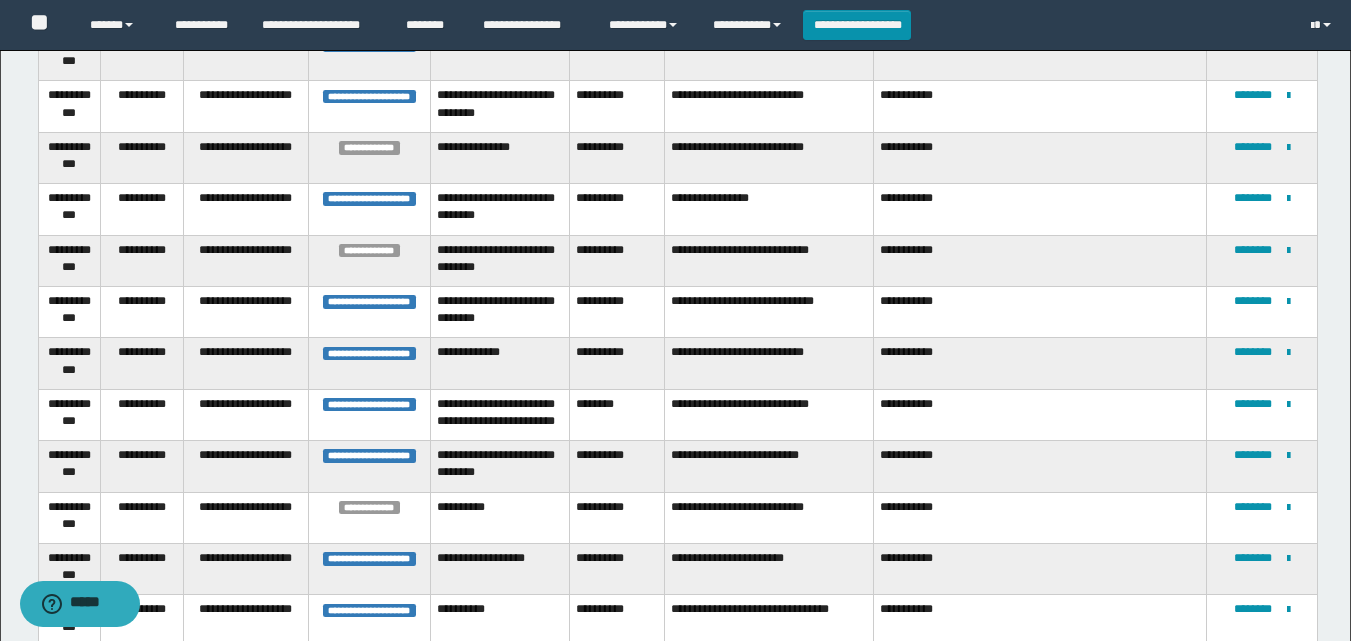 scroll, scrollTop: 1575, scrollLeft: 0, axis: vertical 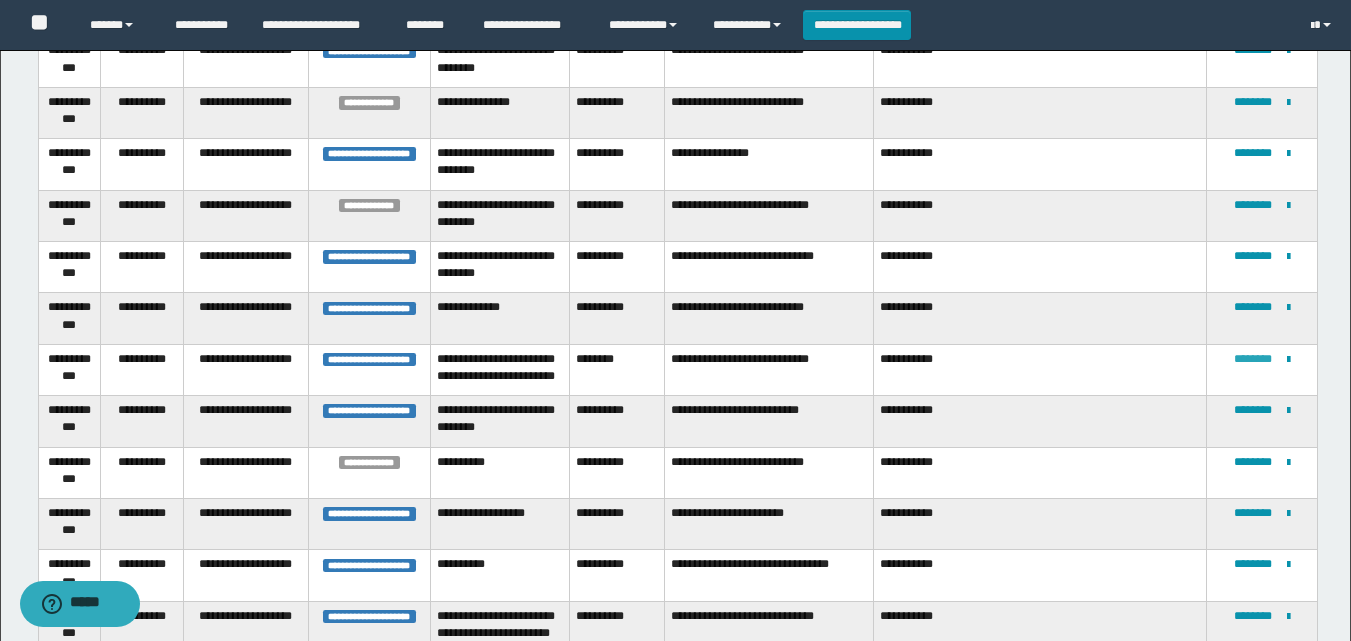 click on "********" at bounding box center [1253, 359] 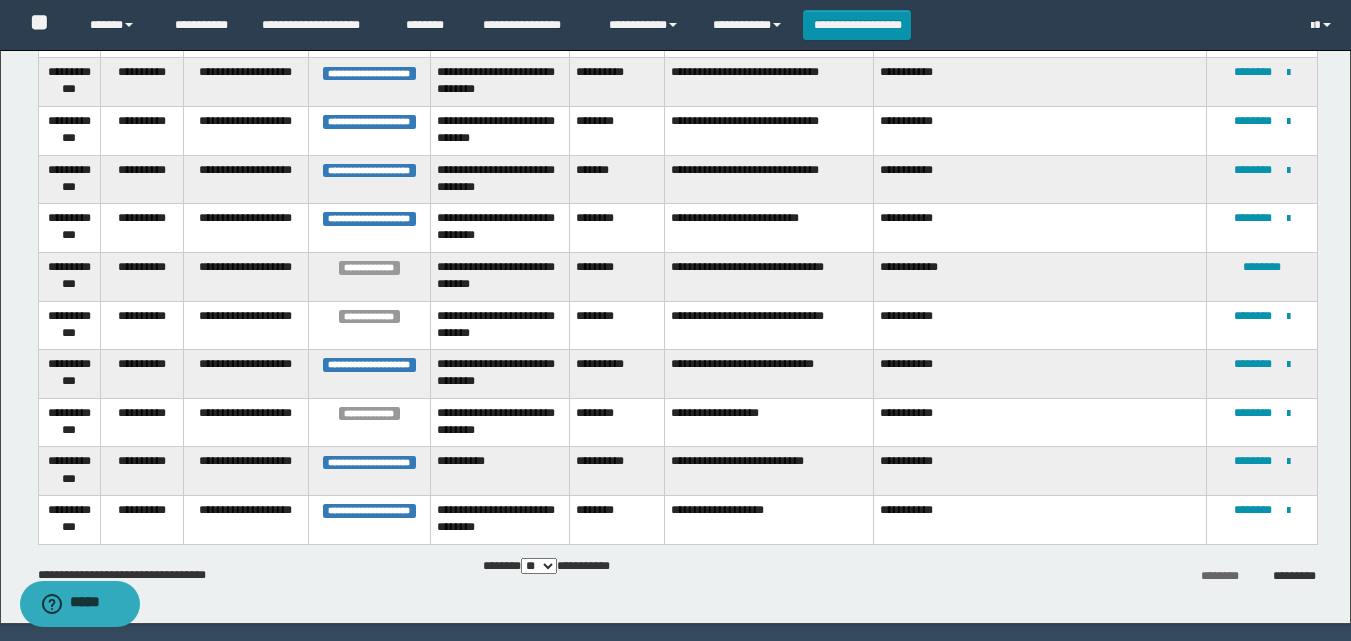 scroll, scrollTop: 2275, scrollLeft: 0, axis: vertical 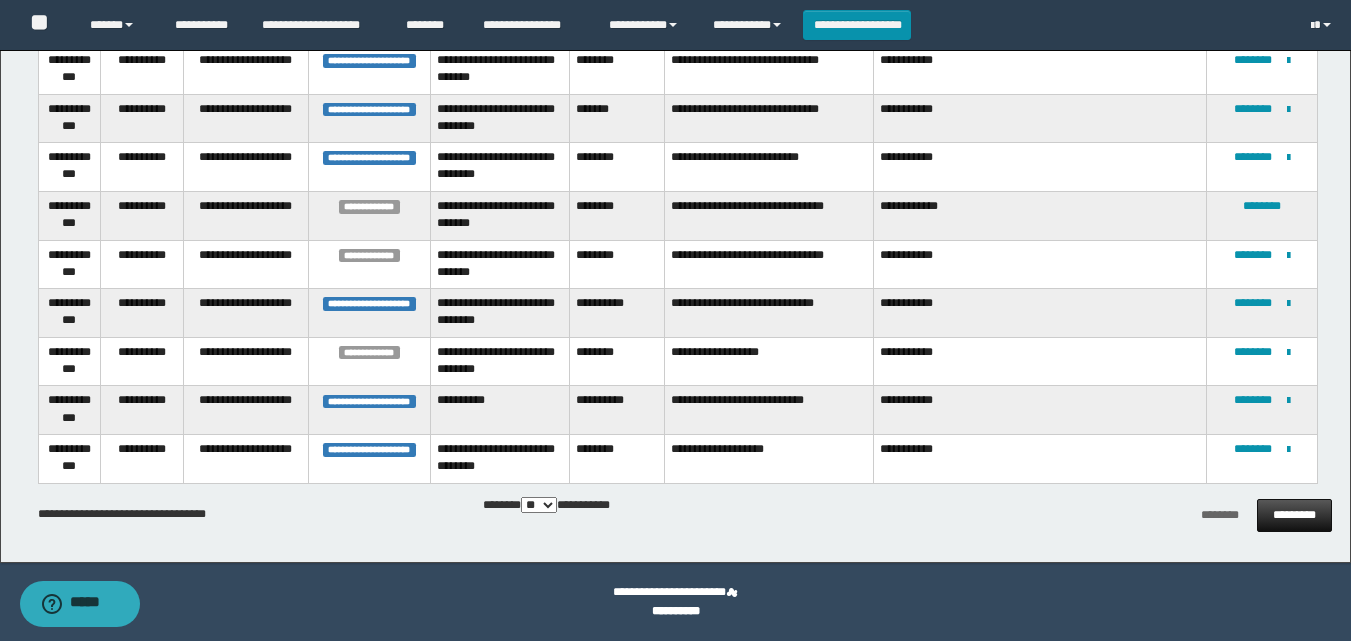 click on "*********" at bounding box center (1294, 515) 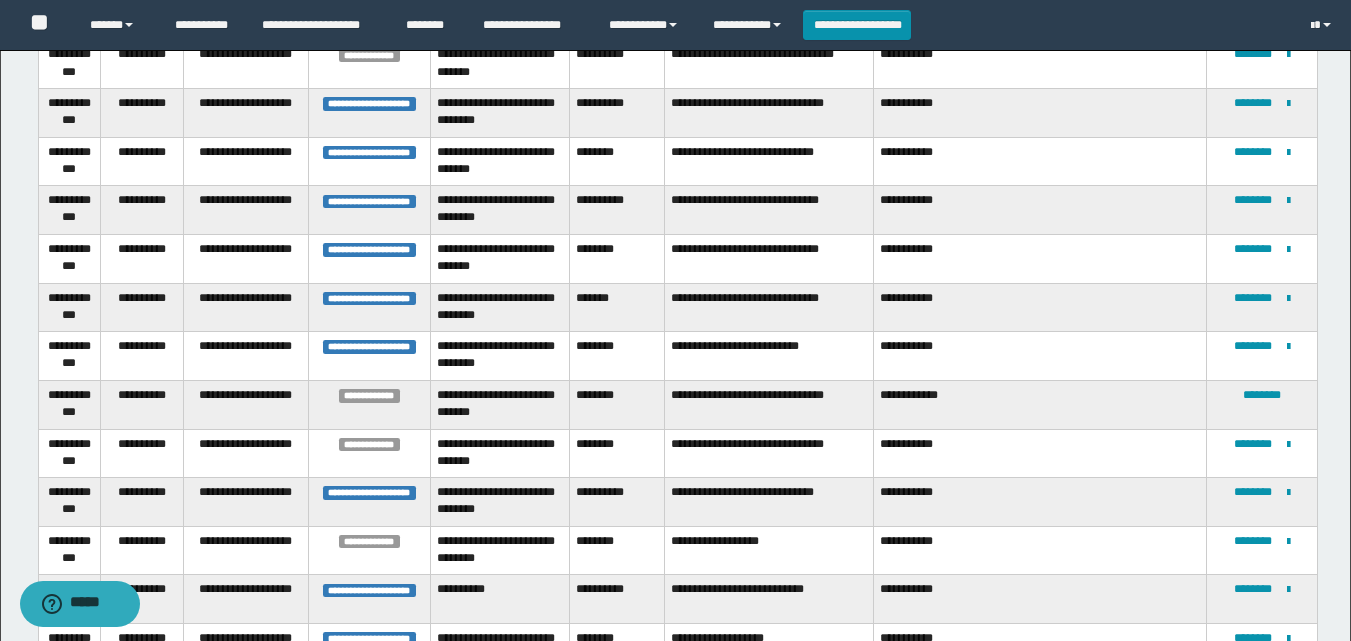 scroll, scrollTop: 2275, scrollLeft: 0, axis: vertical 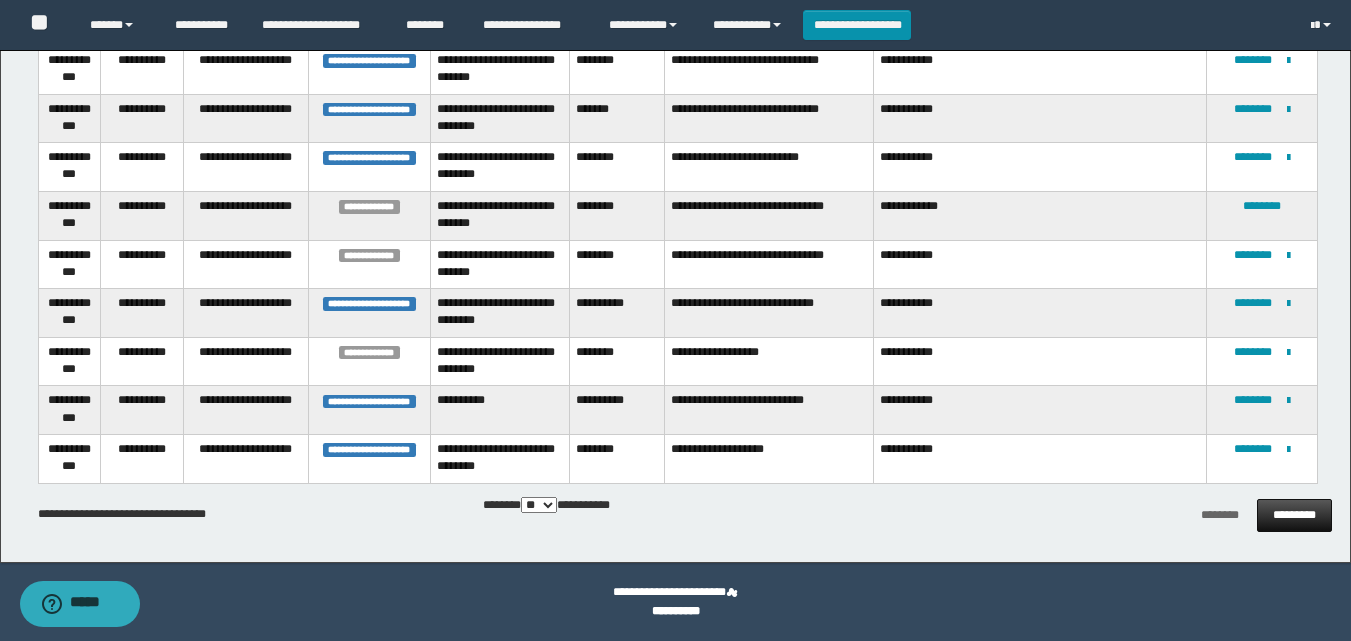 click on "*********" at bounding box center [1294, 515] 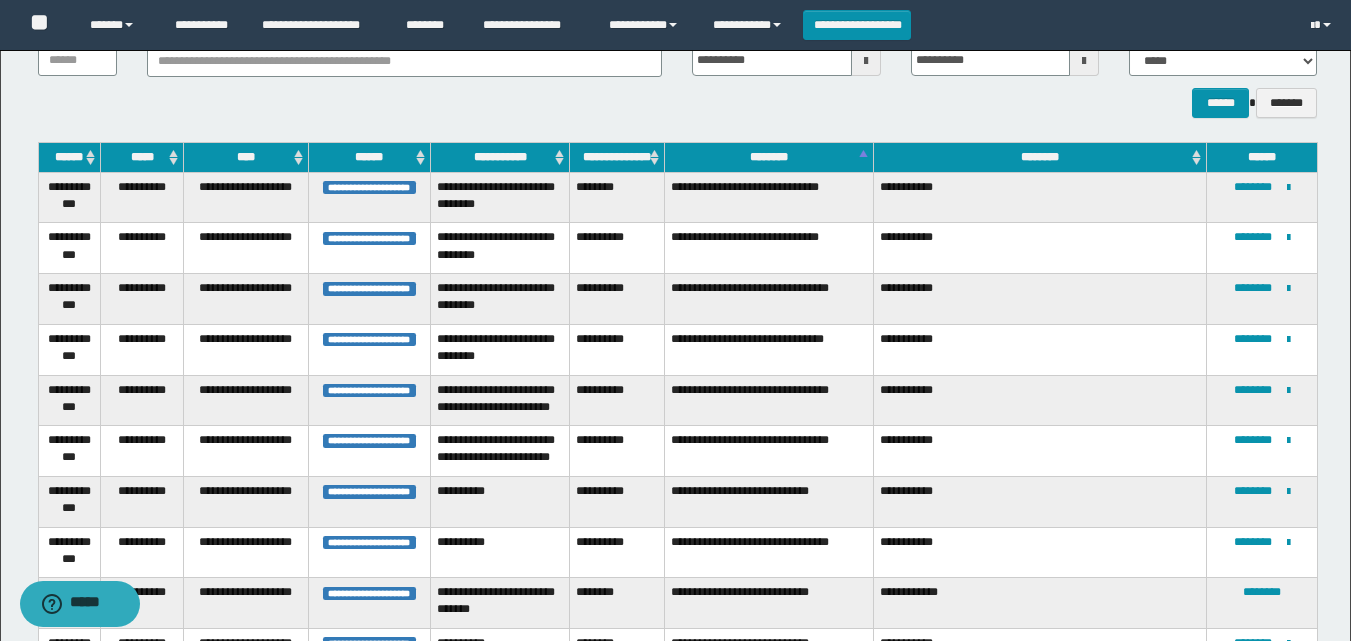 scroll, scrollTop: 200, scrollLeft: 0, axis: vertical 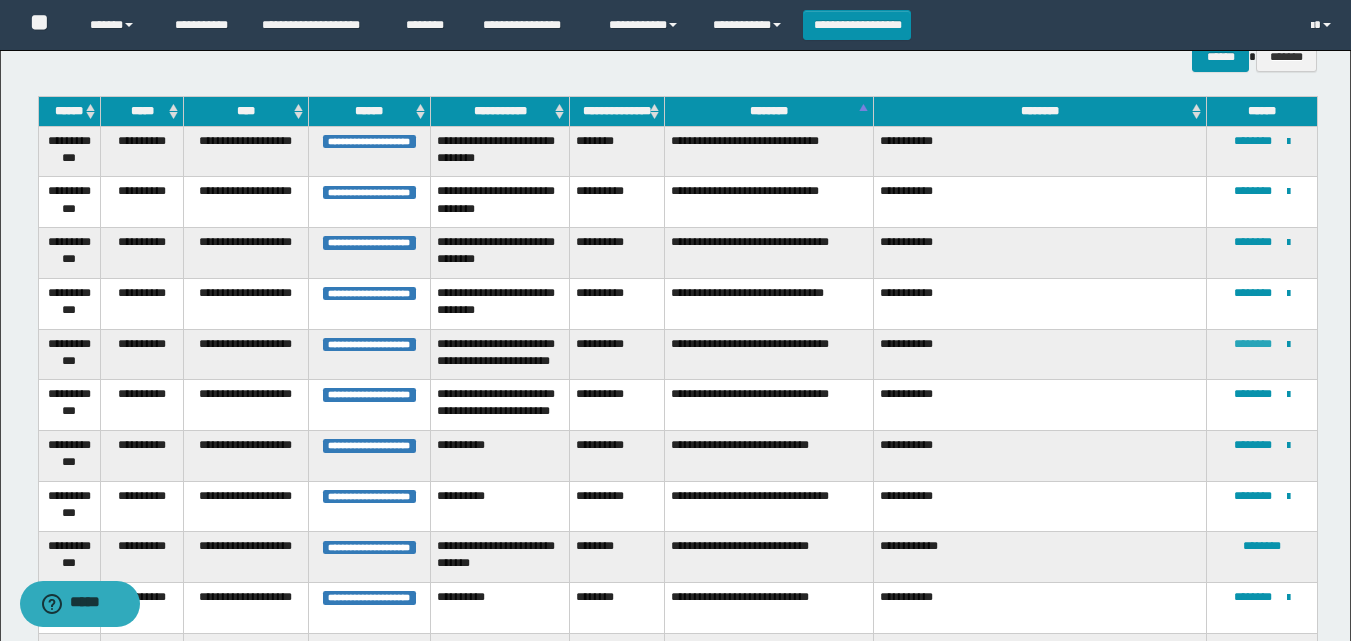 click on "********" at bounding box center [1253, 344] 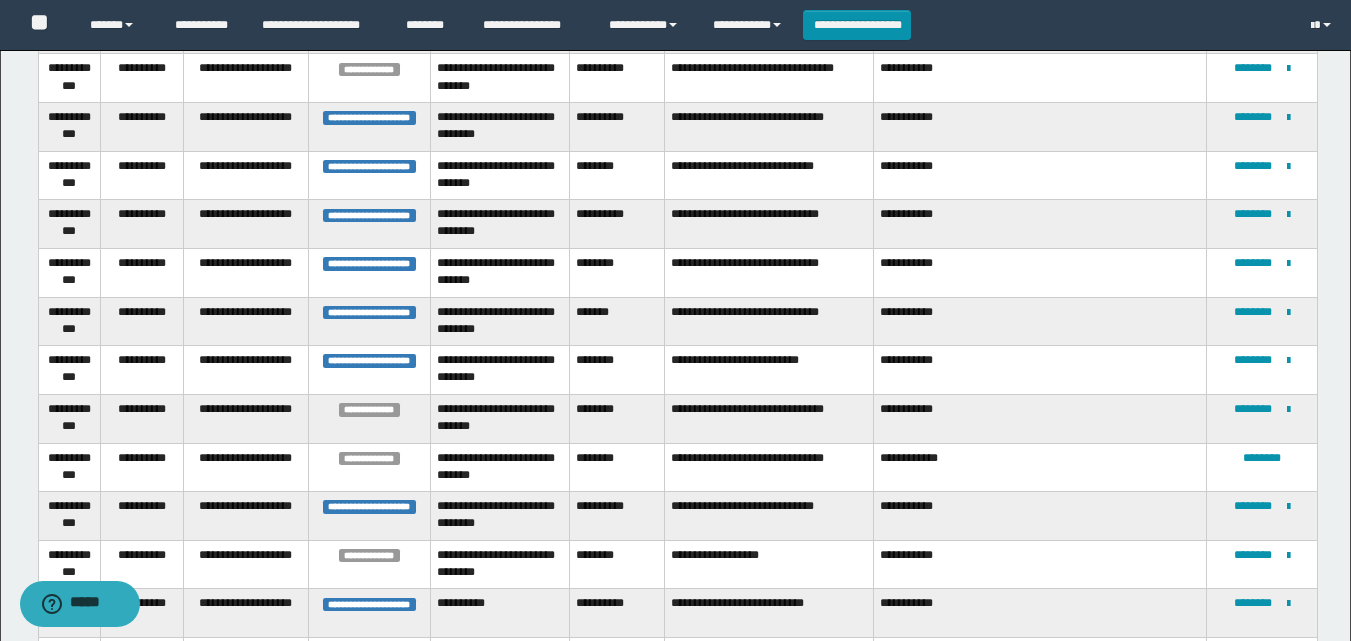 scroll, scrollTop: 2275, scrollLeft: 0, axis: vertical 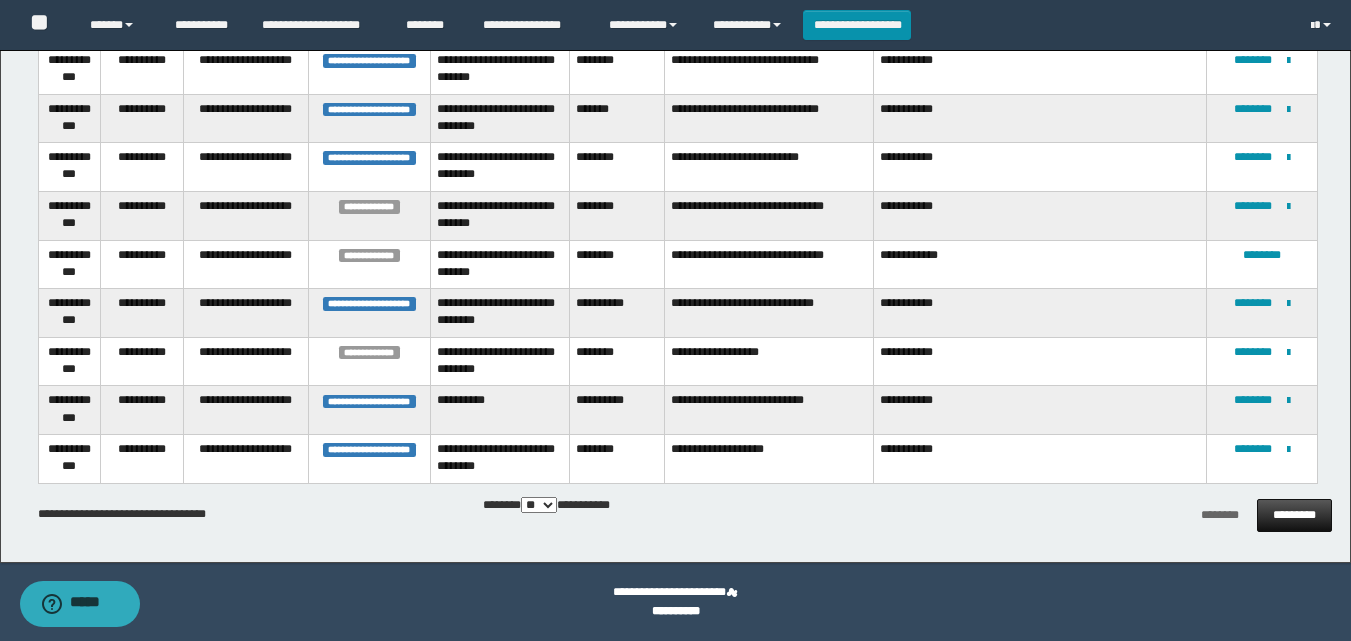 click on "*********" at bounding box center [1294, 515] 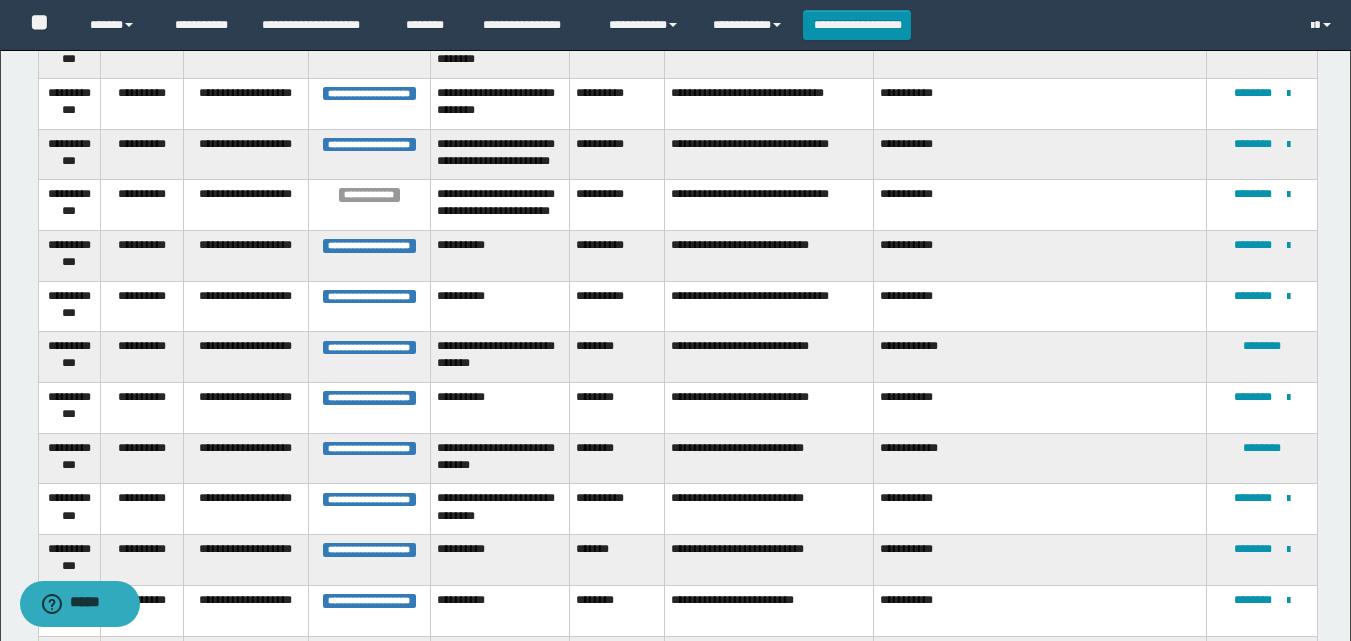 scroll, scrollTop: 300, scrollLeft: 0, axis: vertical 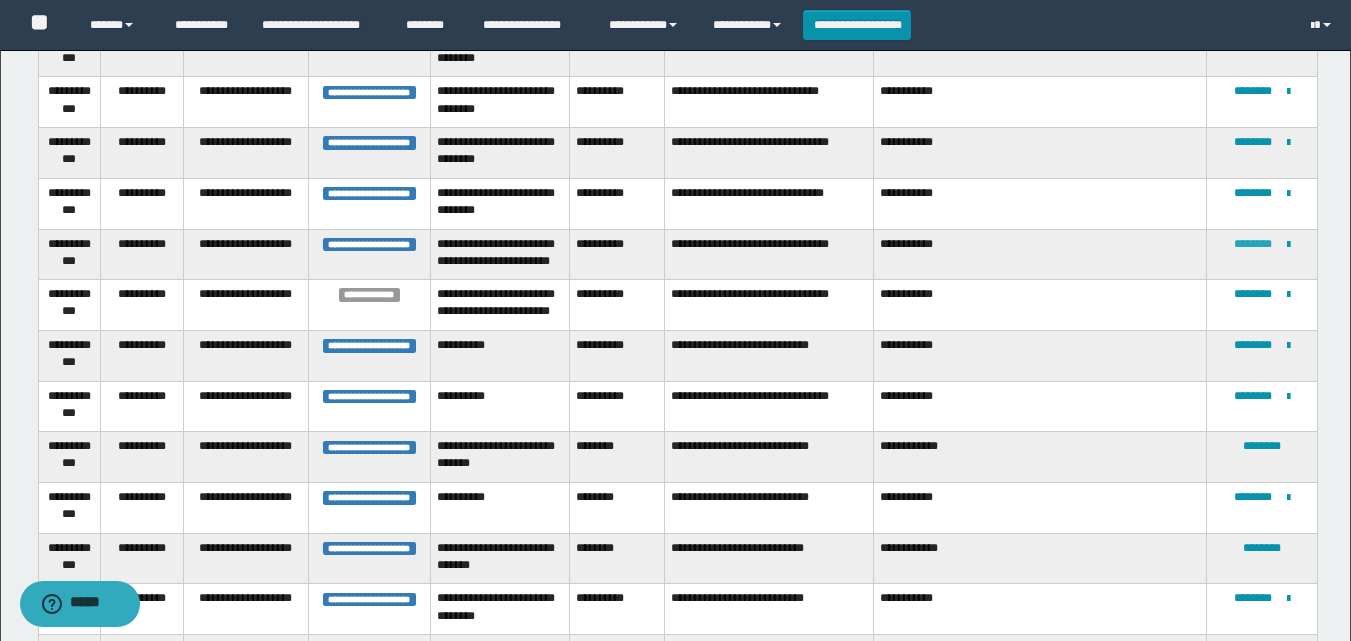 click on "********" at bounding box center [1253, 244] 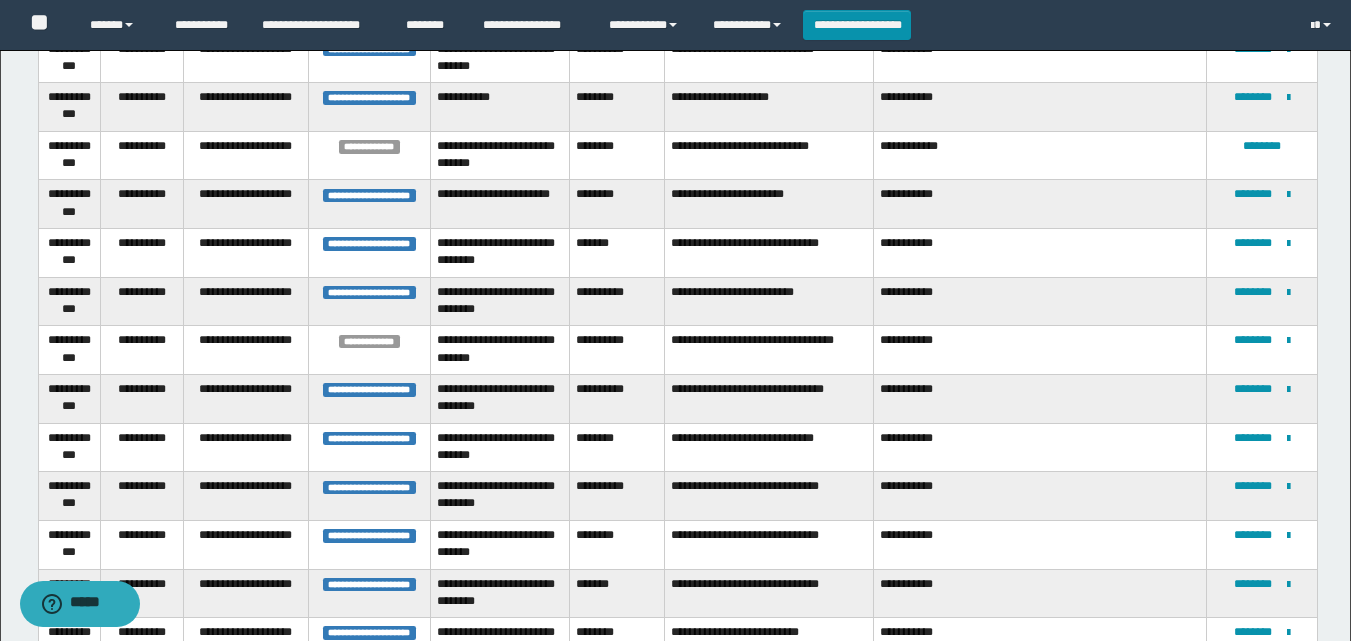 scroll, scrollTop: 2275, scrollLeft: 0, axis: vertical 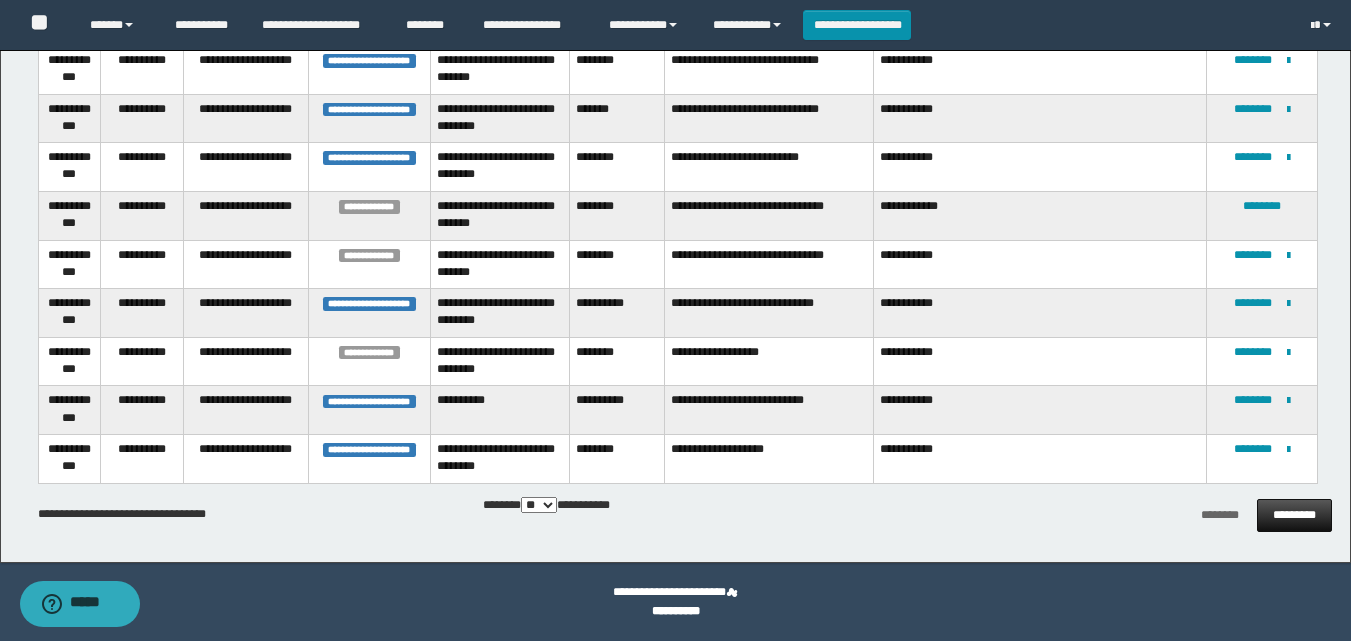 click on "*********" at bounding box center [1294, 515] 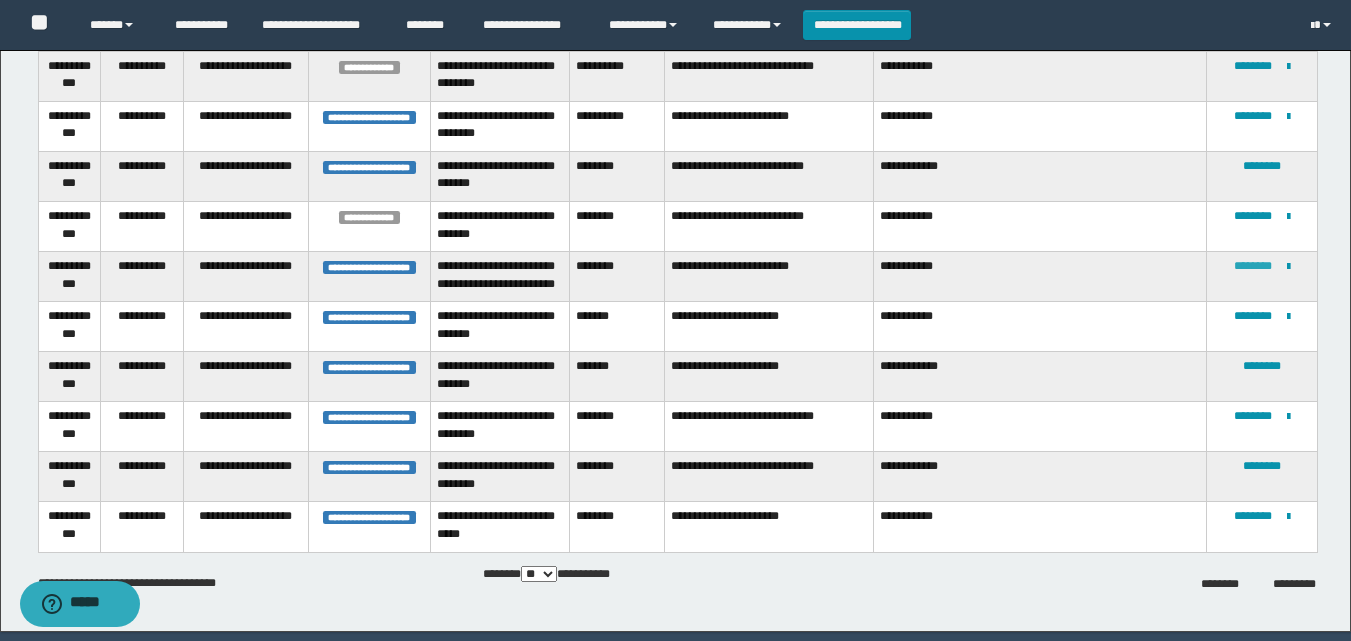 click on "********" at bounding box center (1253, 266) 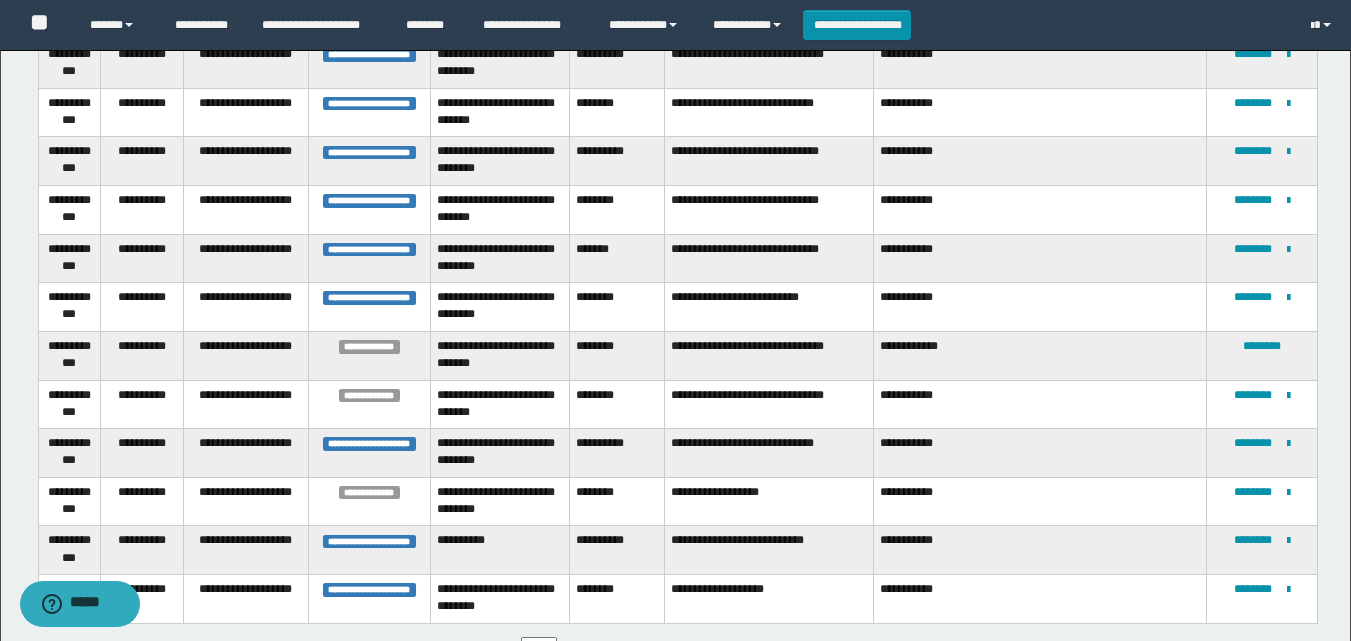 scroll, scrollTop: 2275, scrollLeft: 0, axis: vertical 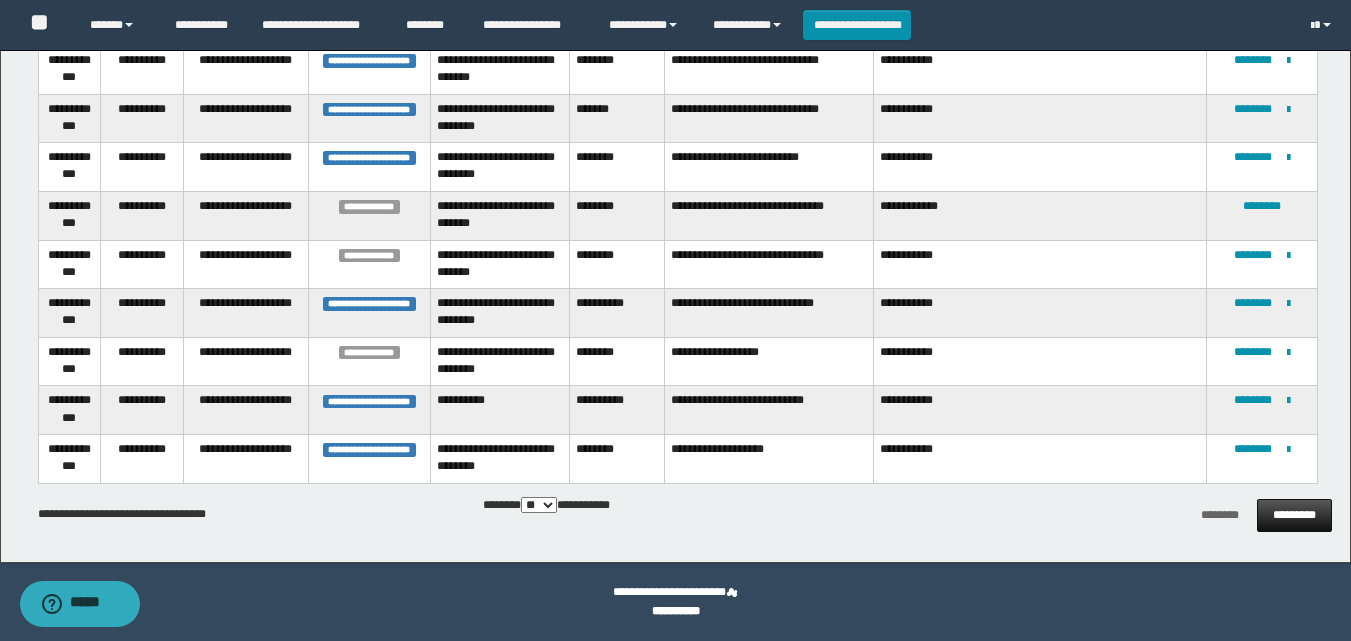 click on "*********" at bounding box center [1294, 515] 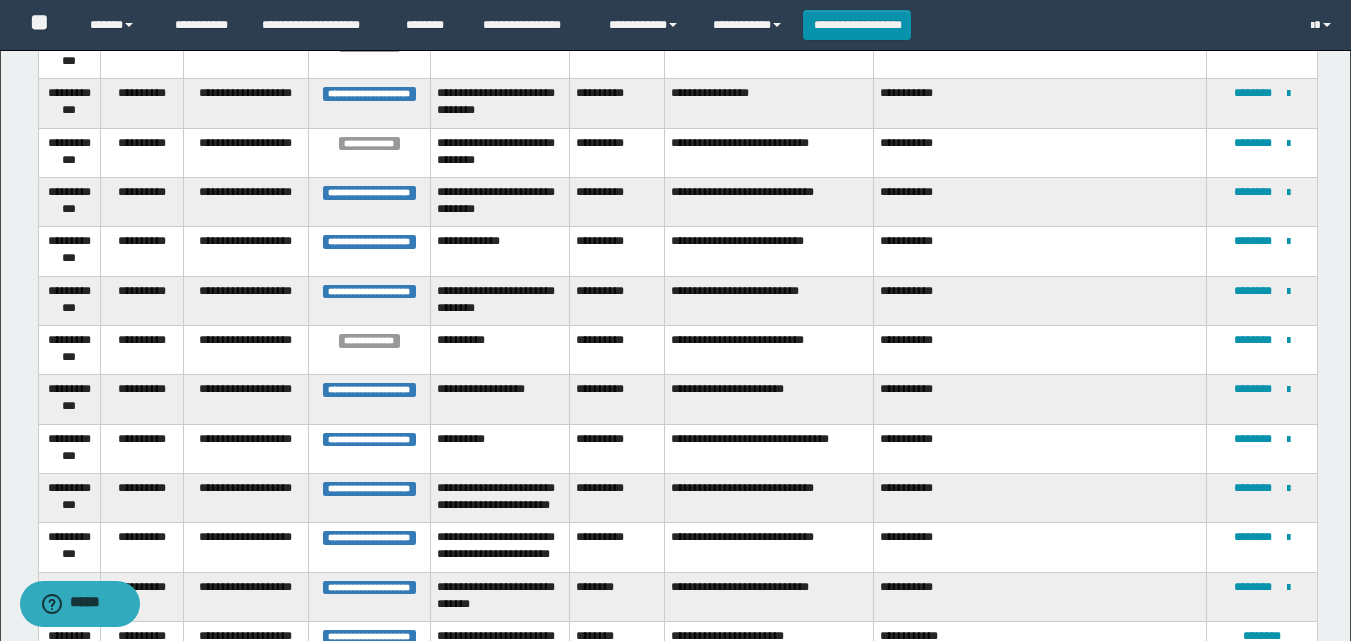 scroll, scrollTop: 1575, scrollLeft: 0, axis: vertical 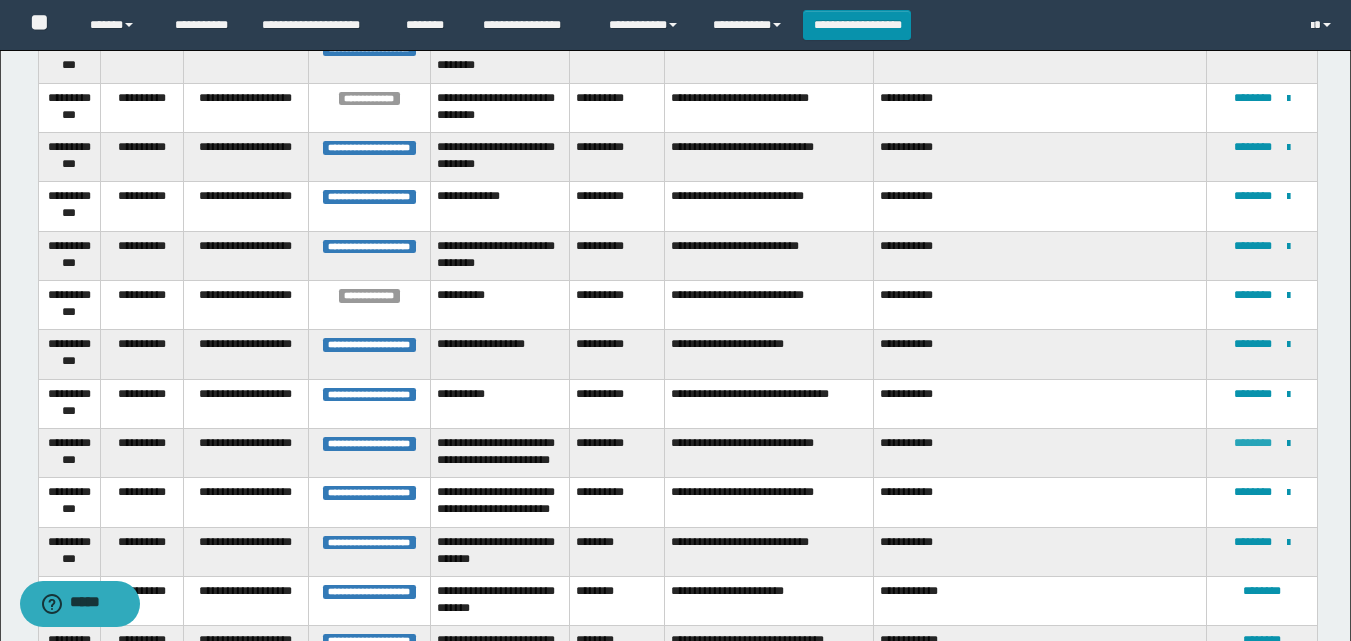 click on "********" at bounding box center (1253, 443) 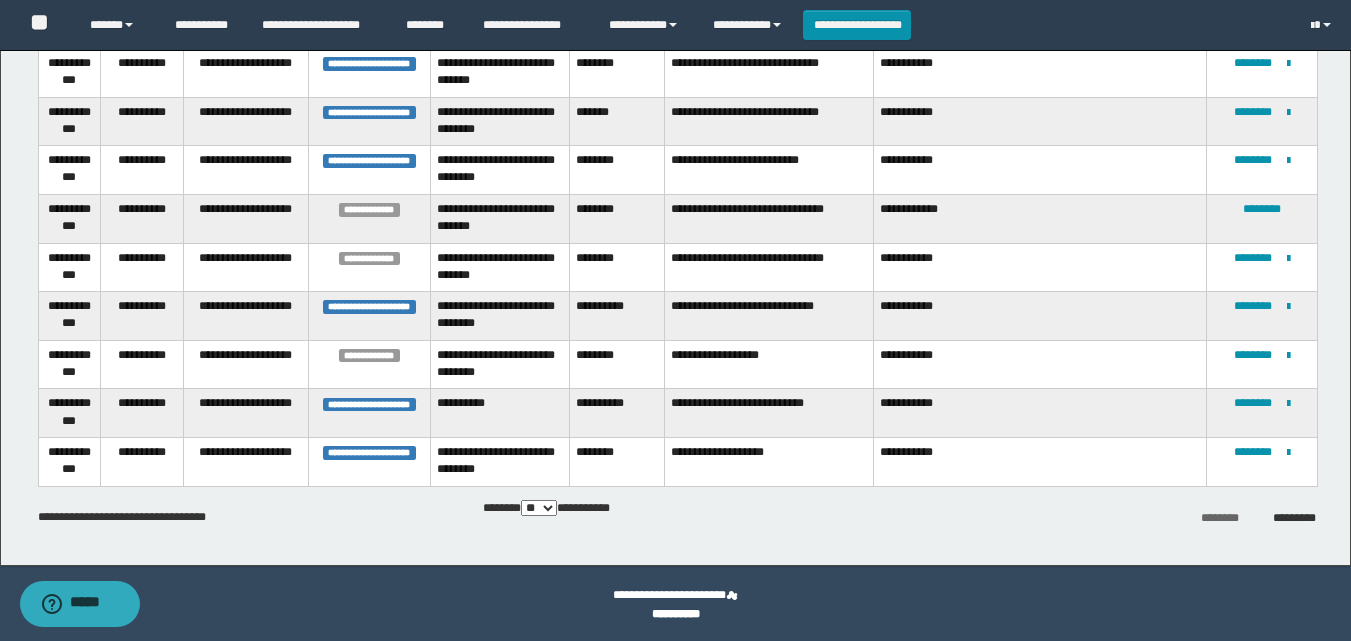scroll, scrollTop: 2275, scrollLeft: 0, axis: vertical 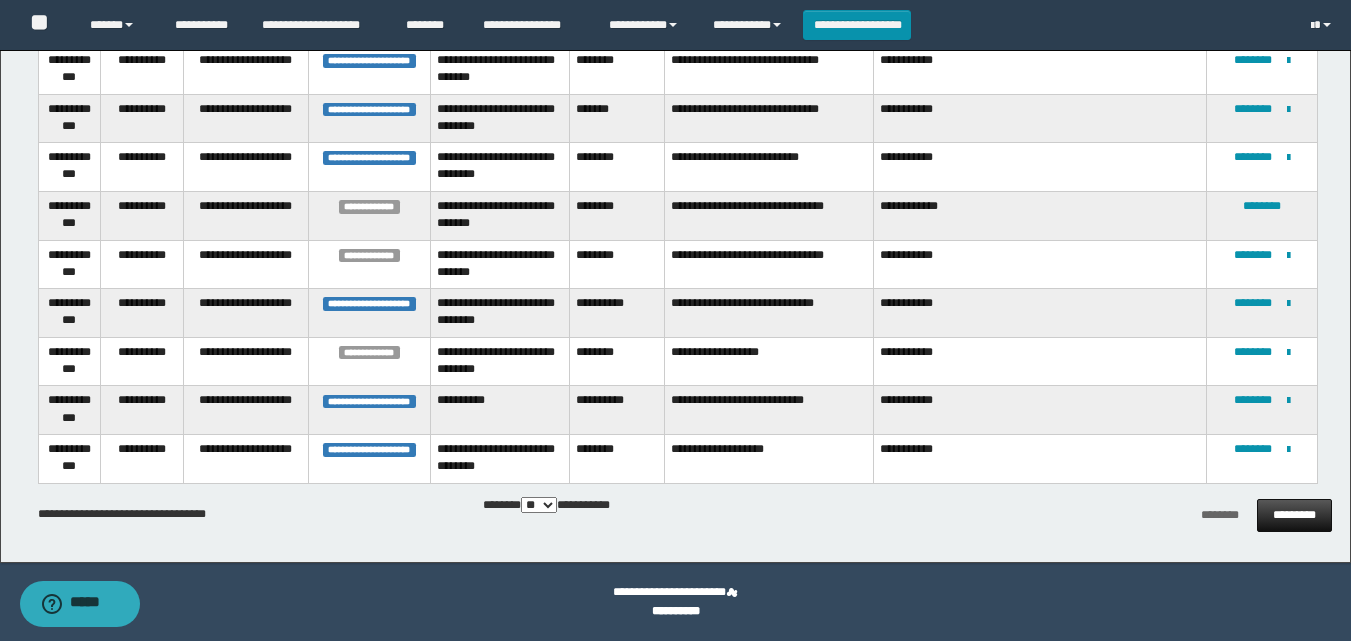 click on "*********" at bounding box center (1294, 515) 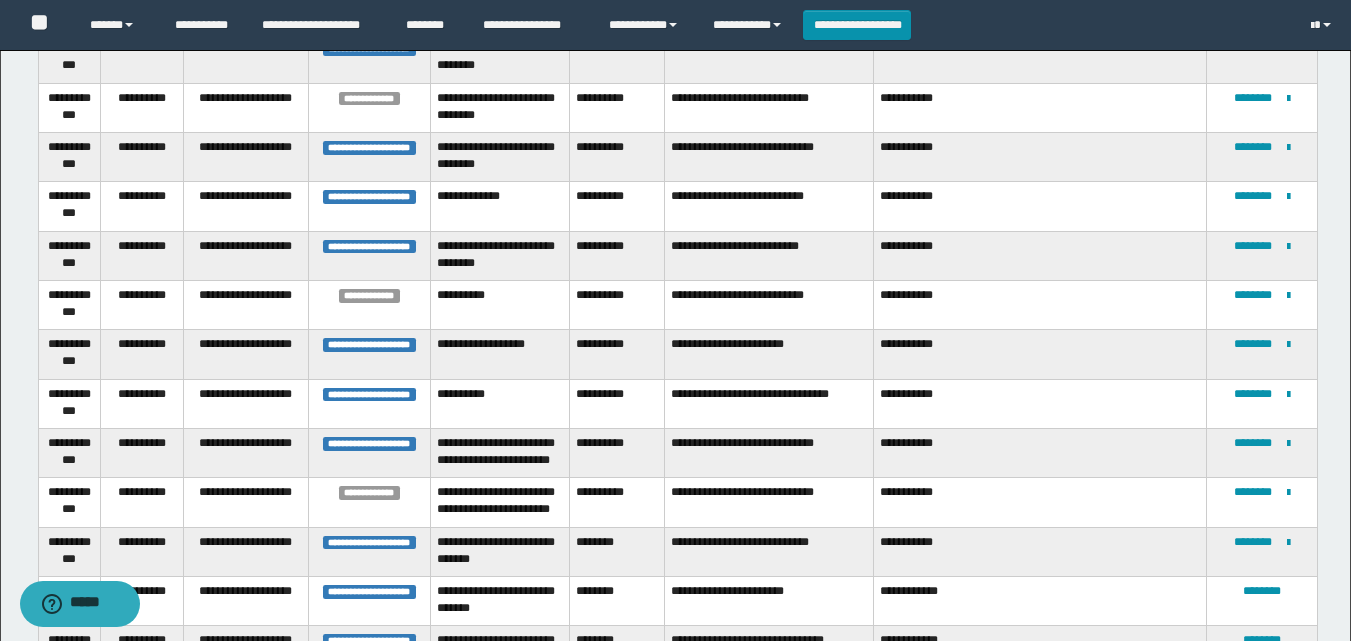 scroll, scrollTop: 1675, scrollLeft: 0, axis: vertical 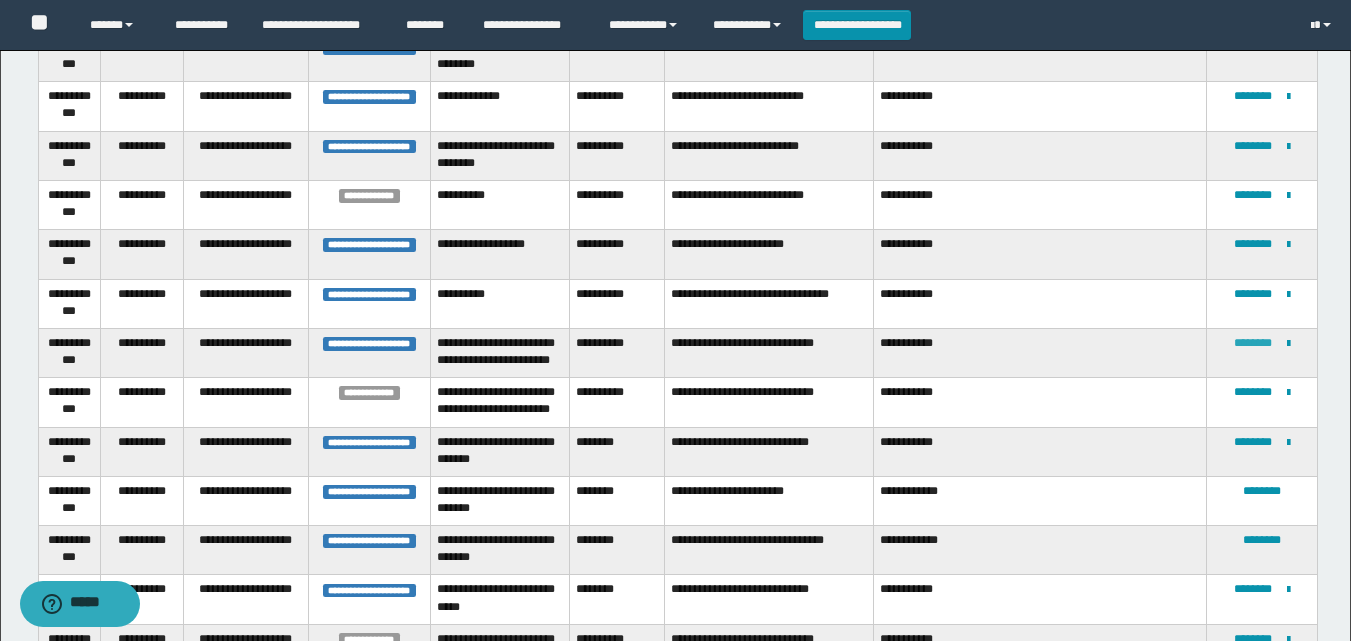 click on "********" at bounding box center [1253, 343] 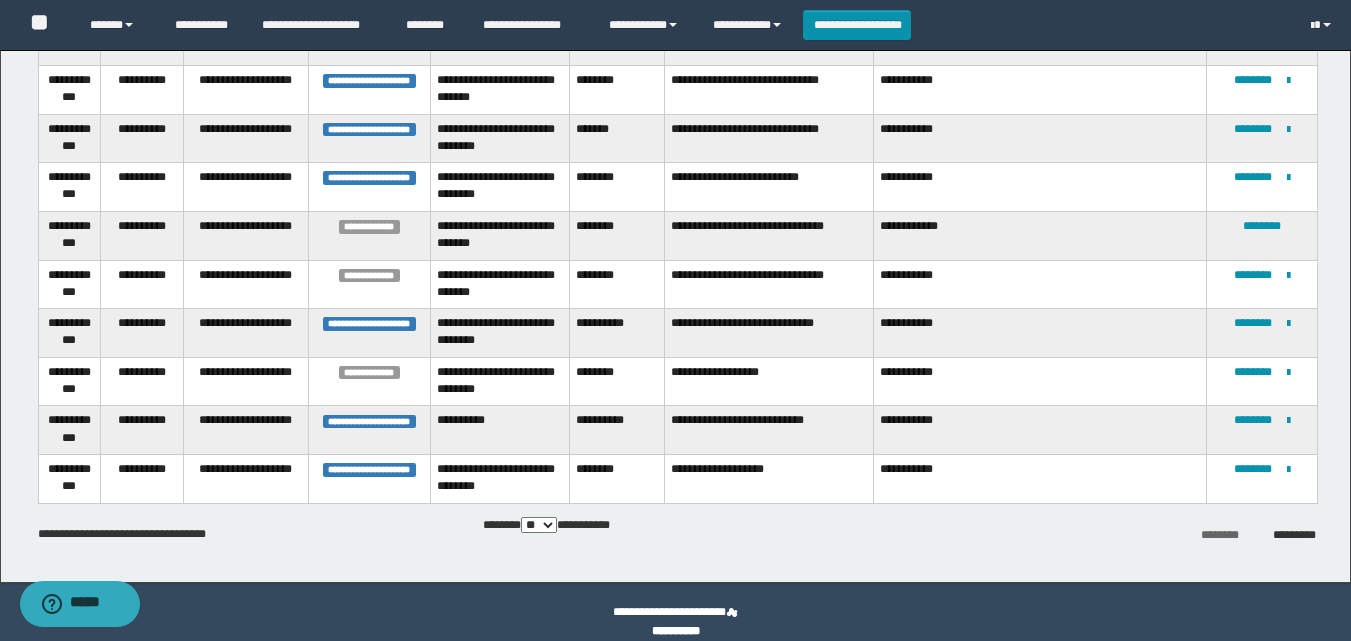 scroll, scrollTop: 2275, scrollLeft: 0, axis: vertical 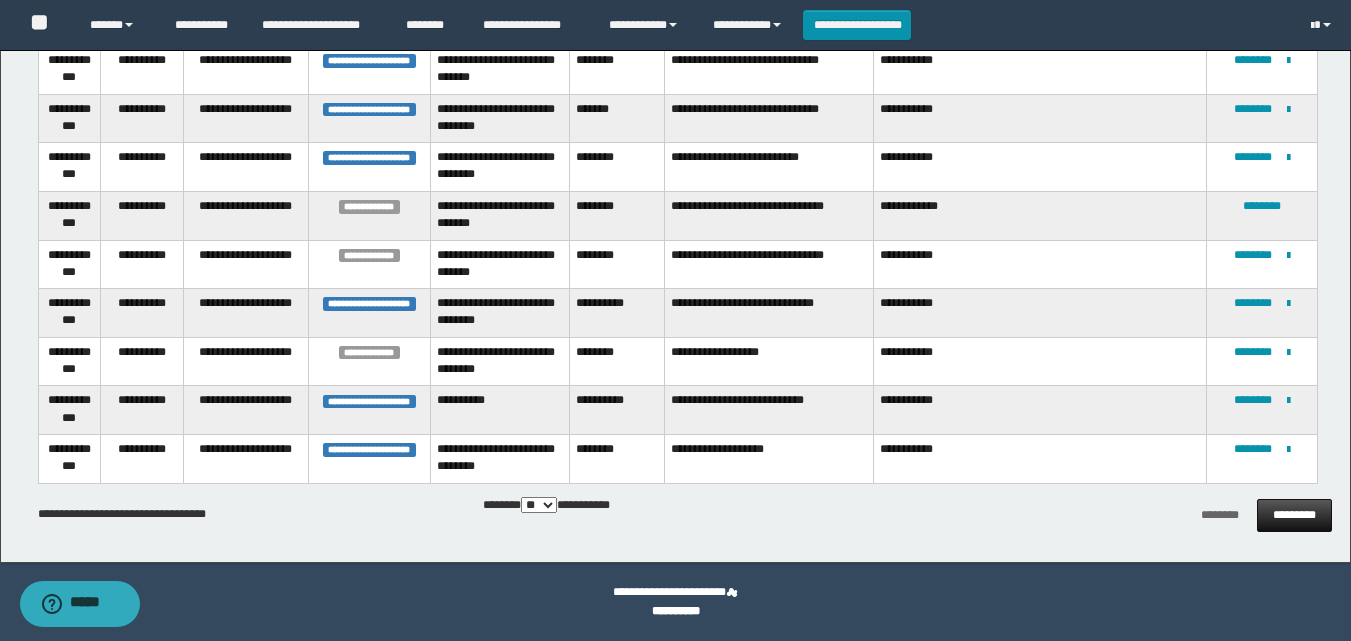 click on "*********" at bounding box center (1294, 515) 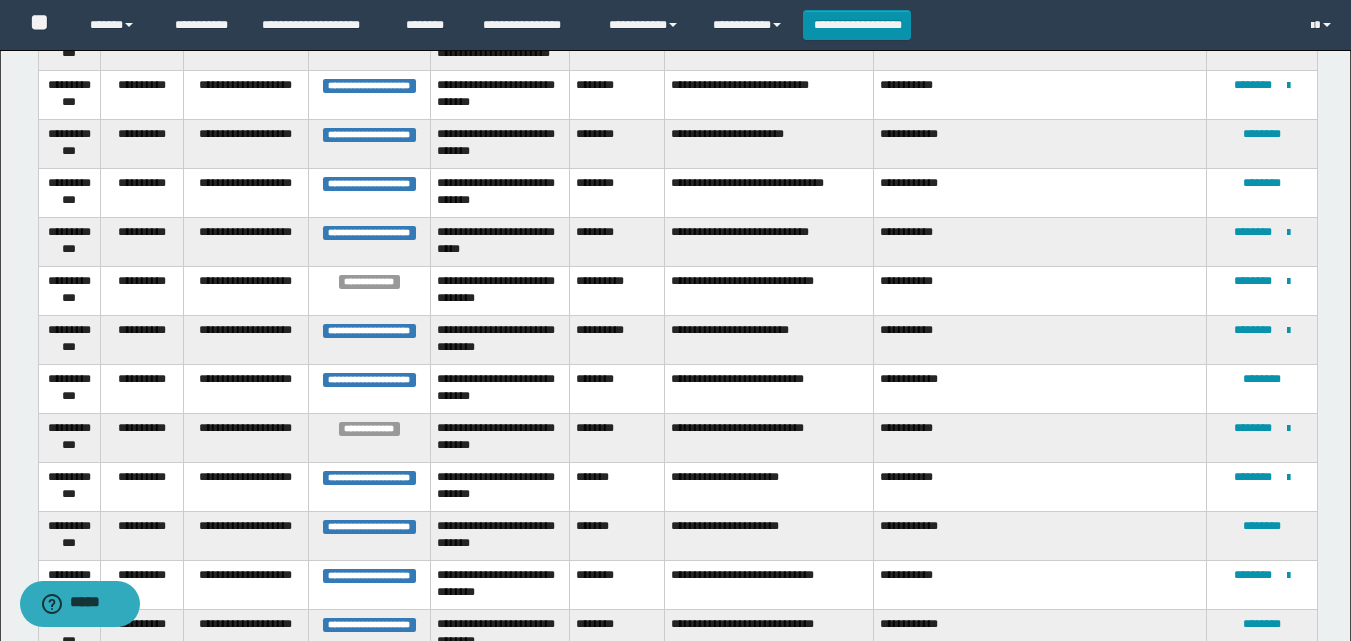 scroll, scrollTop: 2275, scrollLeft: 0, axis: vertical 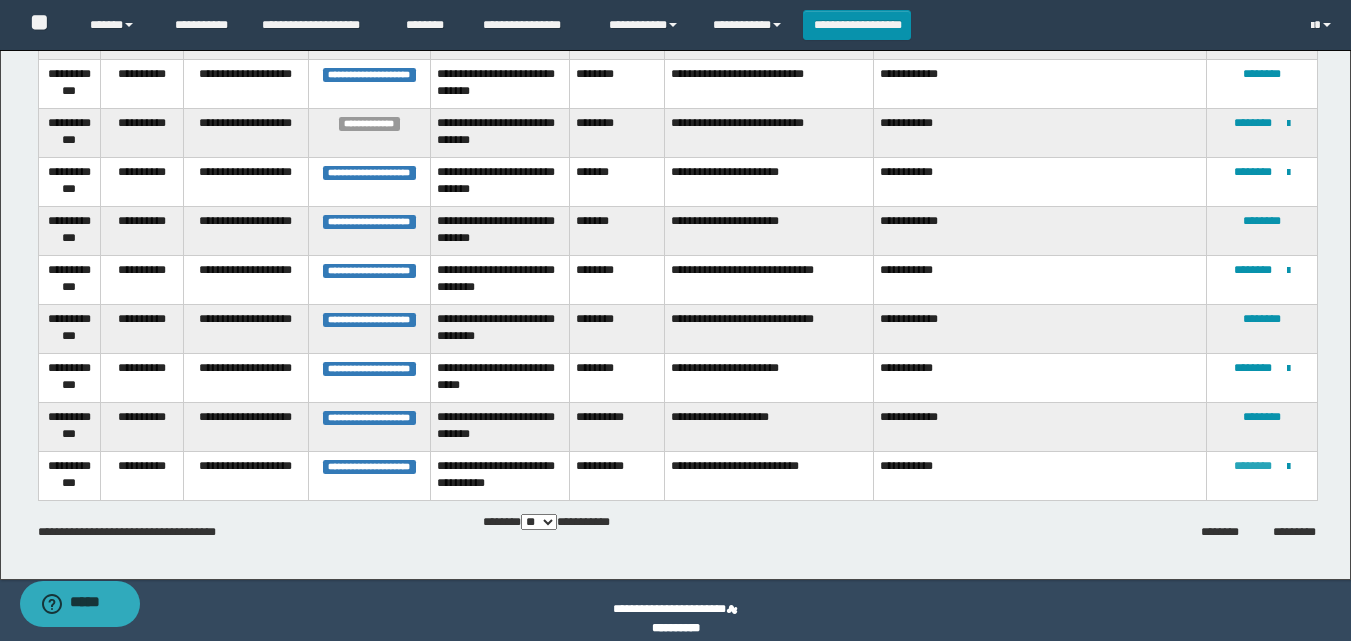 click on "********" at bounding box center [1253, 466] 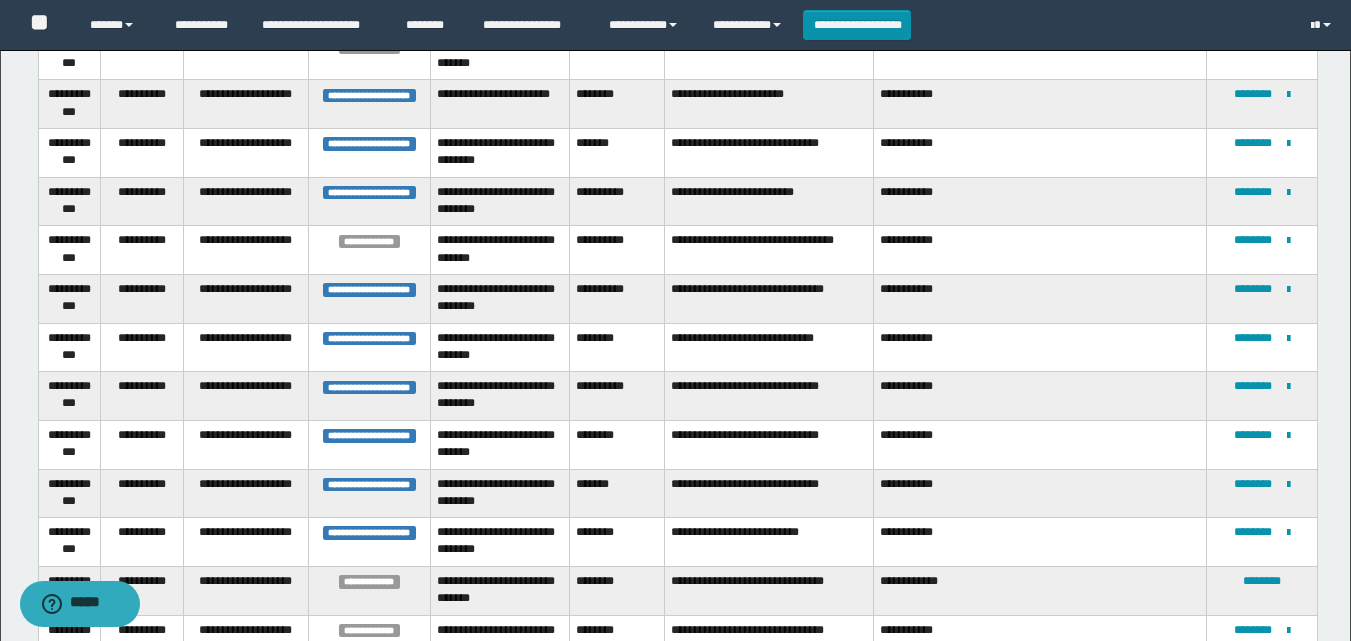scroll, scrollTop: 2275, scrollLeft: 0, axis: vertical 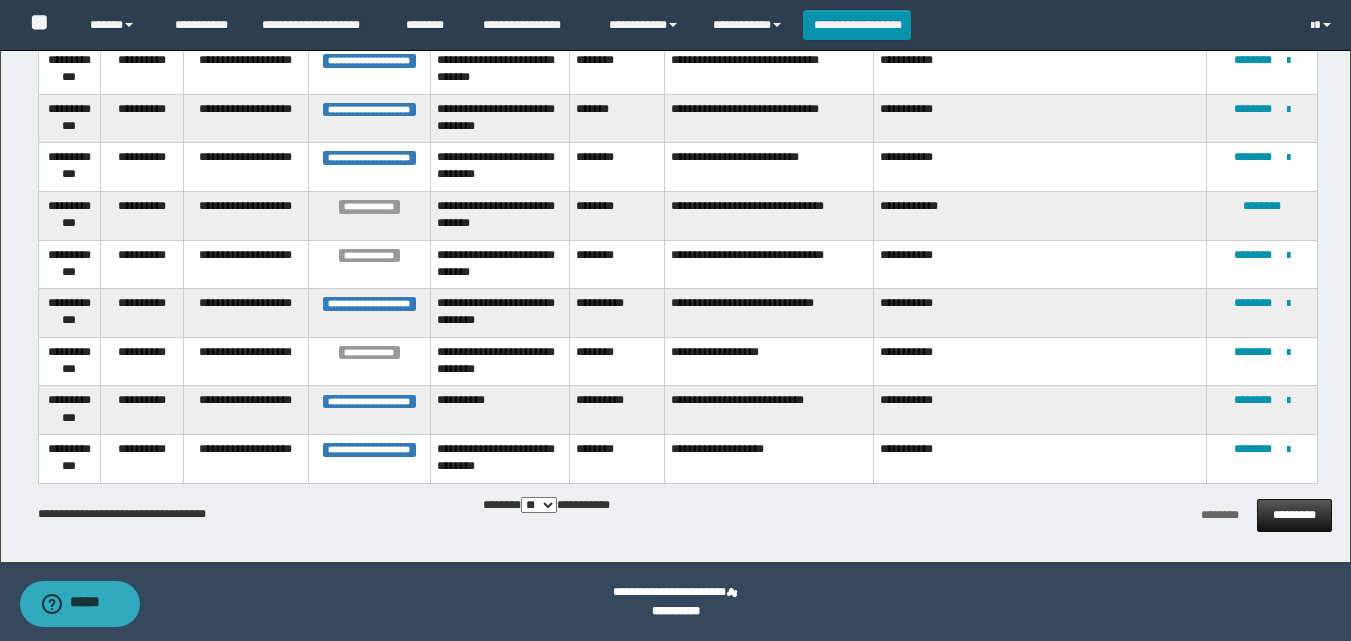 click on "*********" at bounding box center [1294, 515] 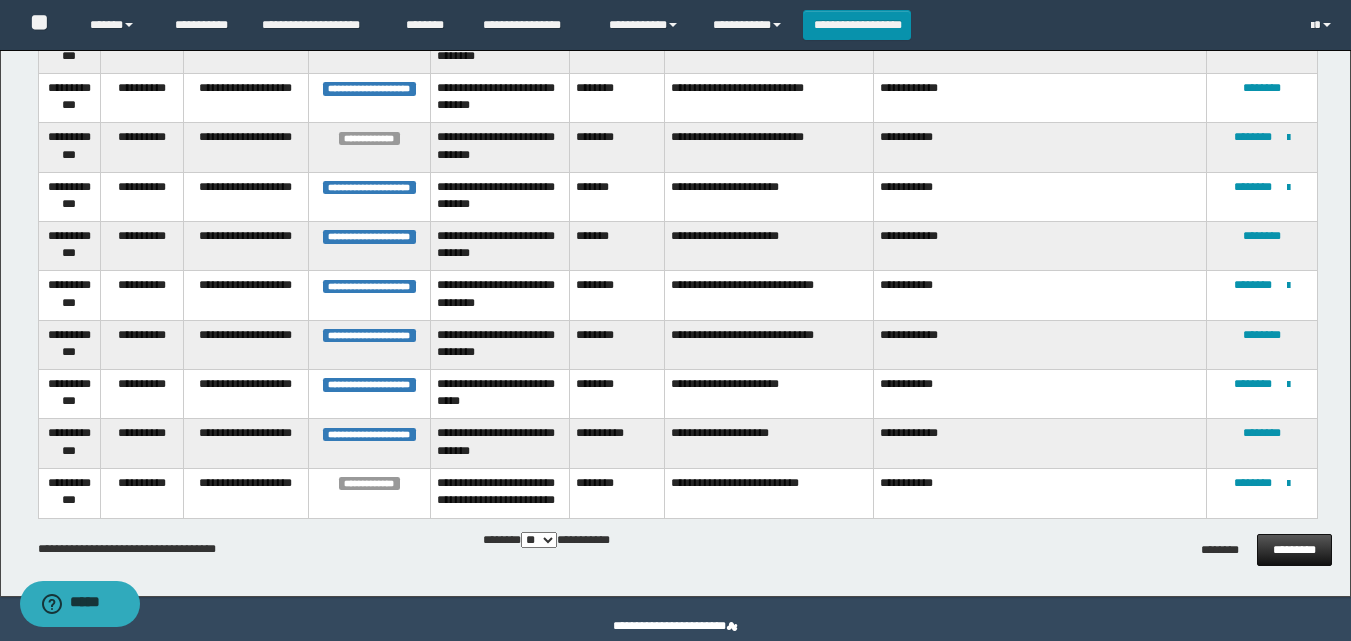 click on "*********" at bounding box center (1294, 550) 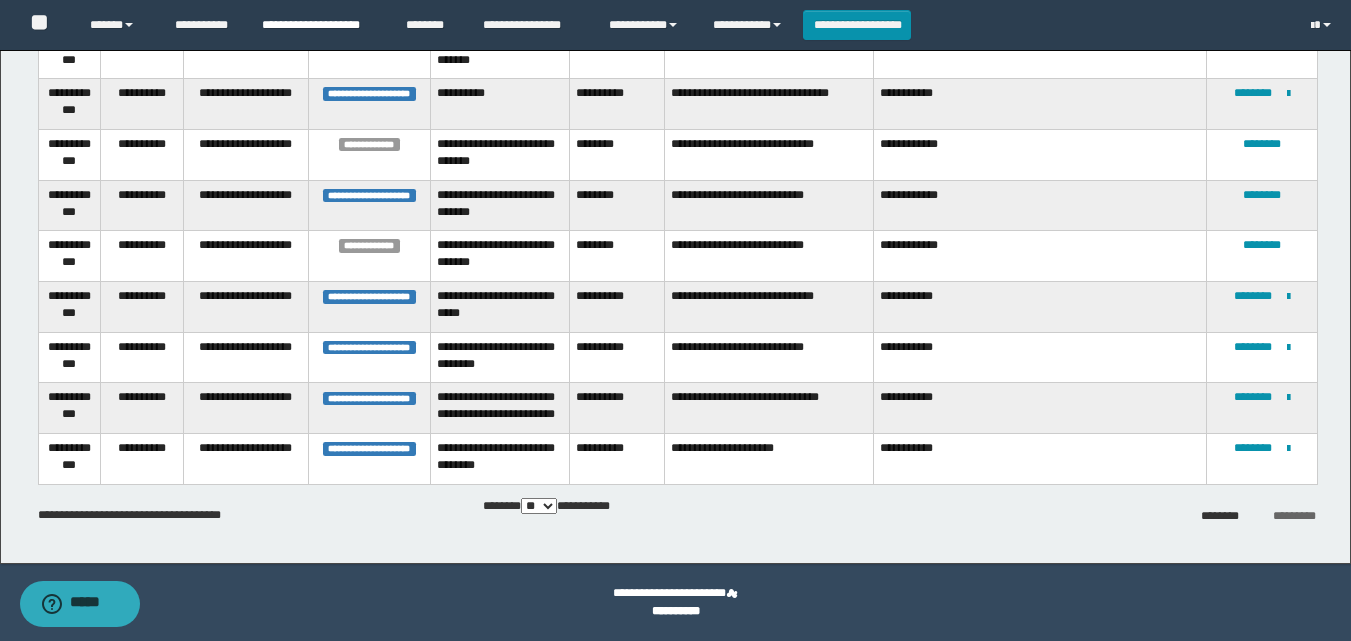scroll, scrollTop: 349, scrollLeft: 0, axis: vertical 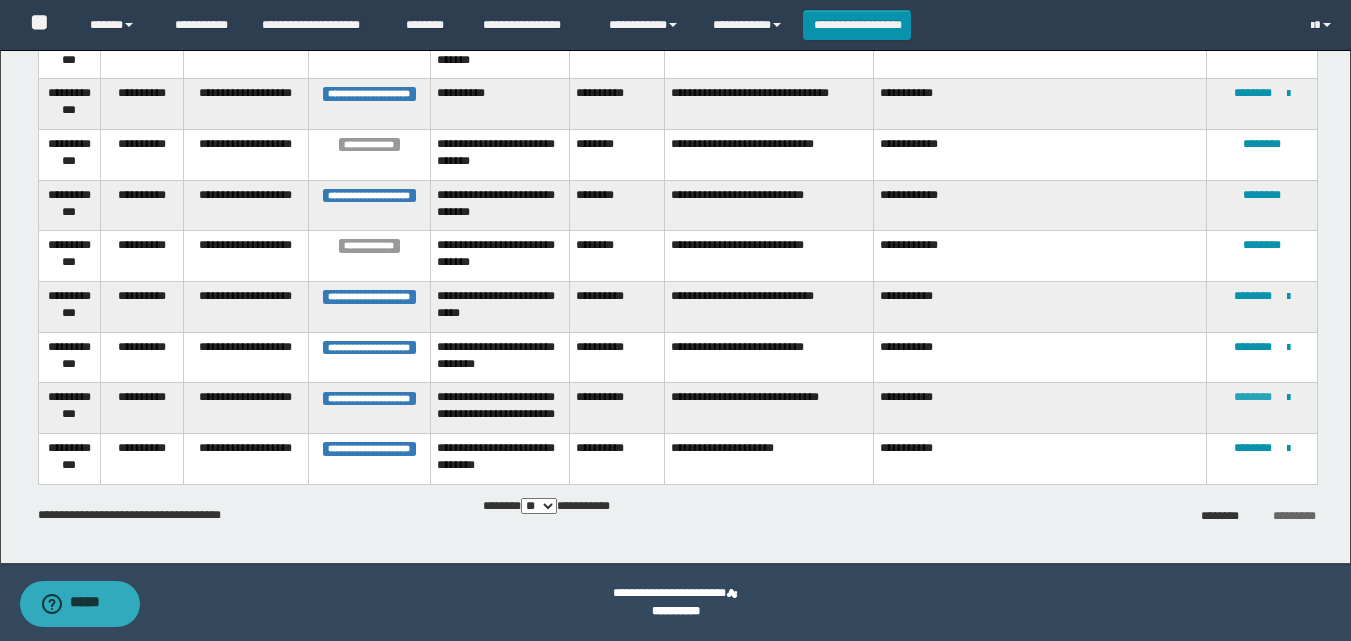 click on "********" at bounding box center (1253, 397) 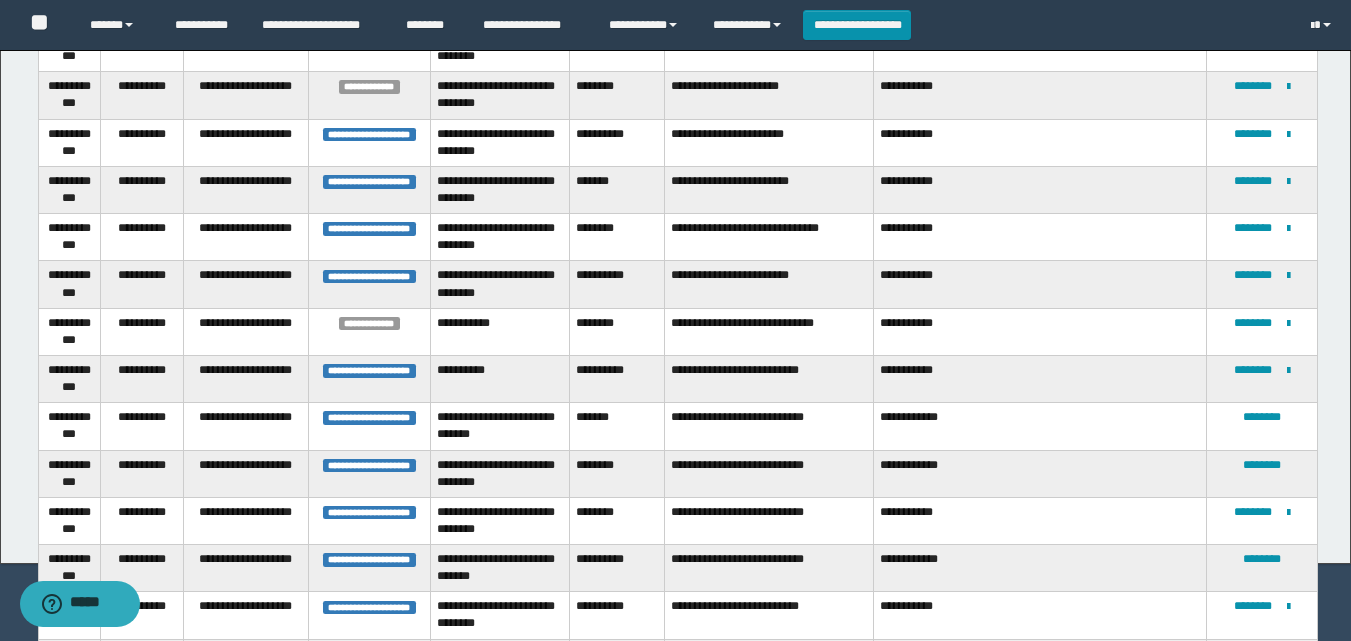 scroll, scrollTop: 0, scrollLeft: 0, axis: both 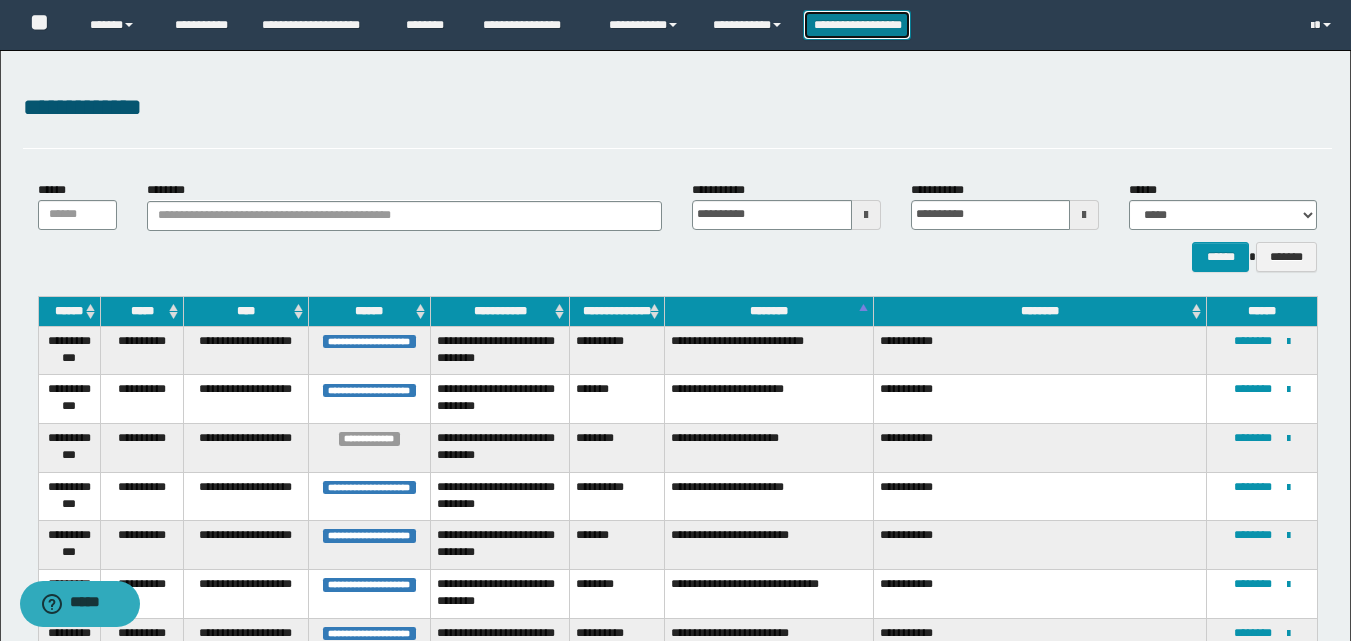 click on "**********" at bounding box center [857, 25] 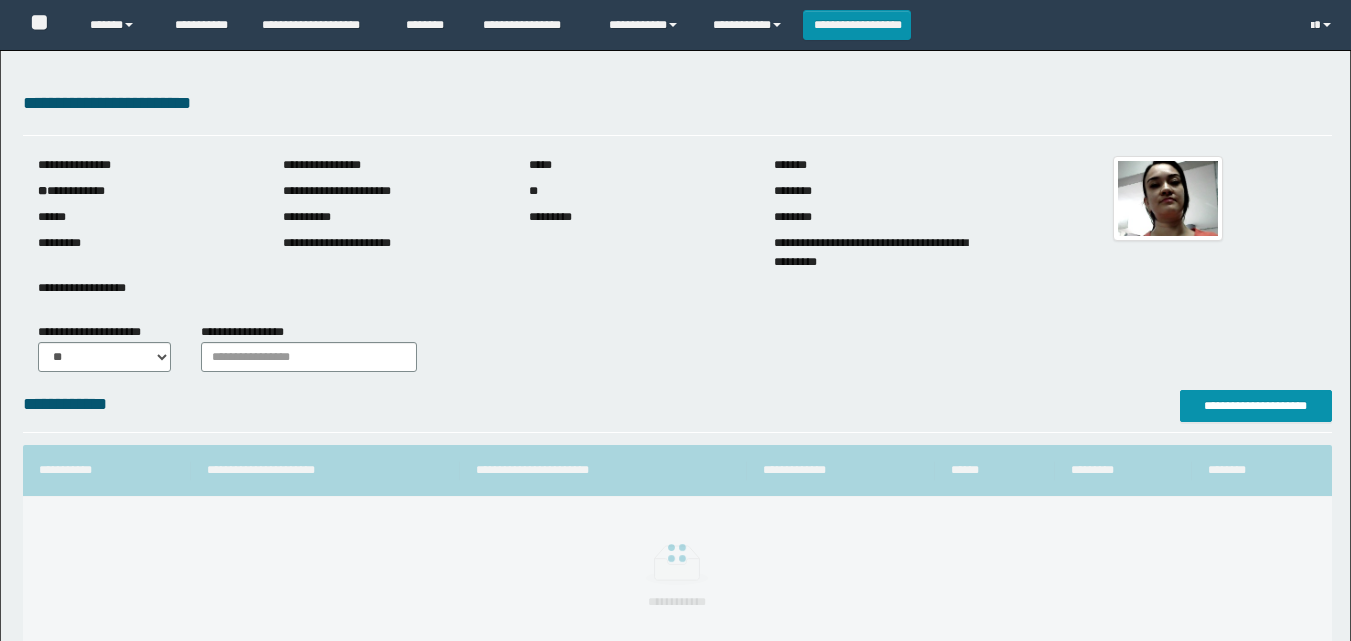 scroll, scrollTop: 0, scrollLeft: 0, axis: both 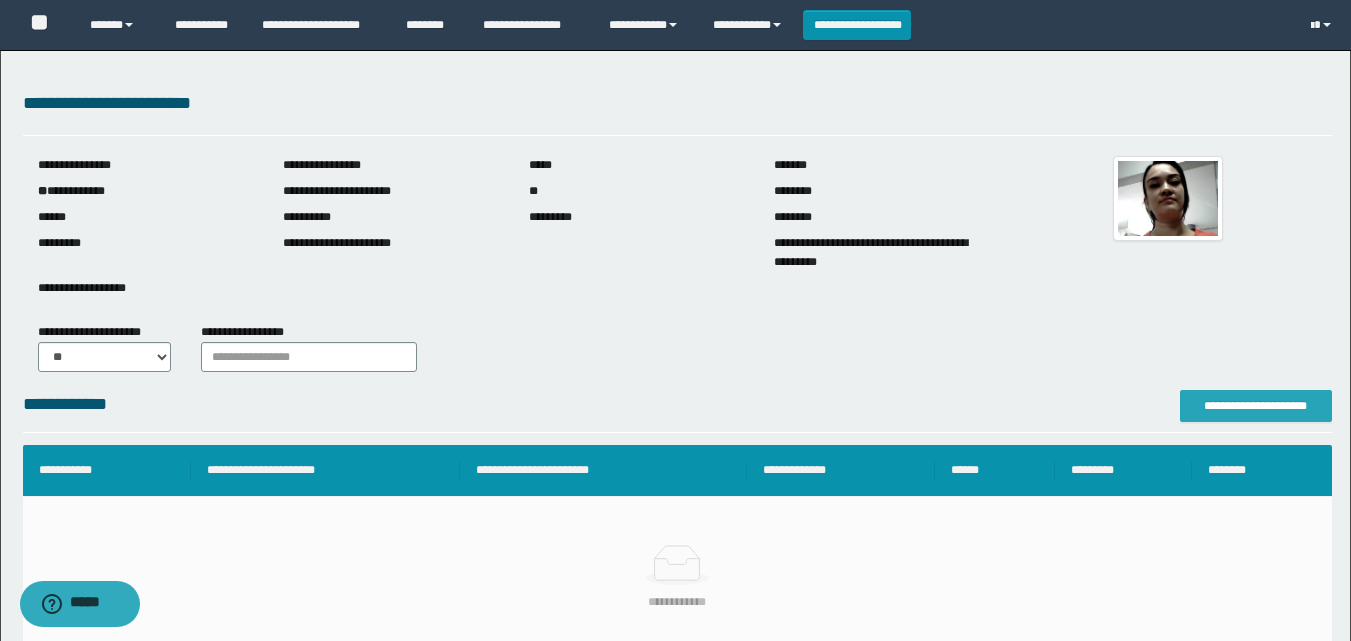 click on "**********" at bounding box center [1256, 406] 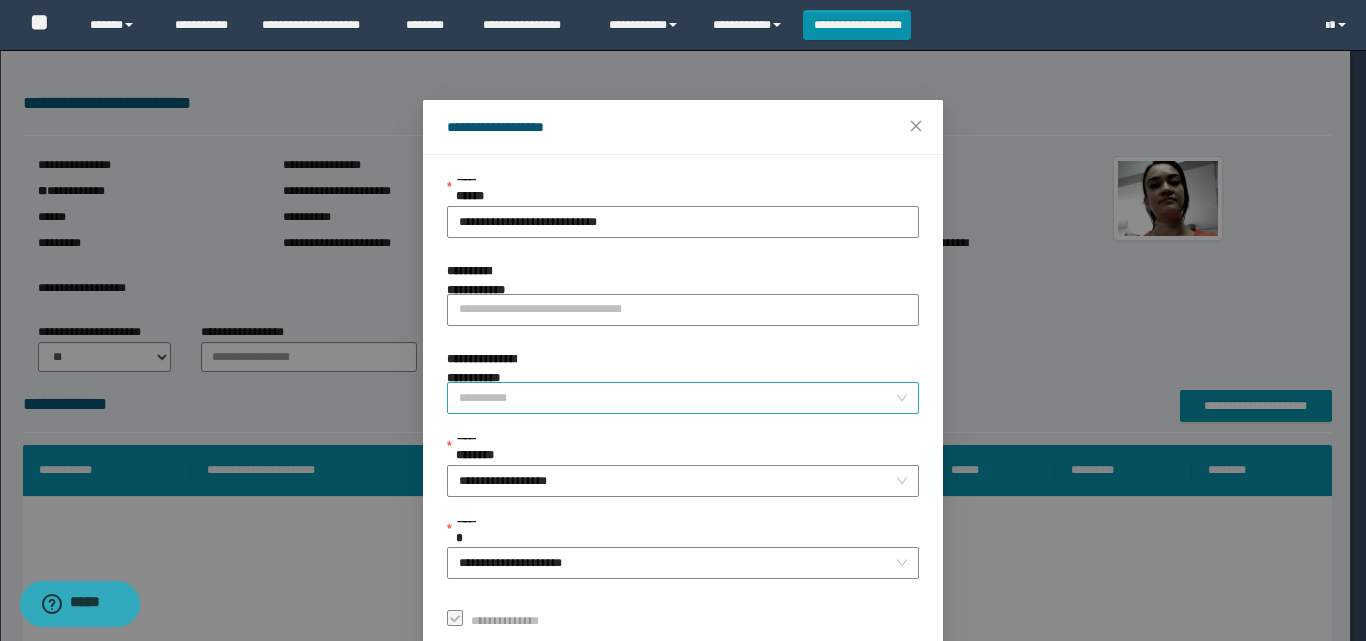 click on "**********" at bounding box center [677, 398] 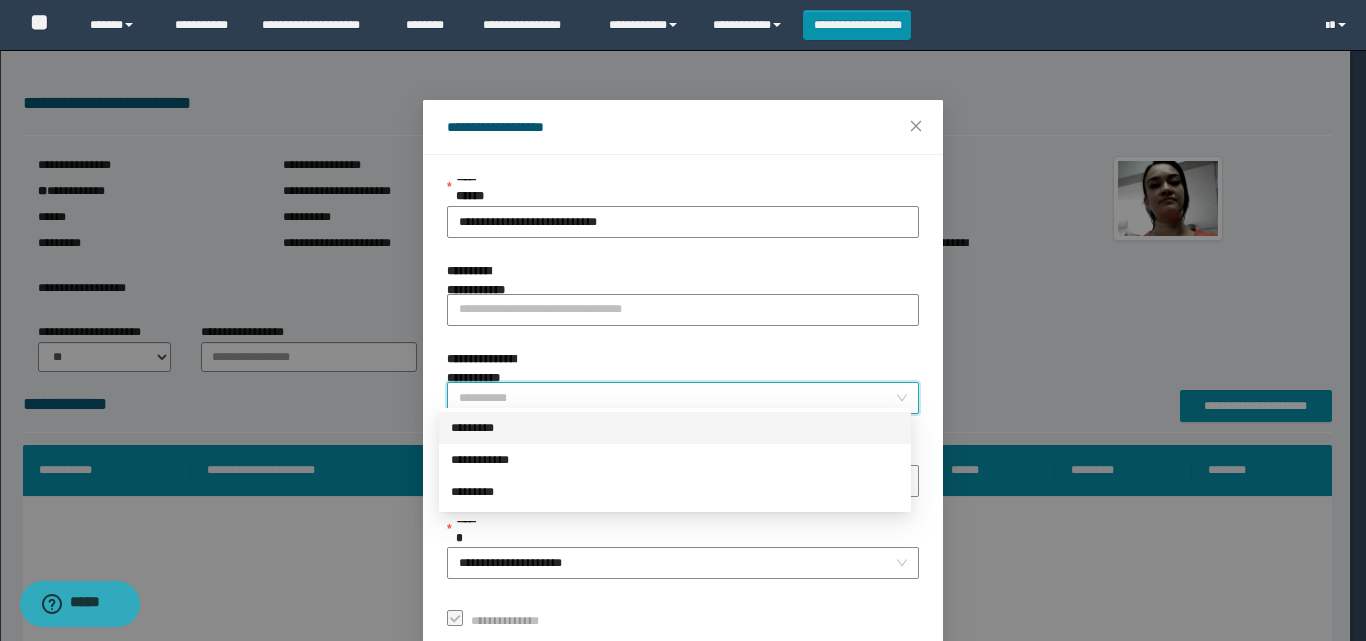 click on "*********" at bounding box center [675, 428] 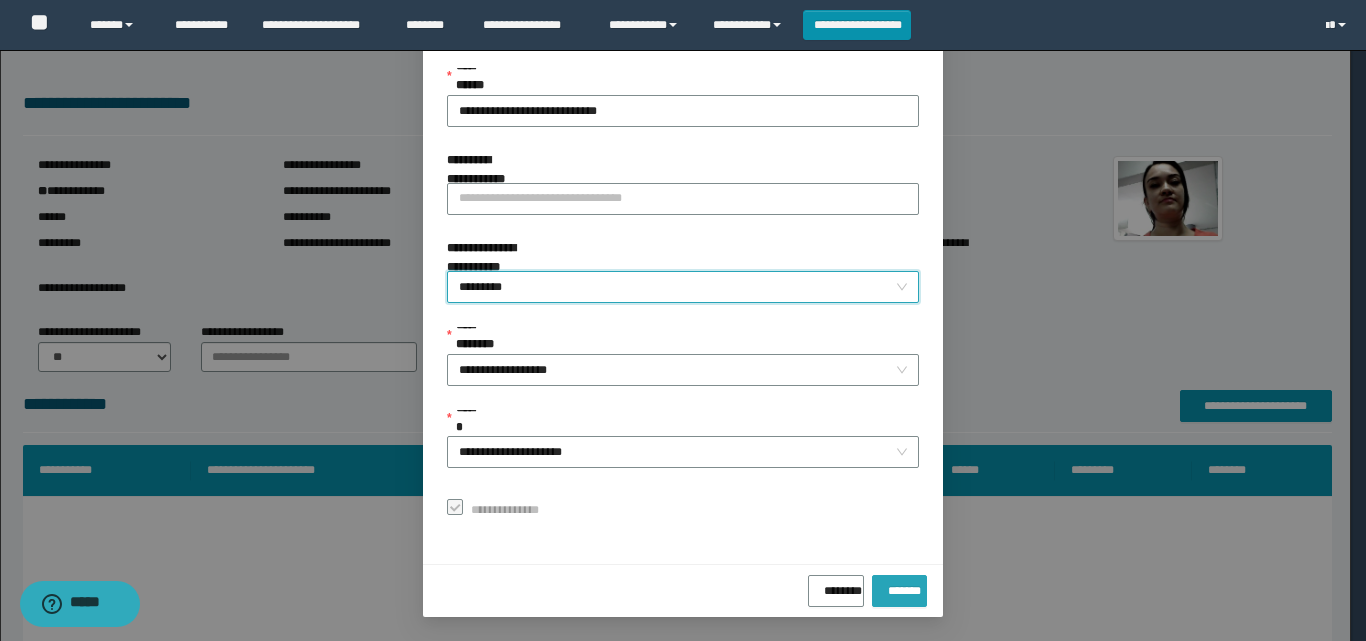click on "*******" at bounding box center [899, 587] 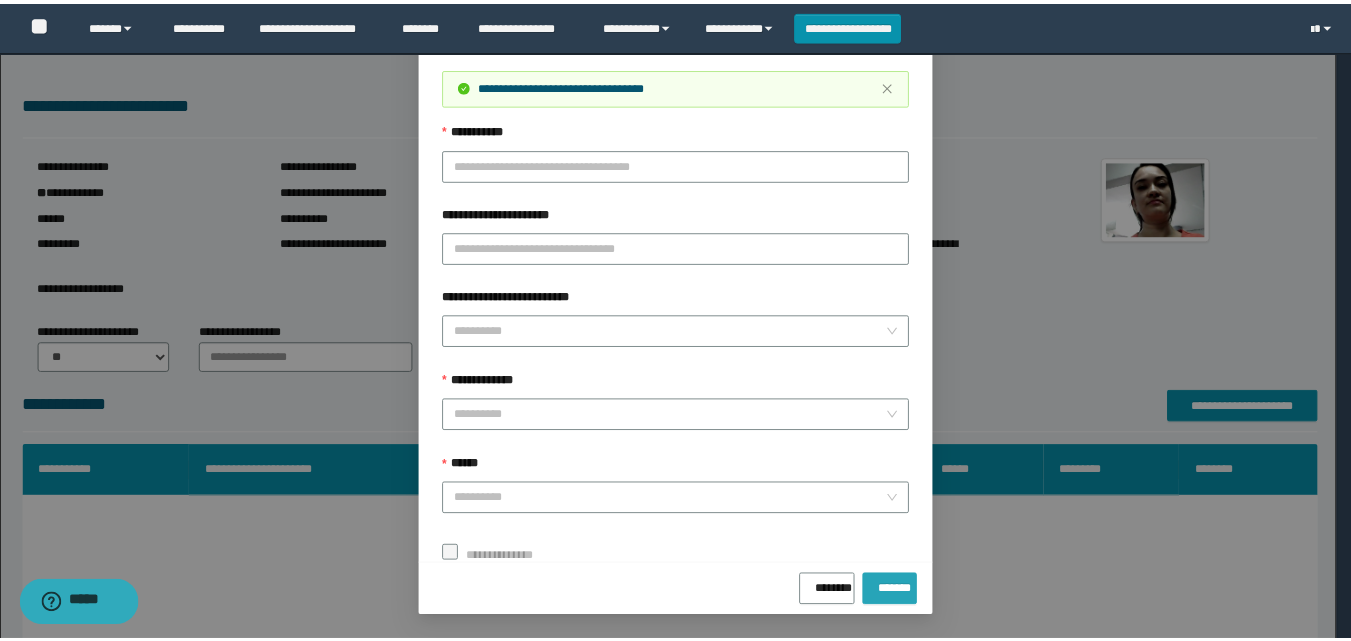 scroll, scrollTop: 64, scrollLeft: 0, axis: vertical 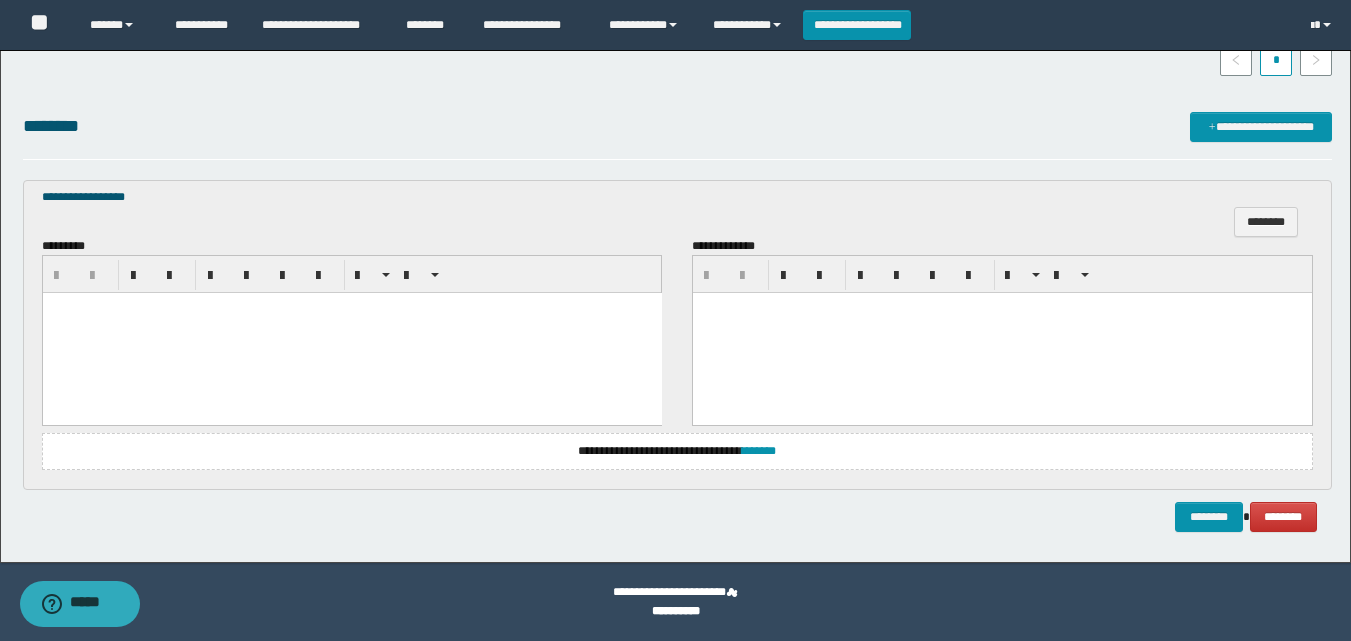 click at bounding box center (351, 333) 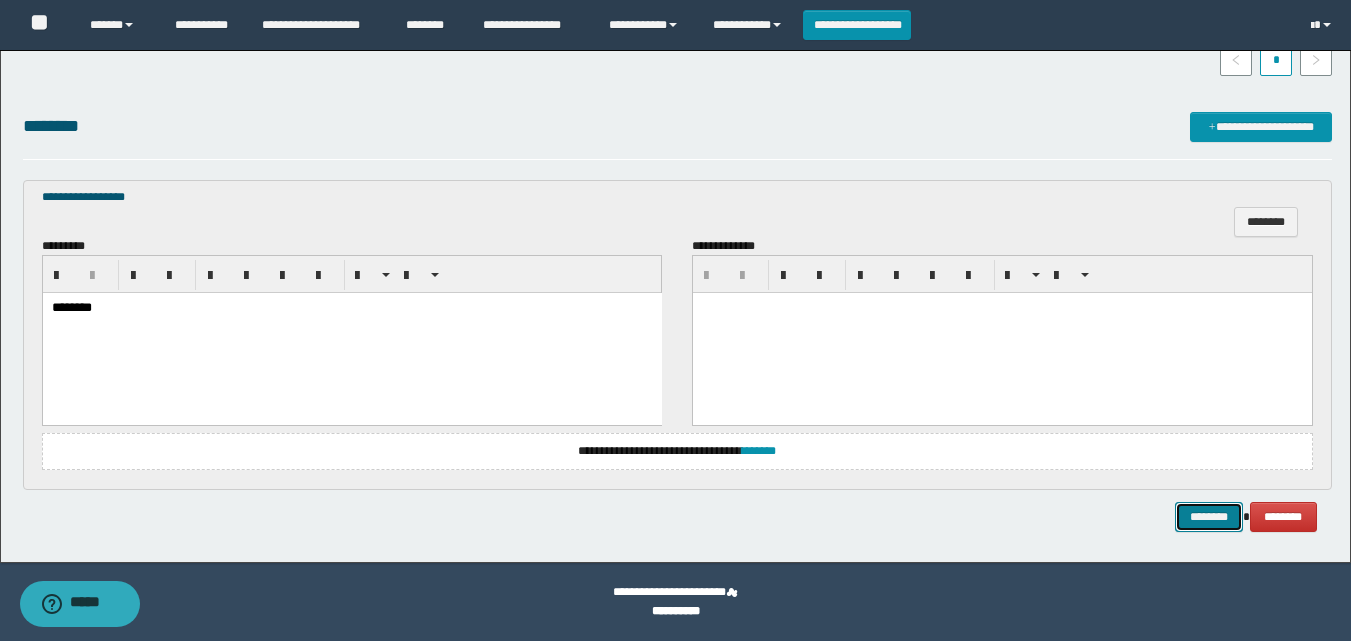click on "********" at bounding box center [1209, 517] 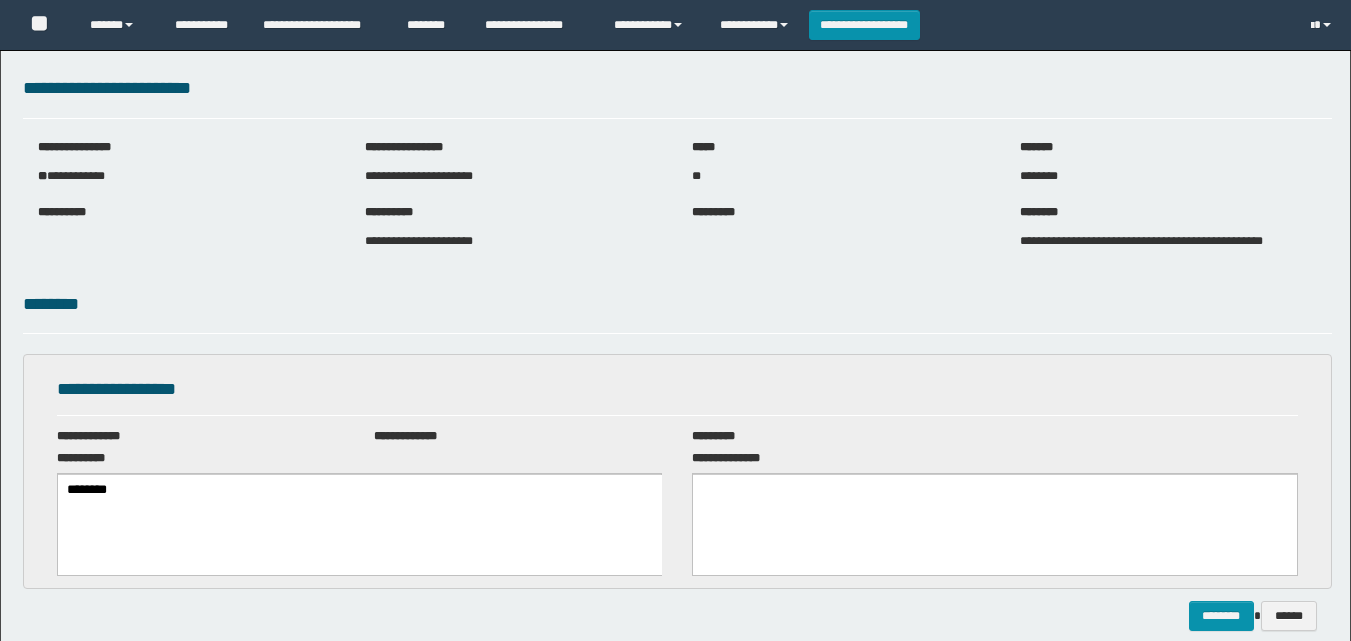 scroll, scrollTop: 0, scrollLeft: 0, axis: both 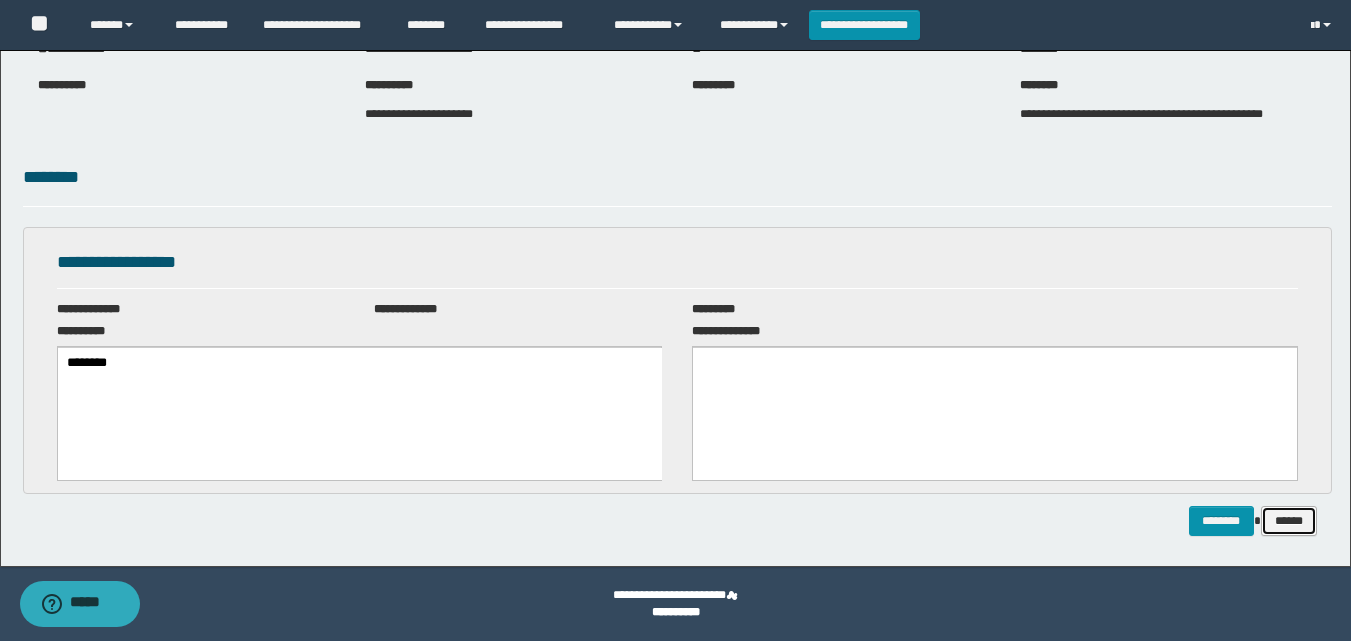 click on "******" at bounding box center [1289, 521] 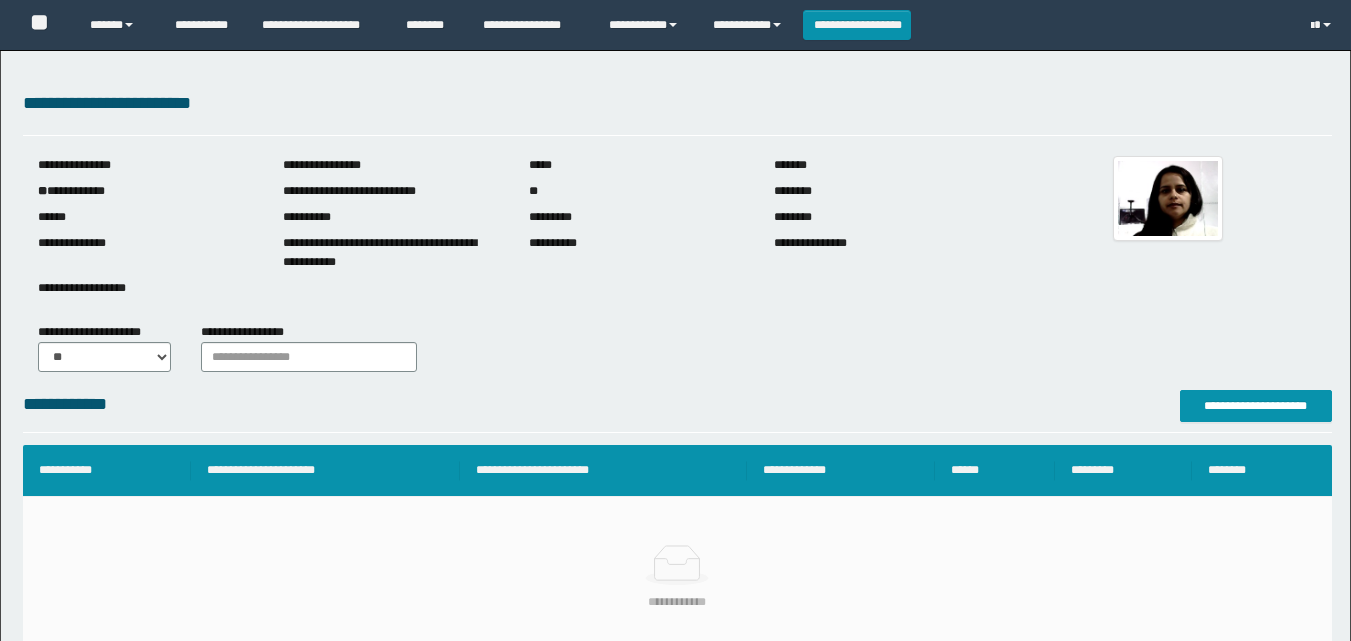 scroll, scrollTop: 0, scrollLeft: 0, axis: both 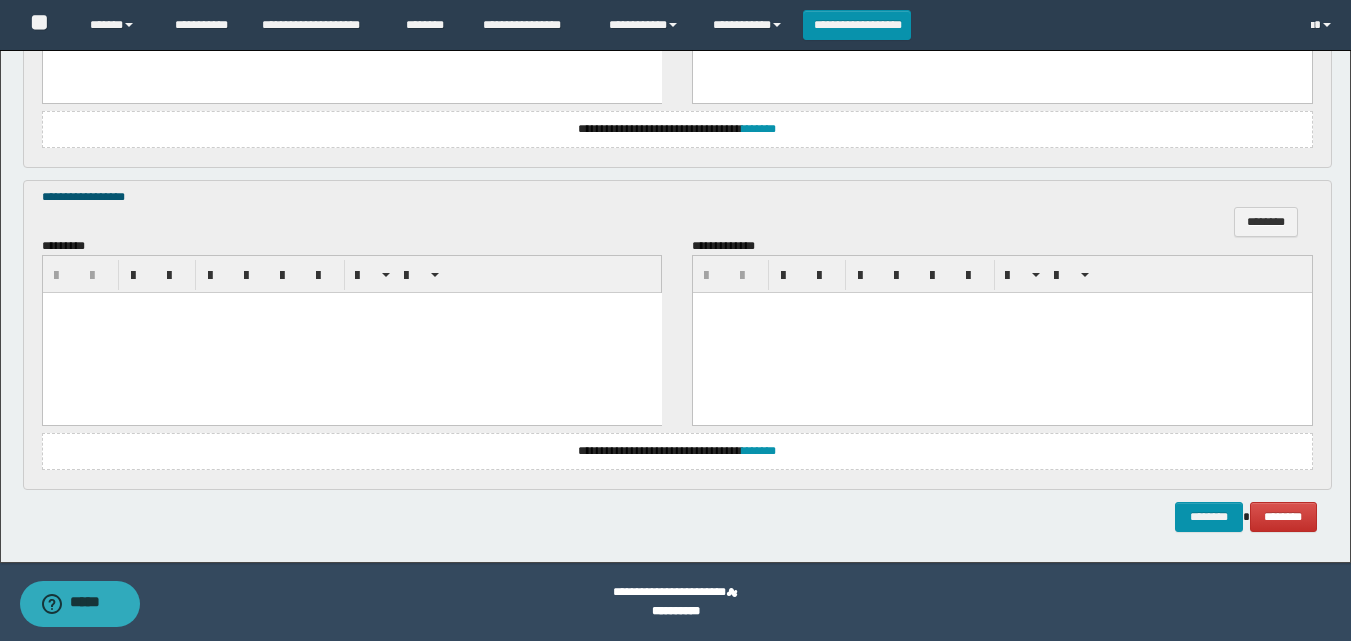 click at bounding box center [351, 333] 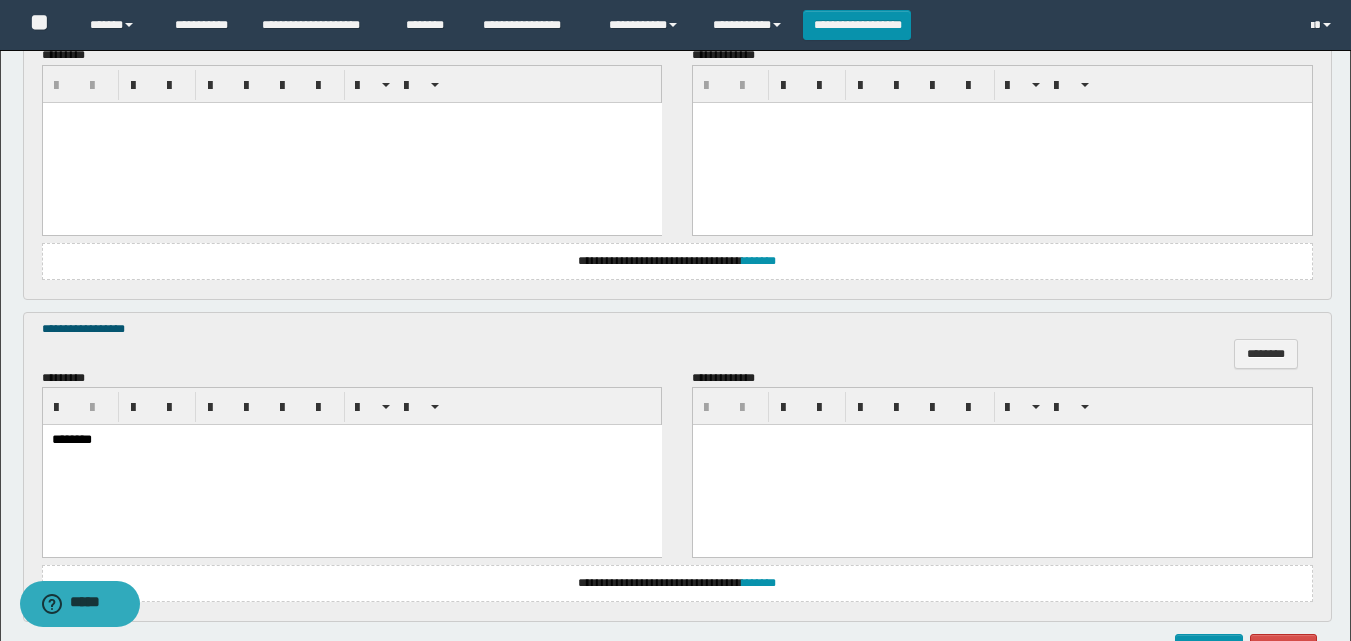 scroll, scrollTop: 1537, scrollLeft: 0, axis: vertical 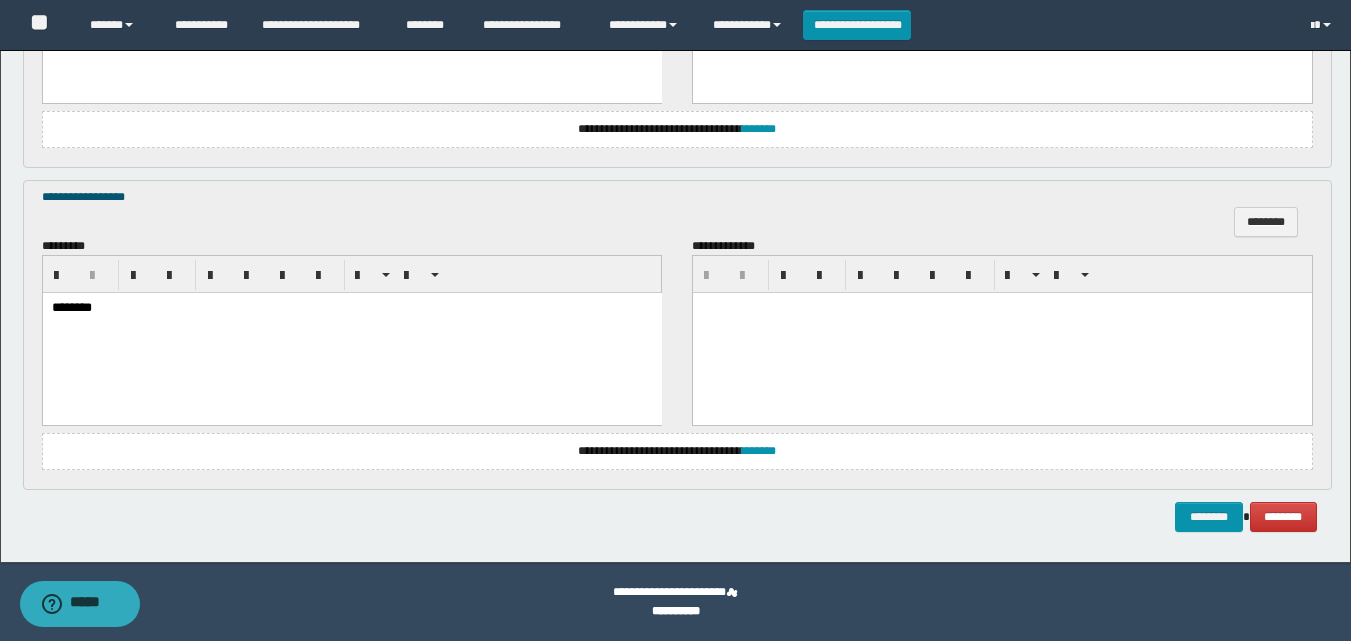 click on "**********" at bounding box center [675, -462] 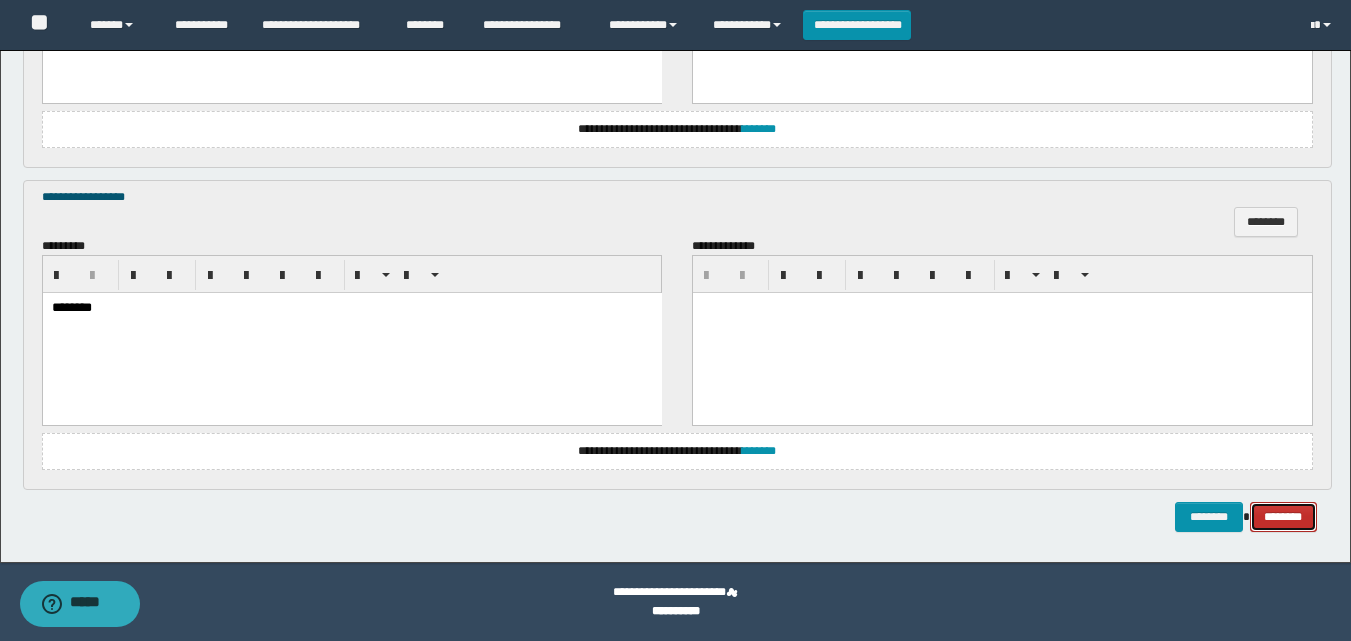 click on "********" at bounding box center (1283, 517) 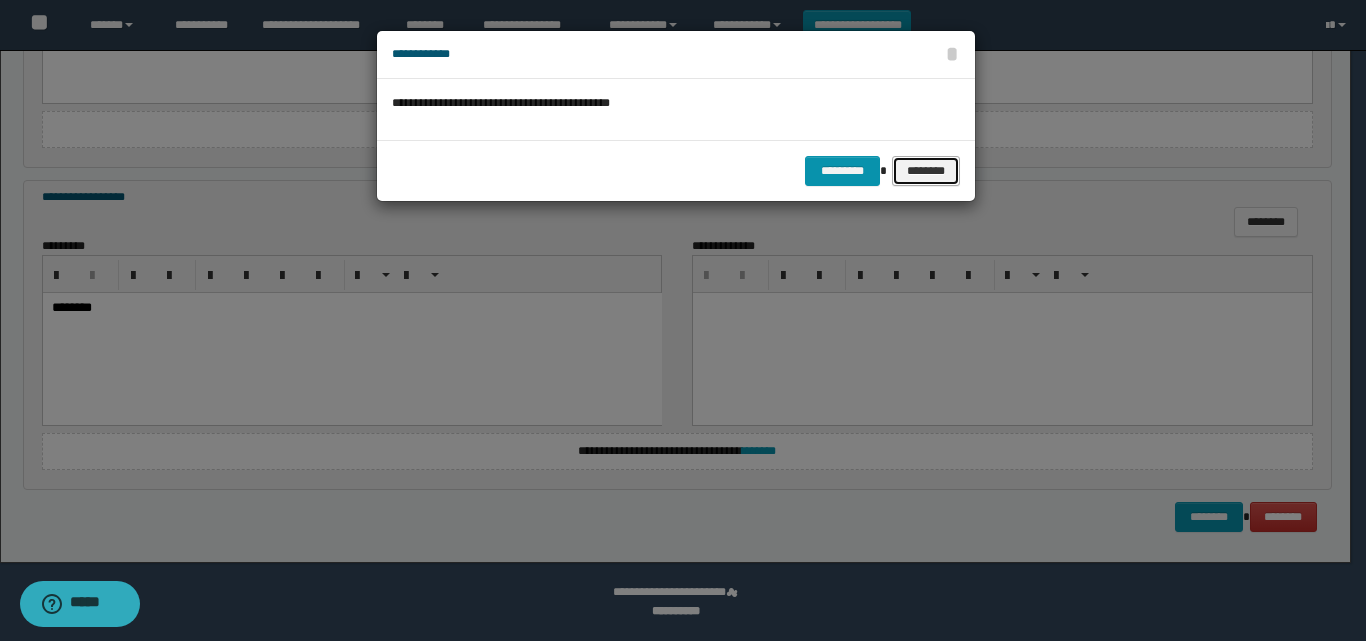 click on "********" at bounding box center (925, 171) 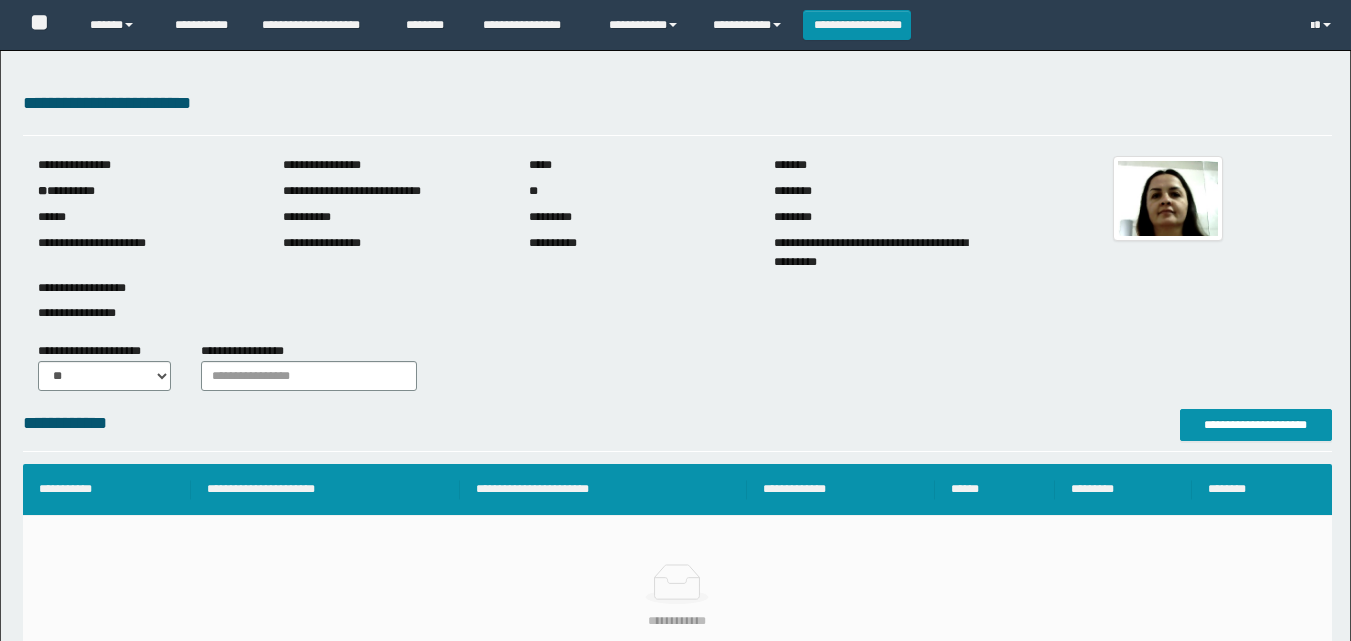 scroll, scrollTop: 0, scrollLeft: 0, axis: both 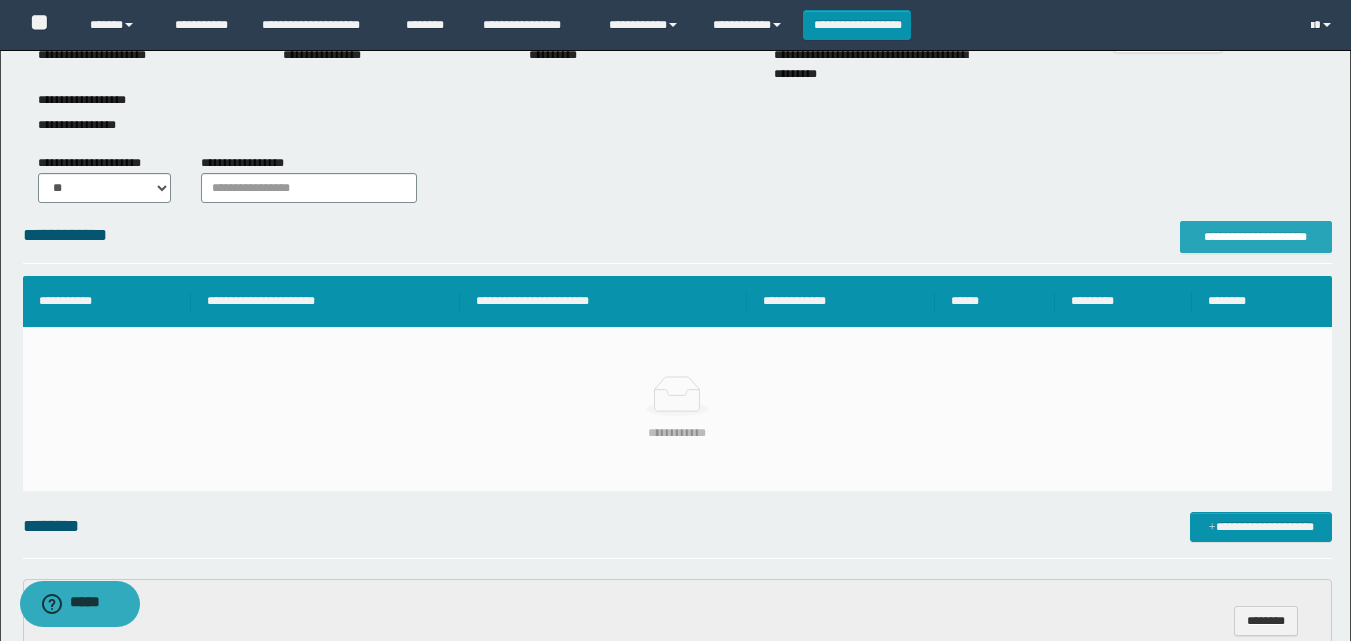 click on "**********" at bounding box center [1256, 237] 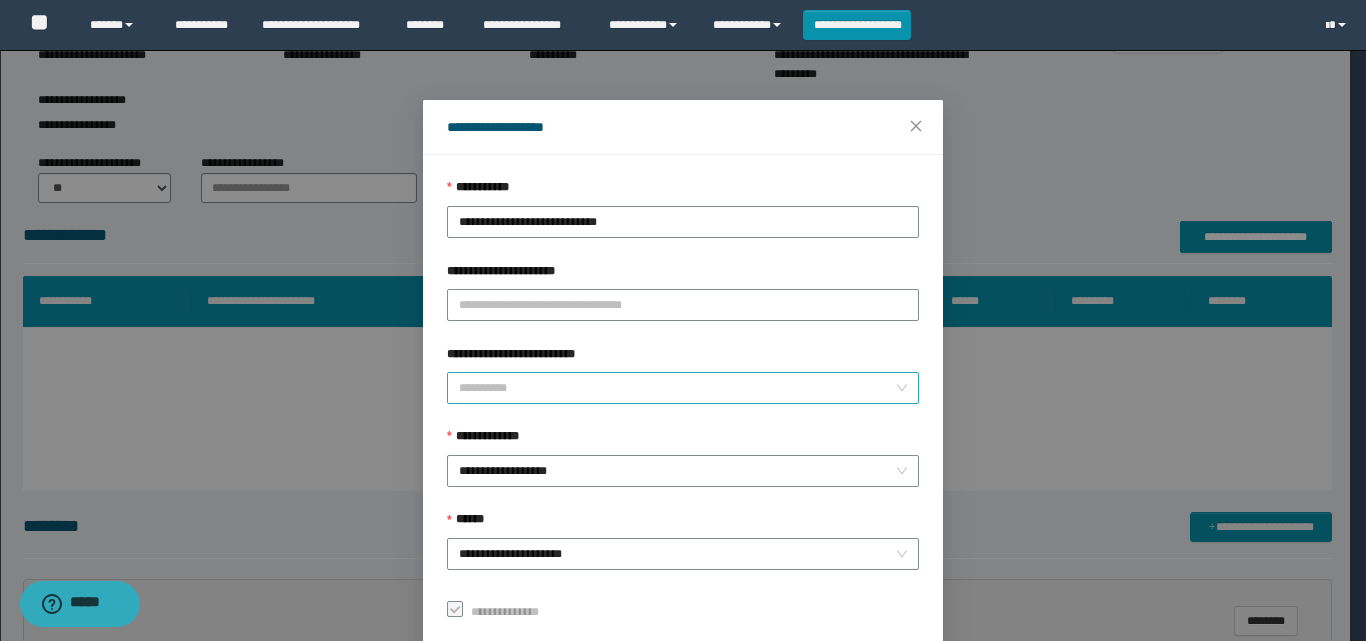 click on "**********" at bounding box center (677, 388) 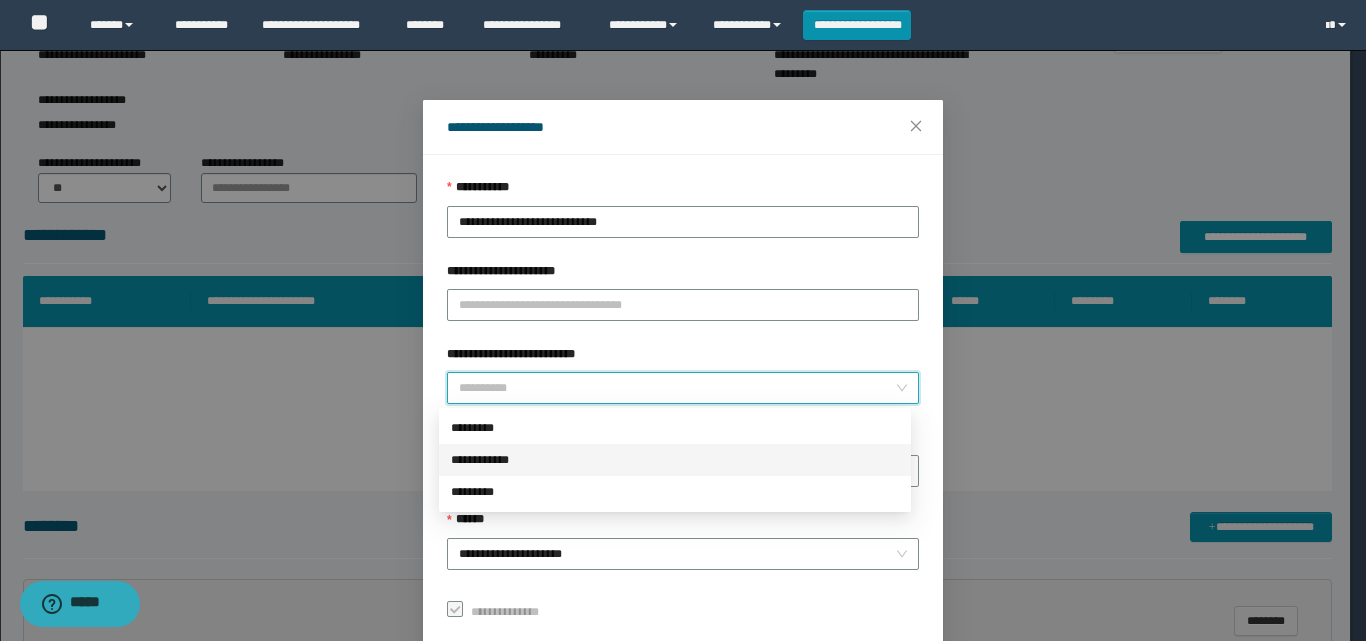 click on "*********" at bounding box center (675, 428) 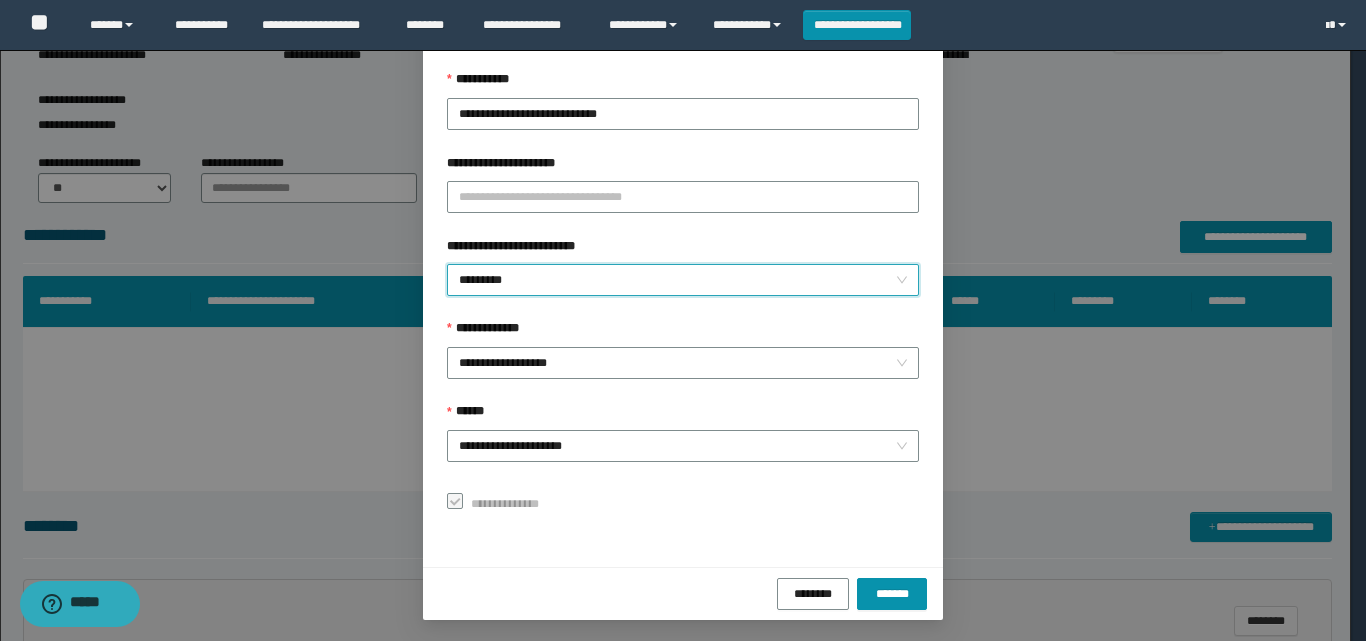 scroll, scrollTop: 111, scrollLeft: 0, axis: vertical 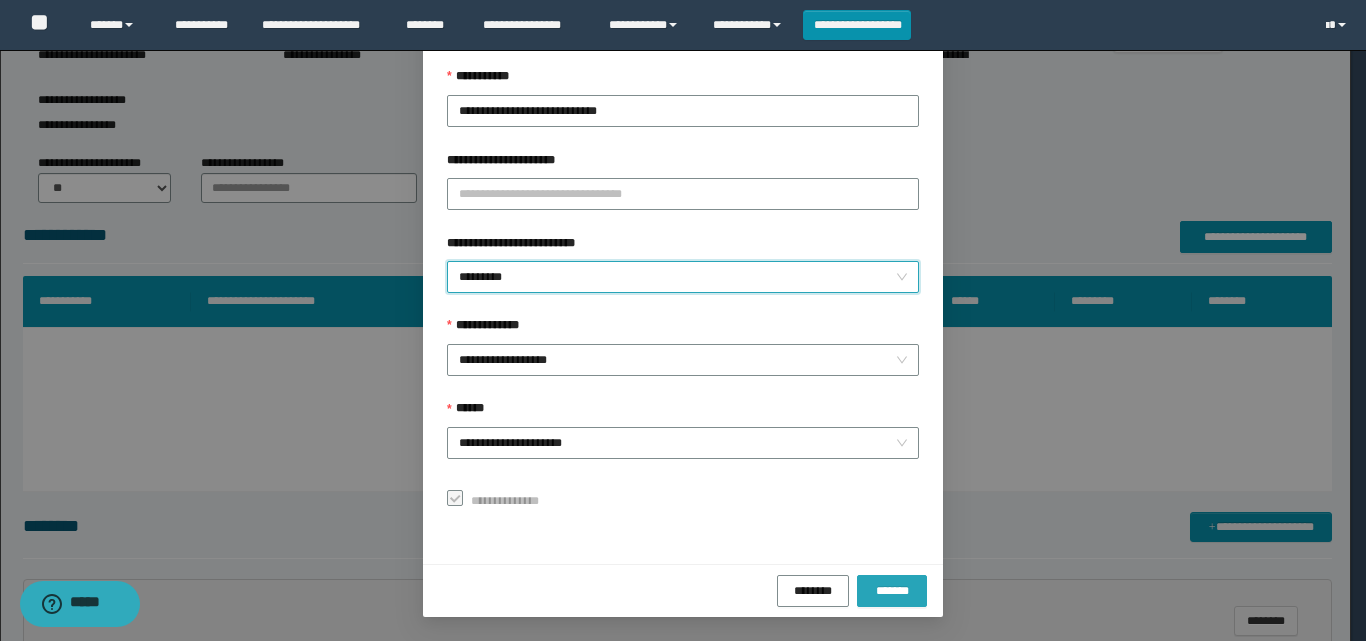 click on "*******" at bounding box center [892, 590] 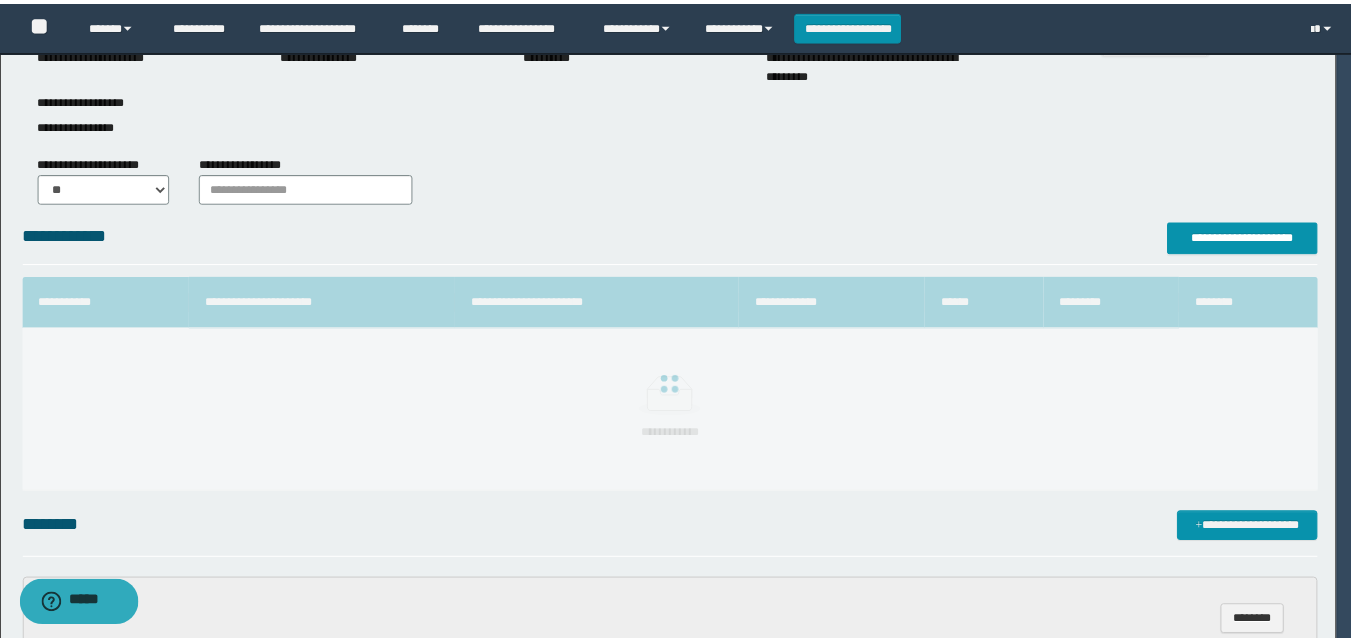 scroll, scrollTop: 64, scrollLeft: 0, axis: vertical 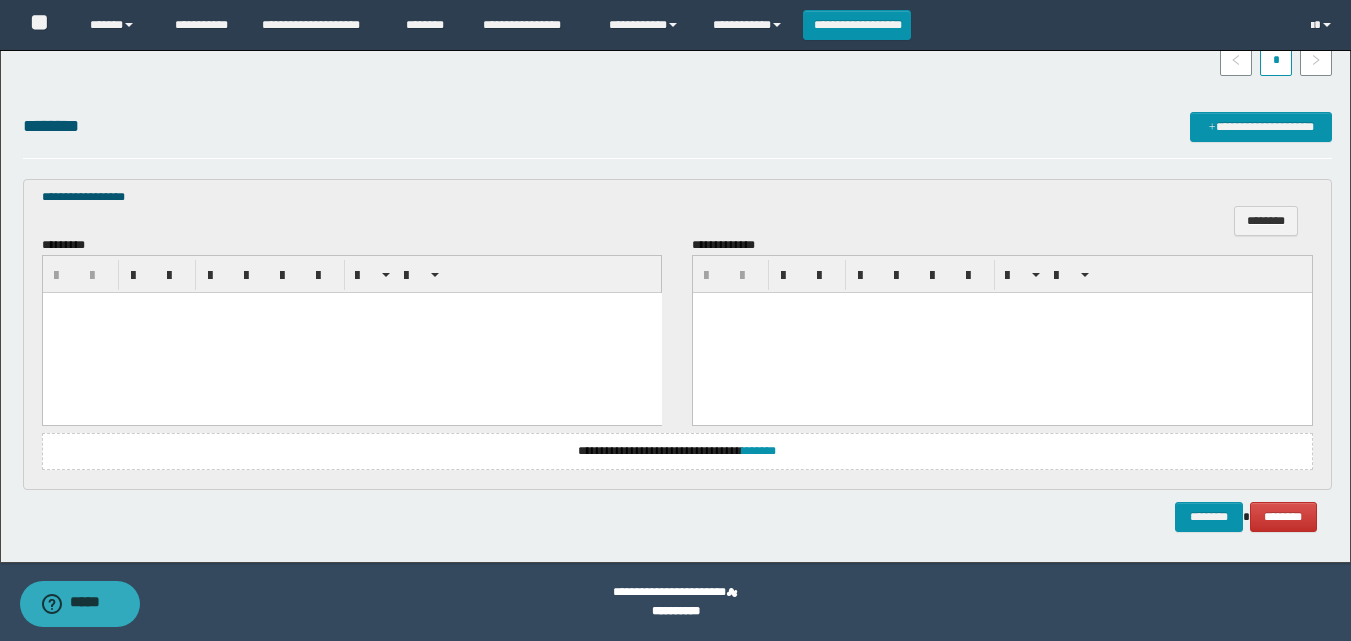 click at bounding box center (351, 333) 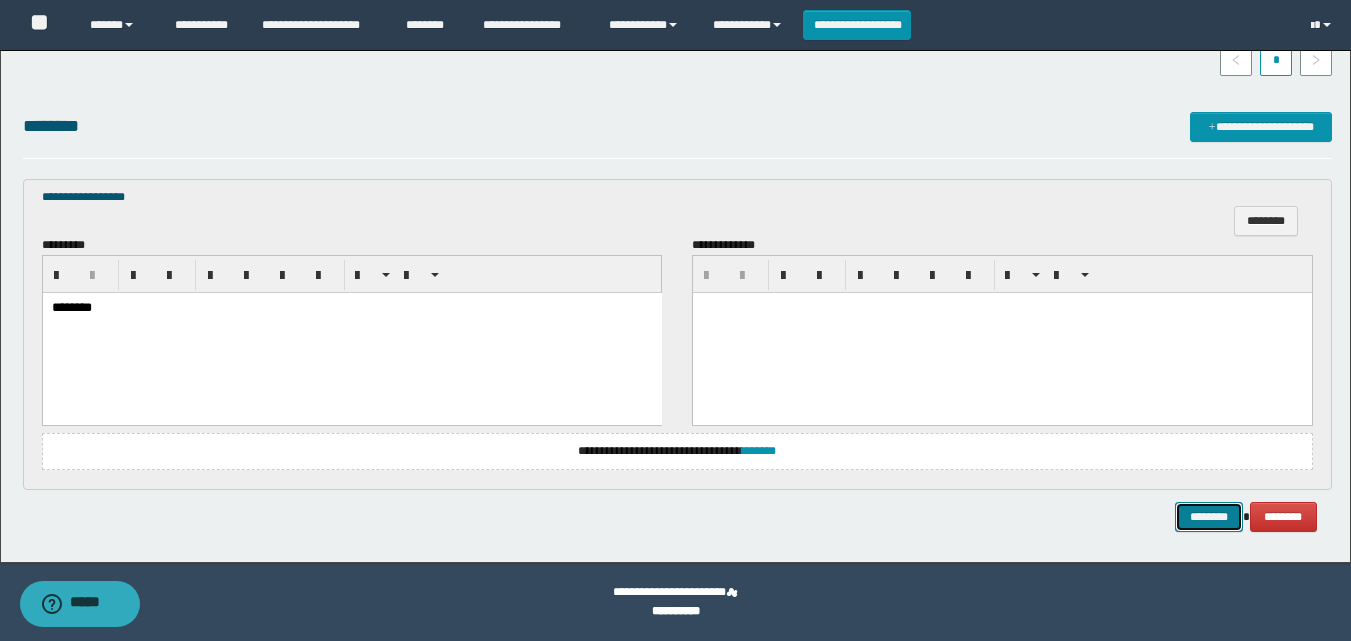 click on "********" at bounding box center (1209, 517) 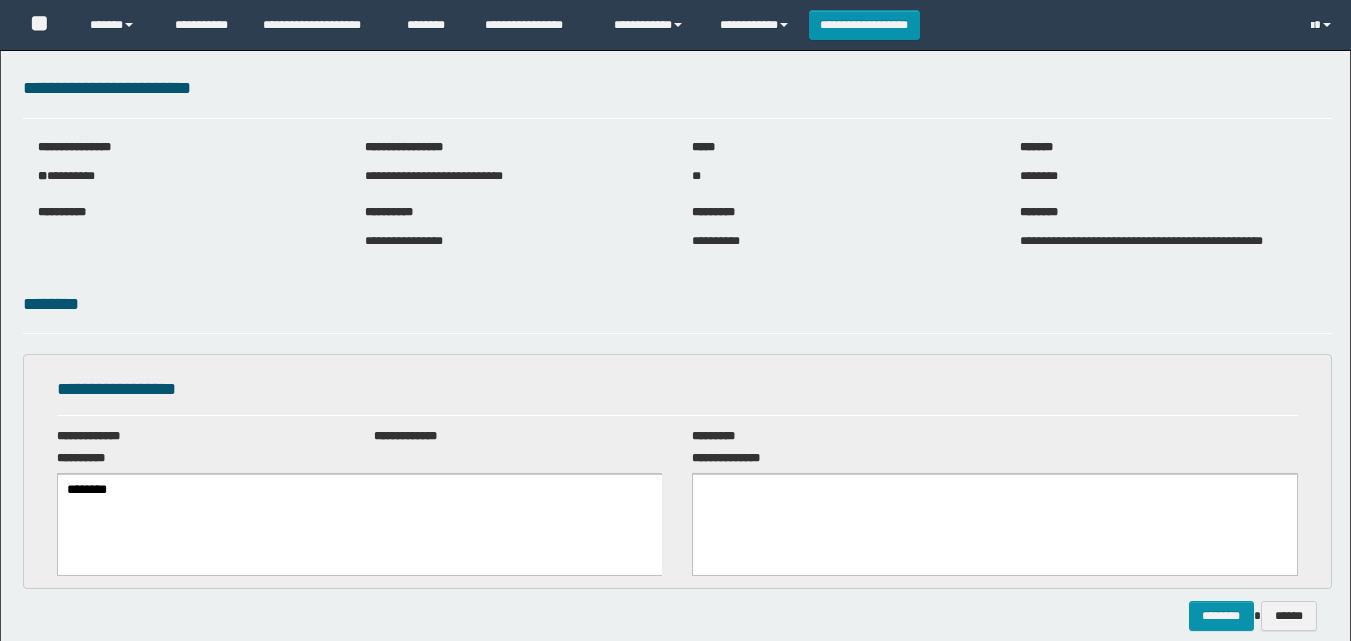 scroll, scrollTop: 0, scrollLeft: 0, axis: both 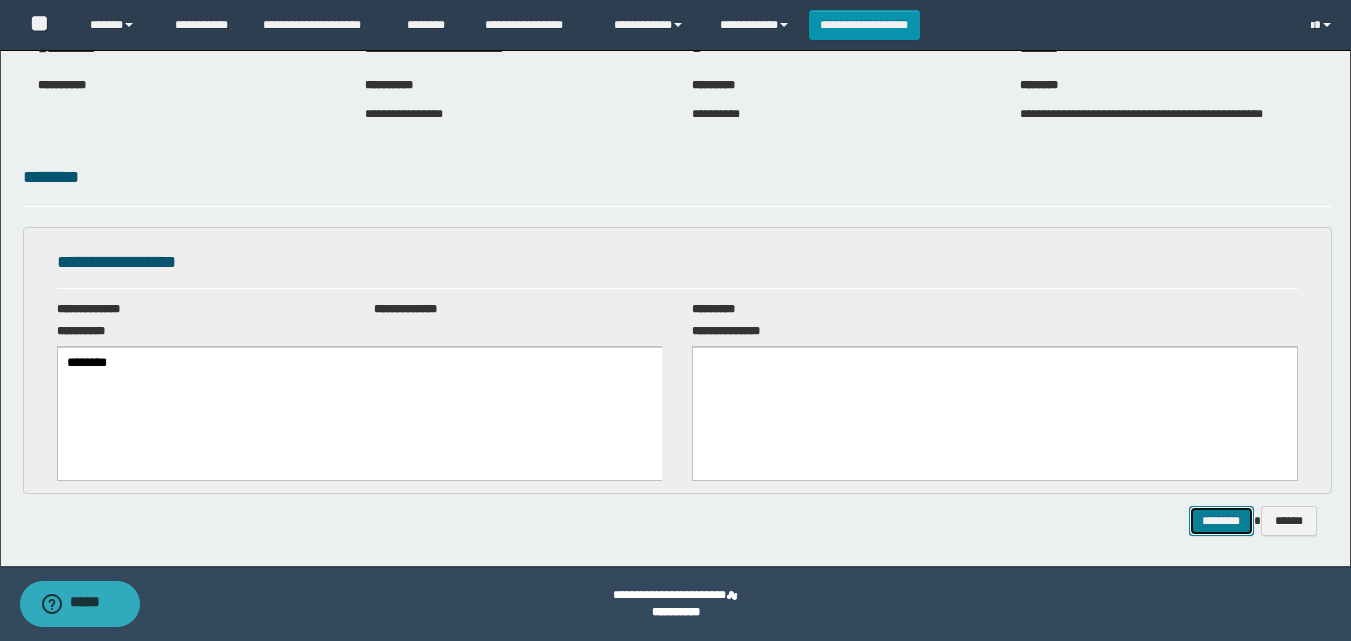 click on "********" at bounding box center [1221, 521] 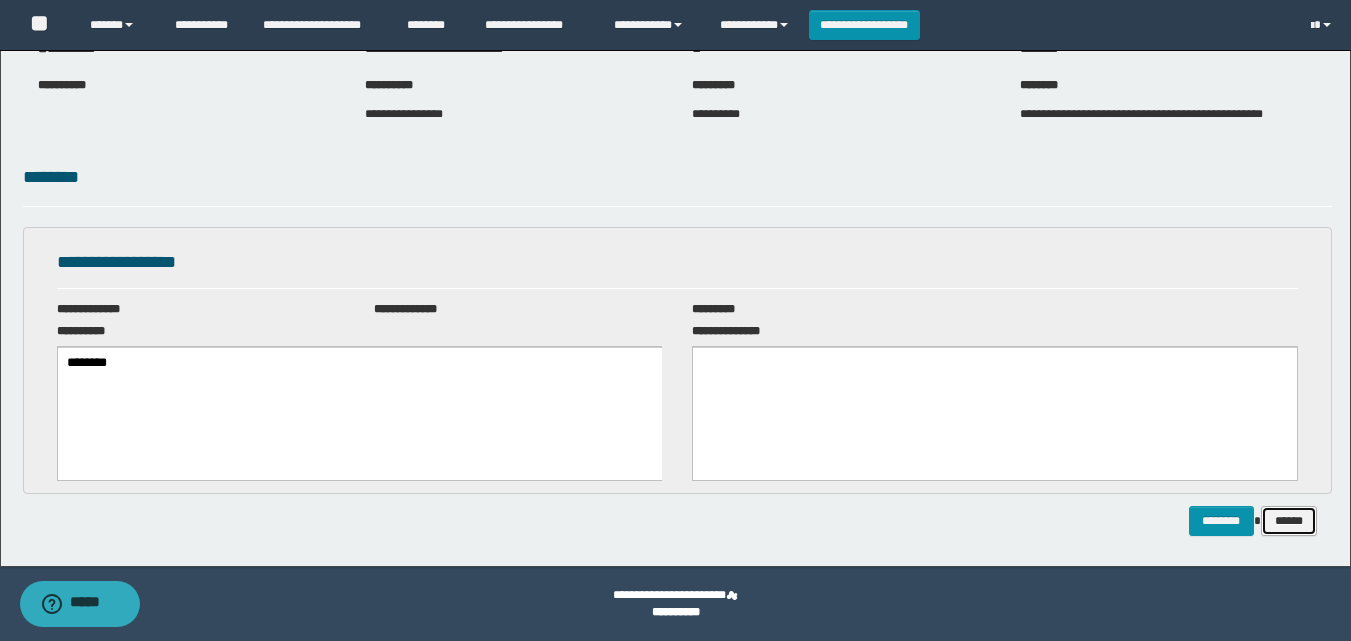 click on "******" at bounding box center (1289, 521) 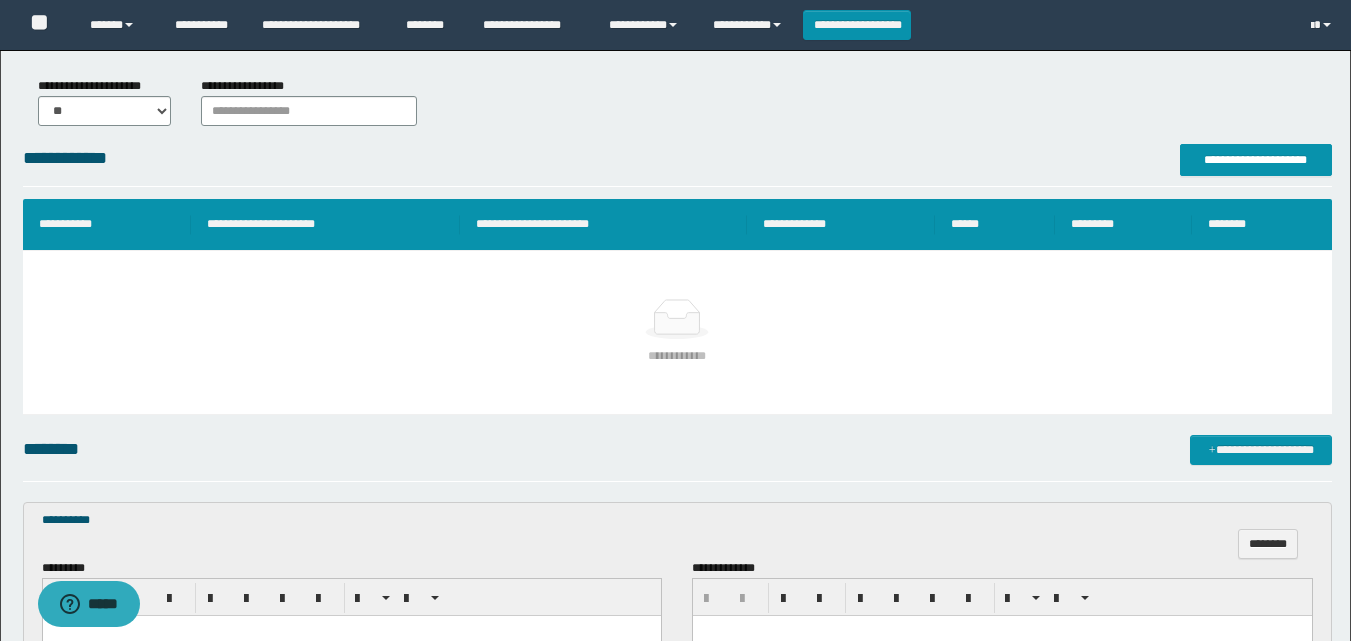 scroll, scrollTop: 246, scrollLeft: 0, axis: vertical 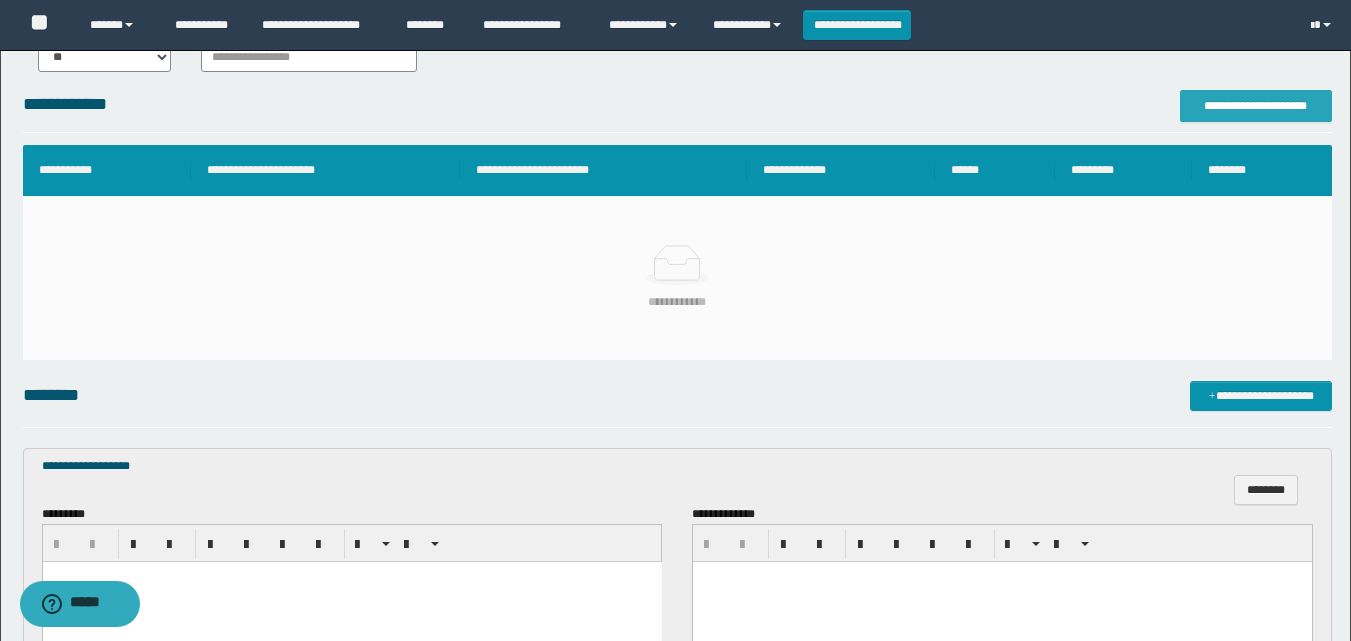 click on "**********" at bounding box center (1256, 106) 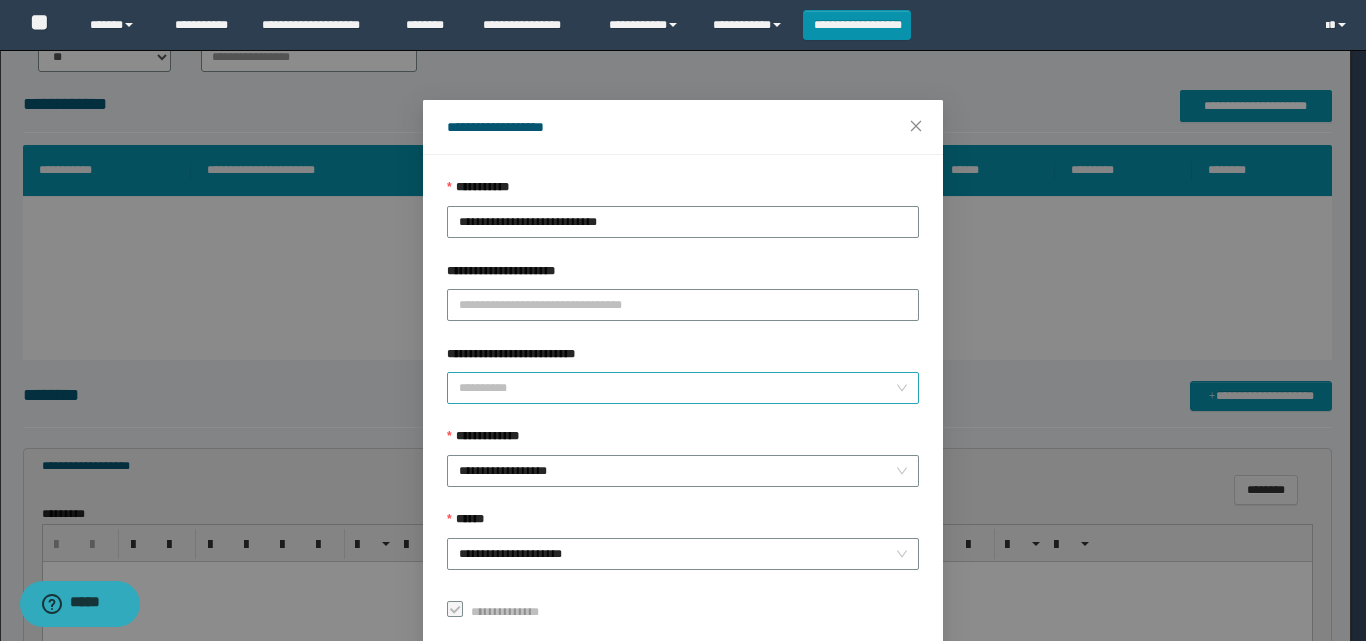 click on "**********" at bounding box center (677, 388) 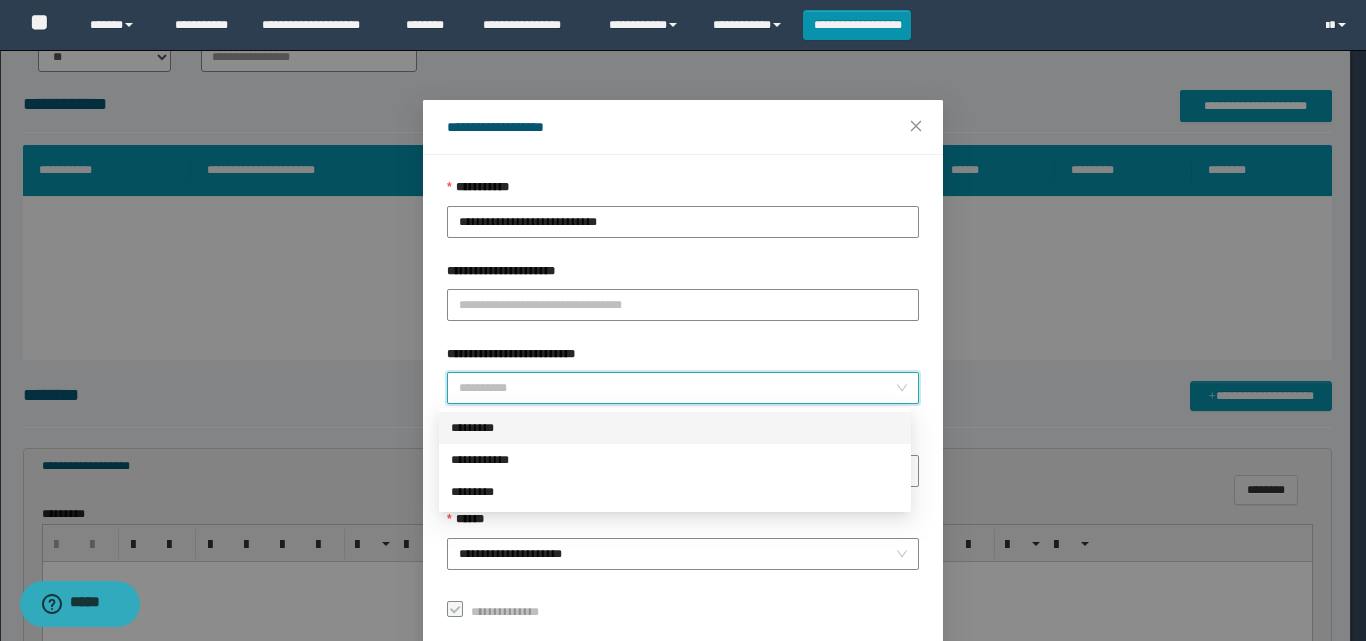 click on "*********" at bounding box center [675, 428] 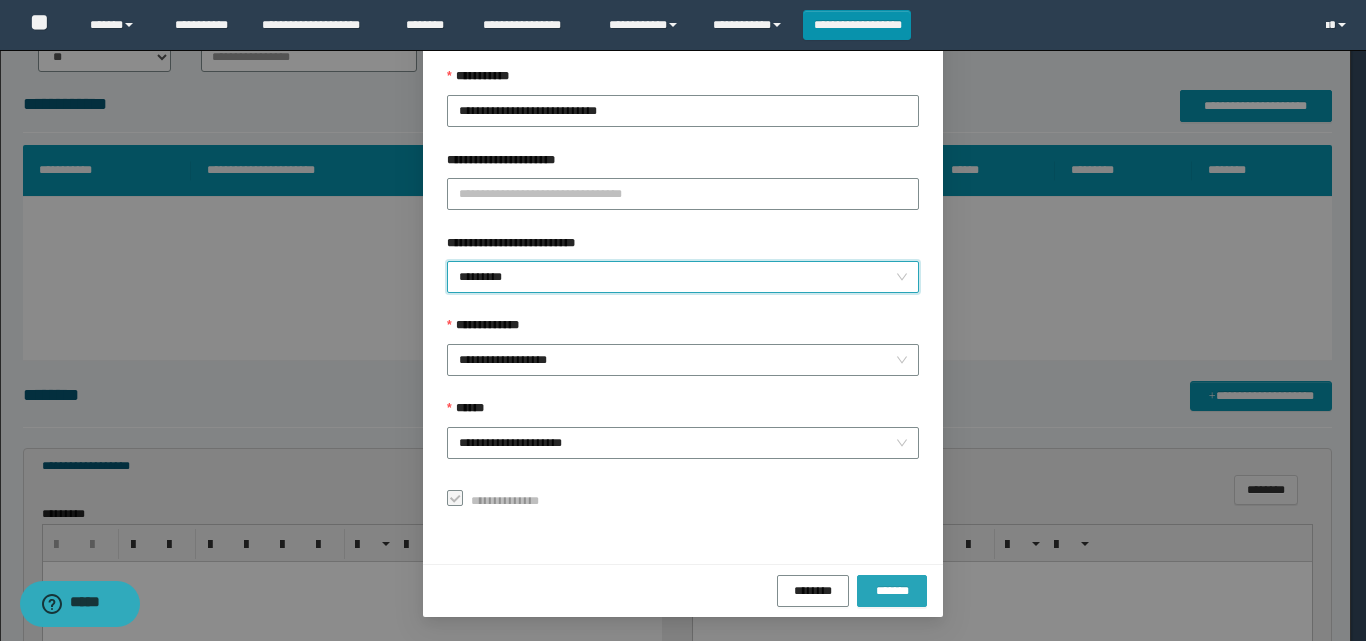 click on "*******" at bounding box center (892, 591) 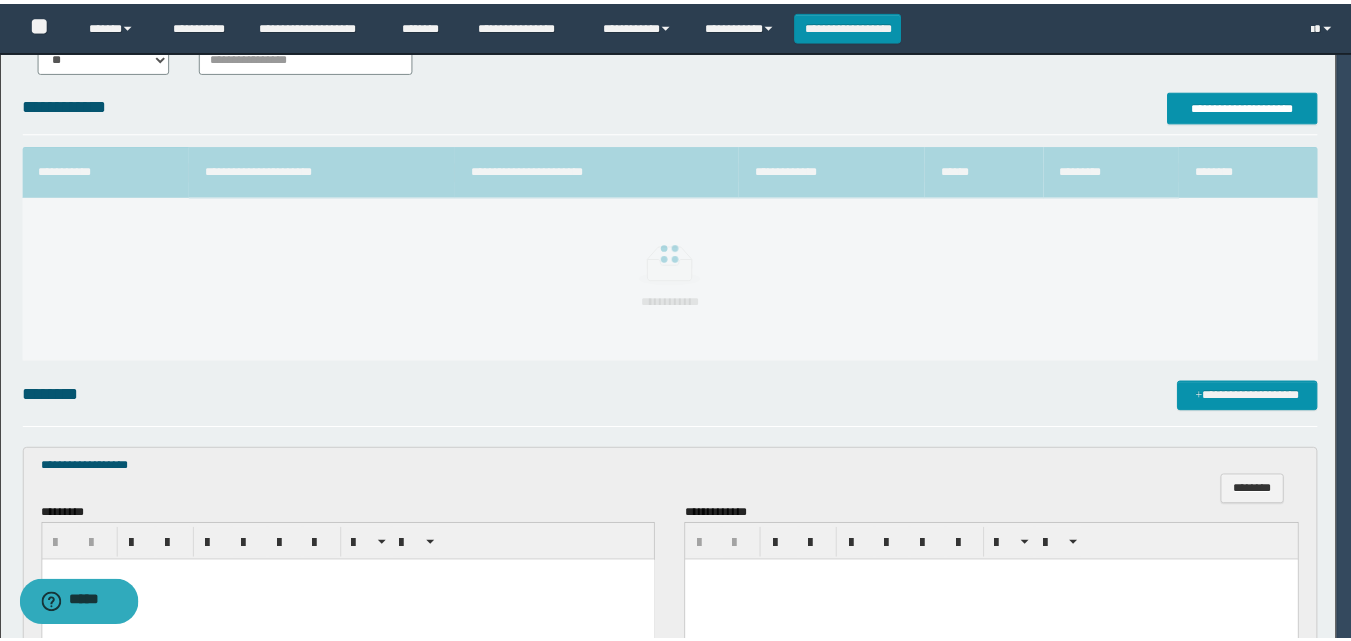 scroll, scrollTop: 64, scrollLeft: 0, axis: vertical 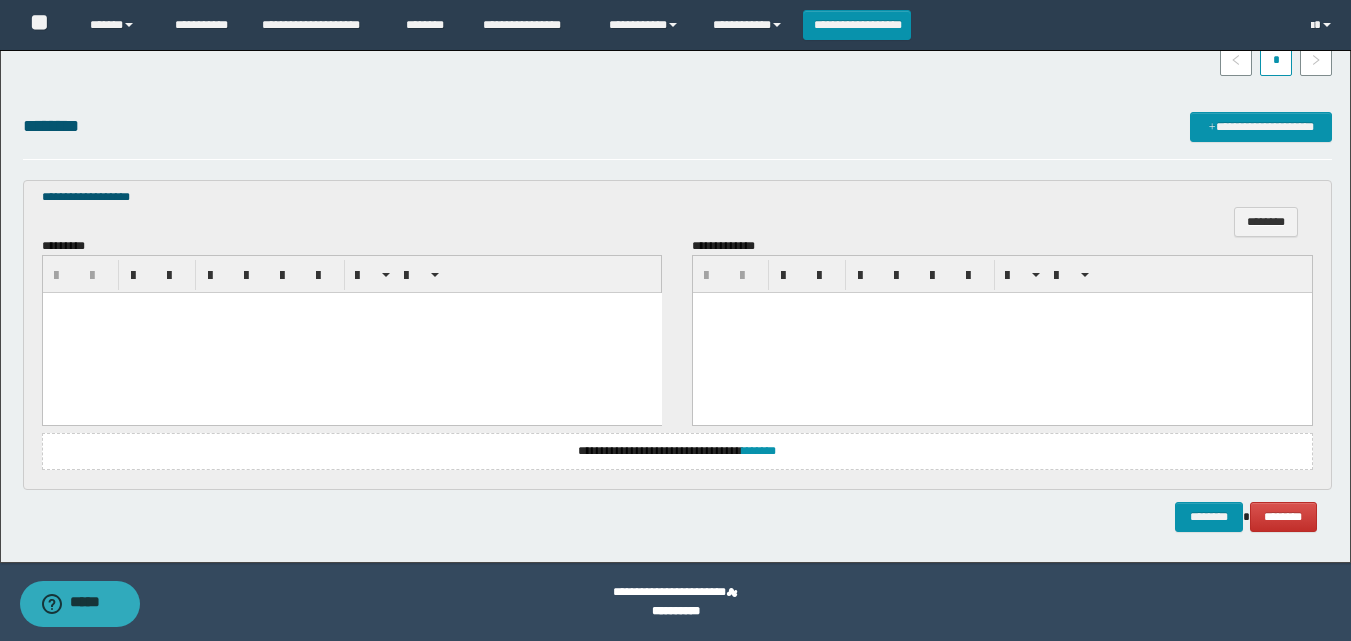 click at bounding box center [351, 308] 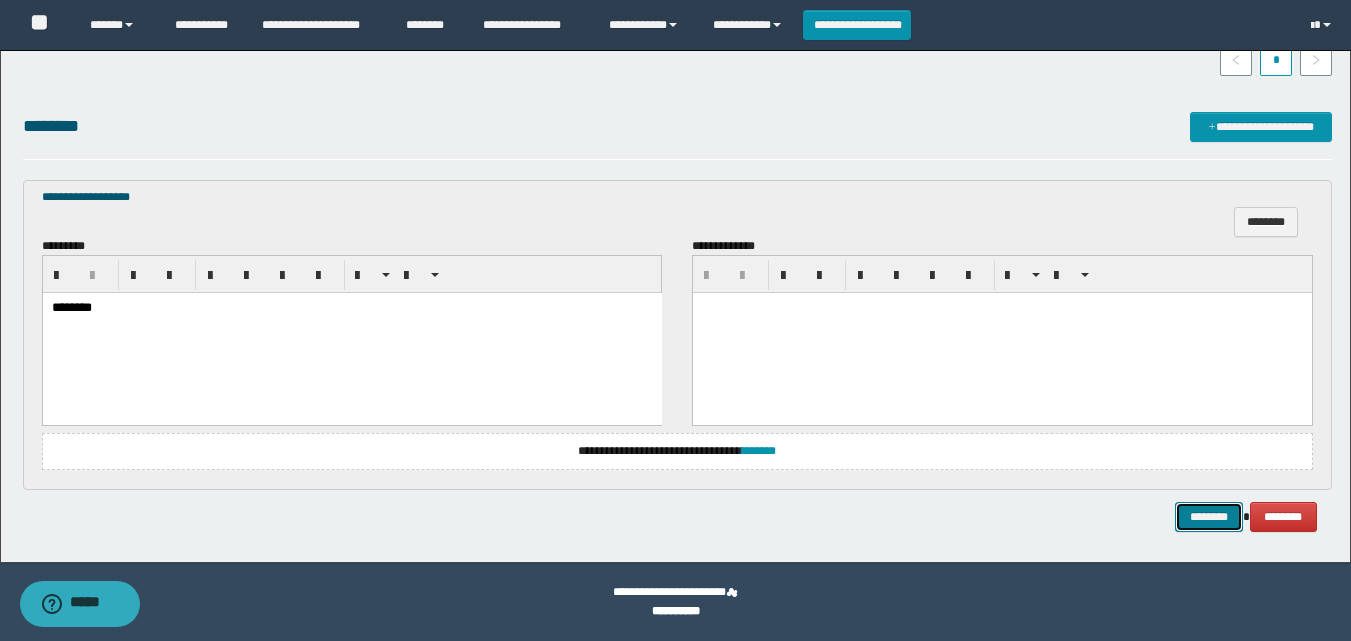 click on "********" at bounding box center (1209, 517) 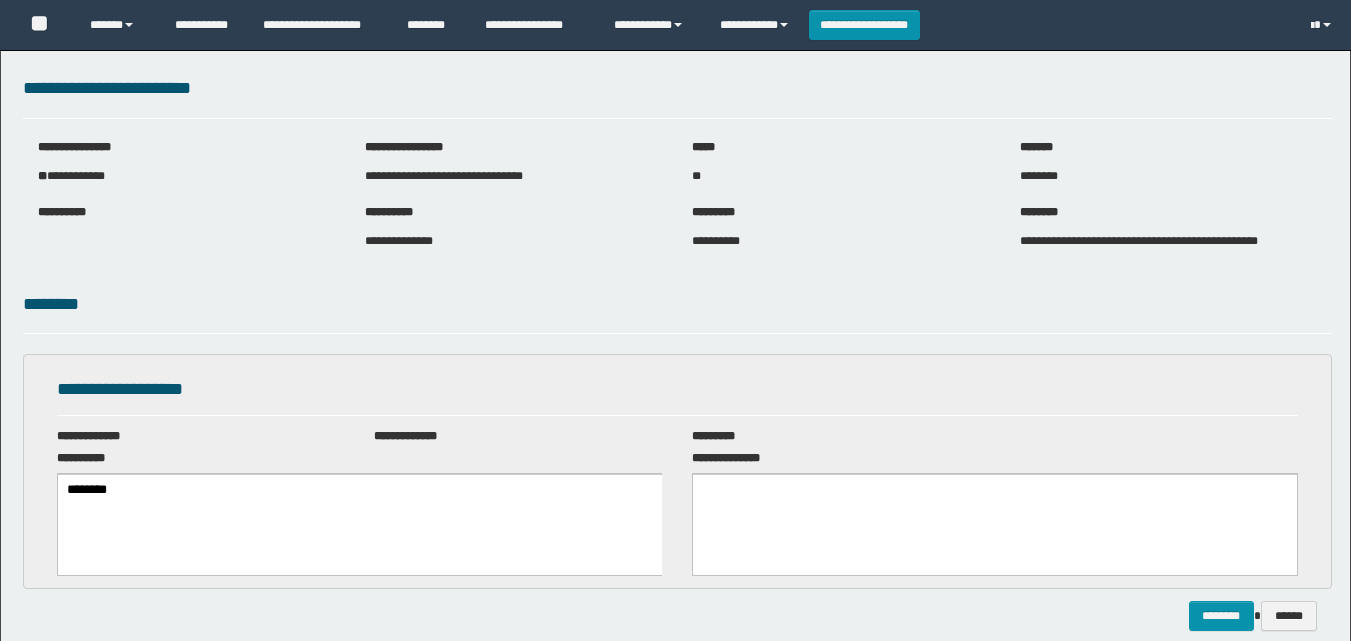 scroll, scrollTop: 0, scrollLeft: 0, axis: both 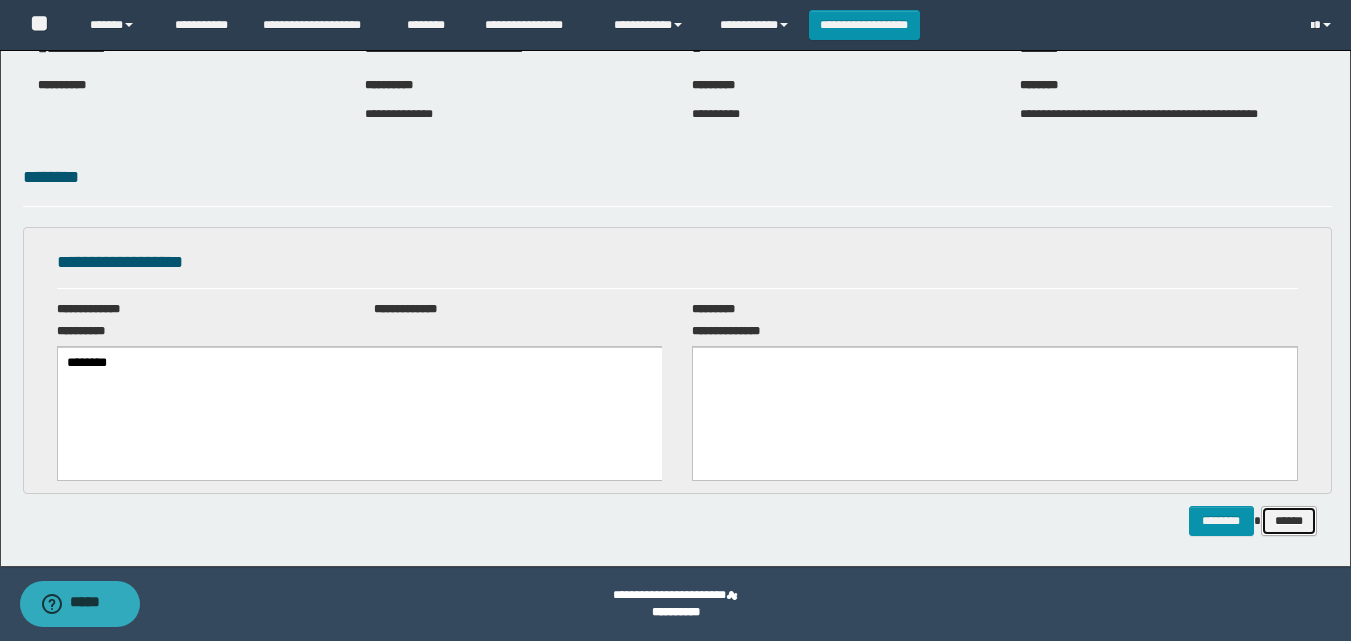 click on "******" at bounding box center (1289, 521) 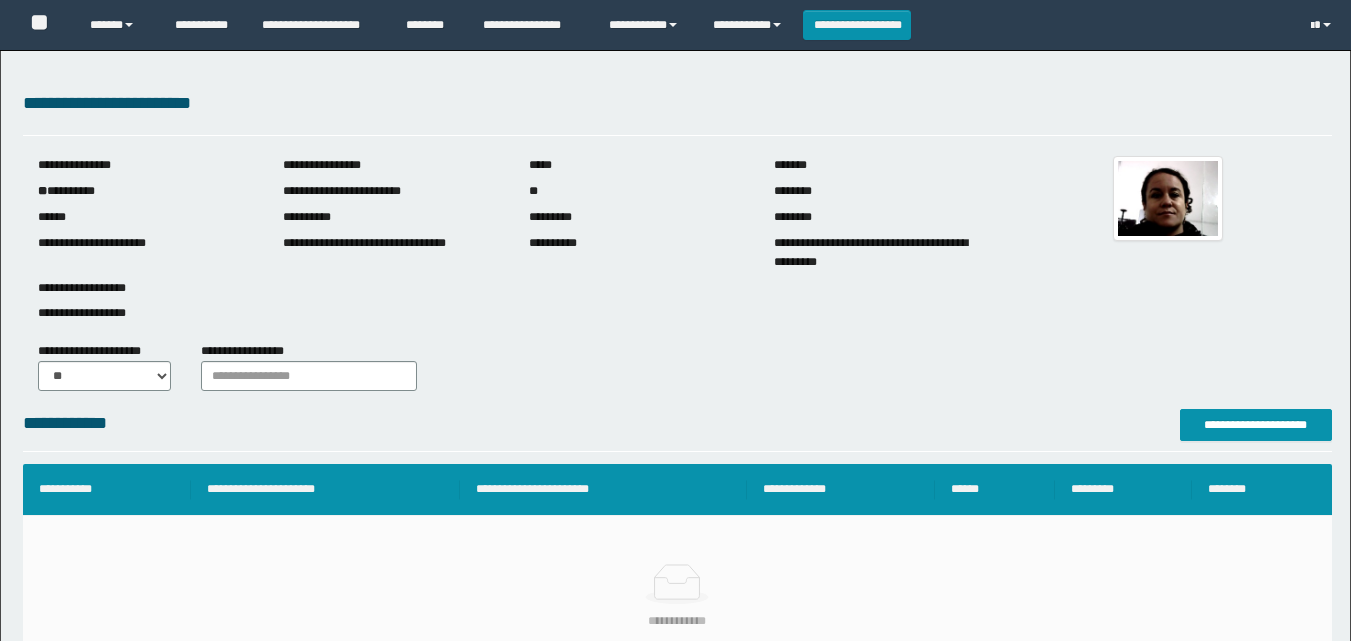 scroll, scrollTop: 0, scrollLeft: 0, axis: both 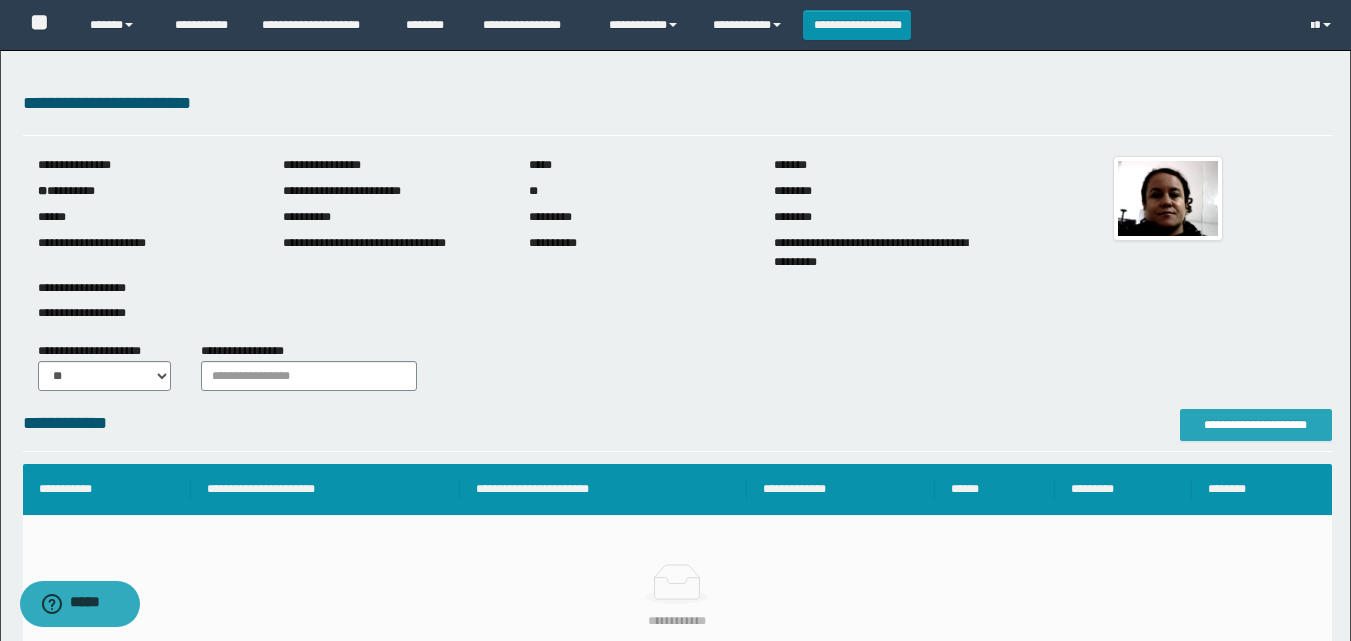 click on "**********" at bounding box center [1256, 425] 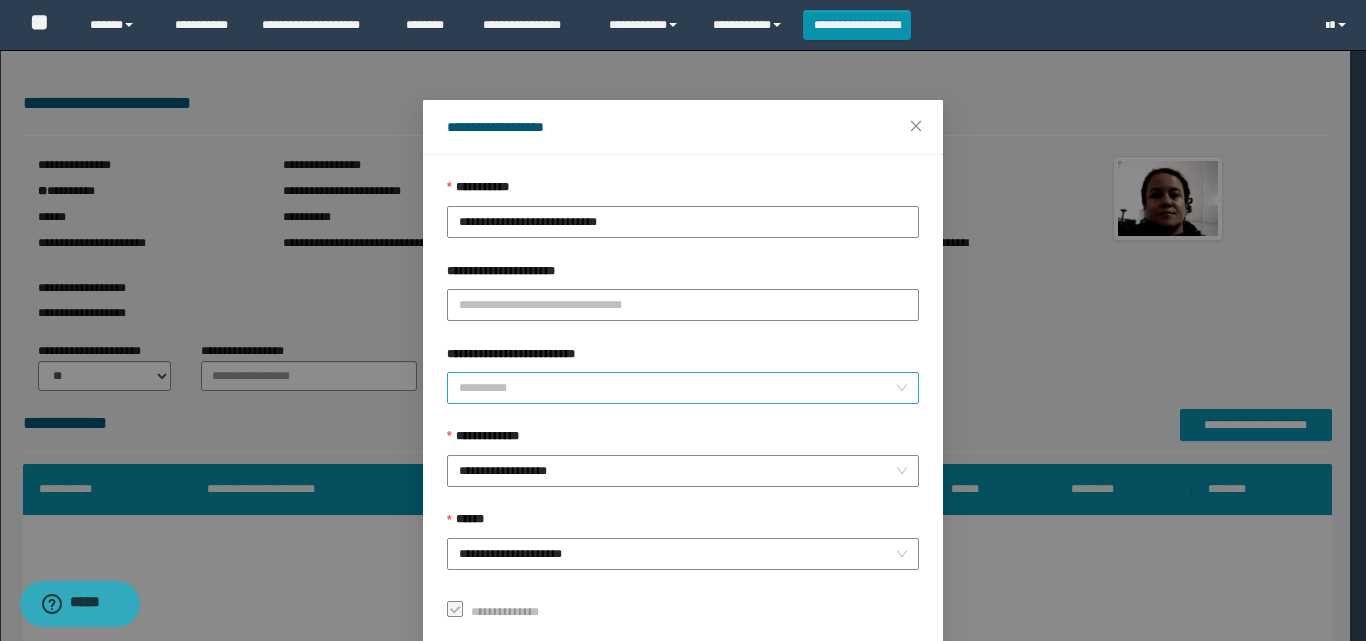 click on "**********" at bounding box center [677, 388] 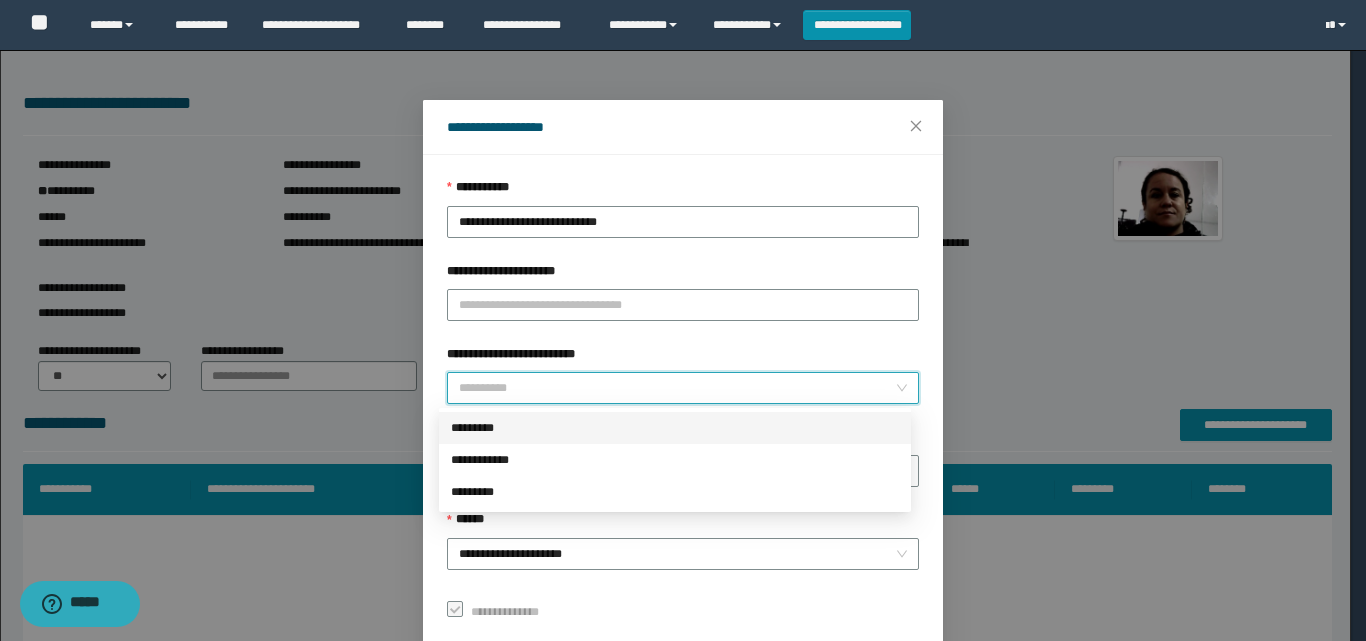 click on "*********" at bounding box center [675, 428] 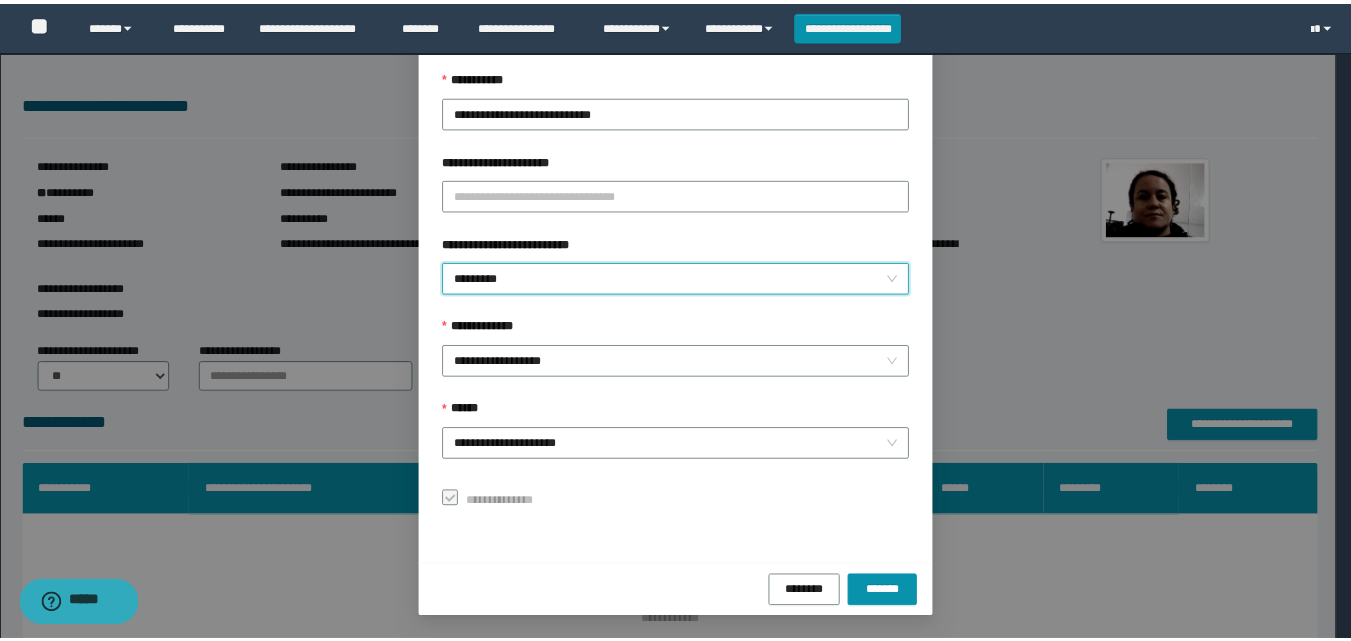 scroll, scrollTop: 111, scrollLeft: 0, axis: vertical 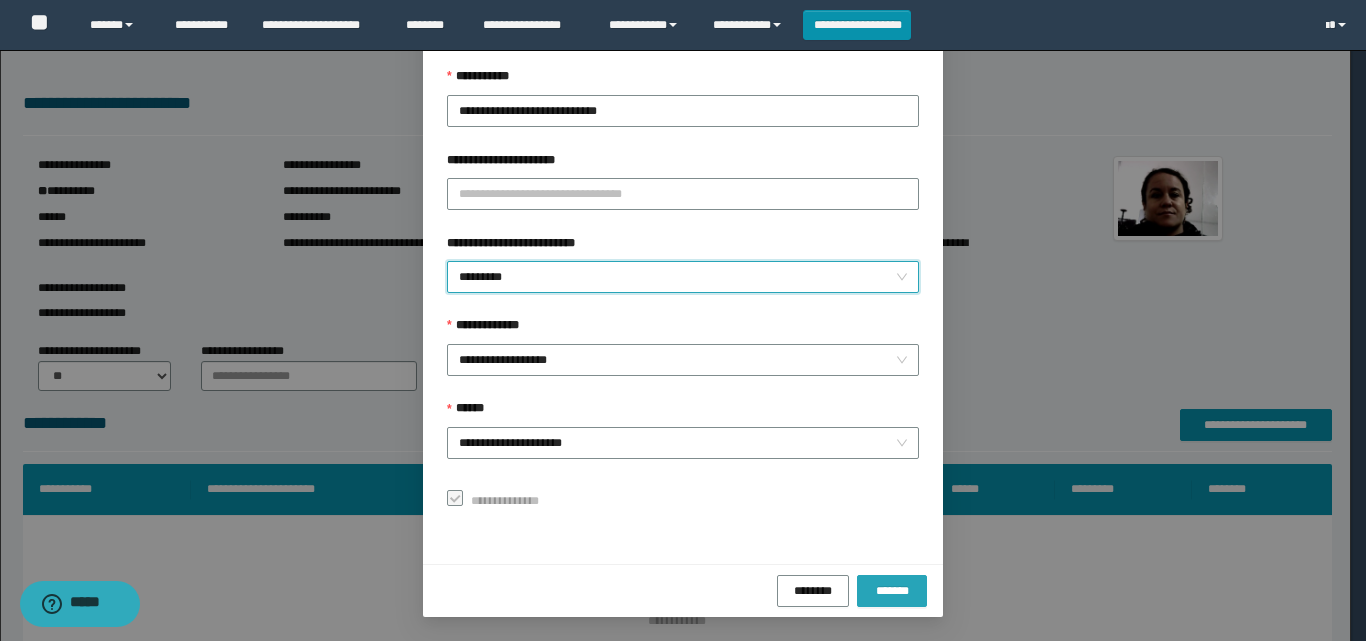 click on "*******" at bounding box center [892, 590] 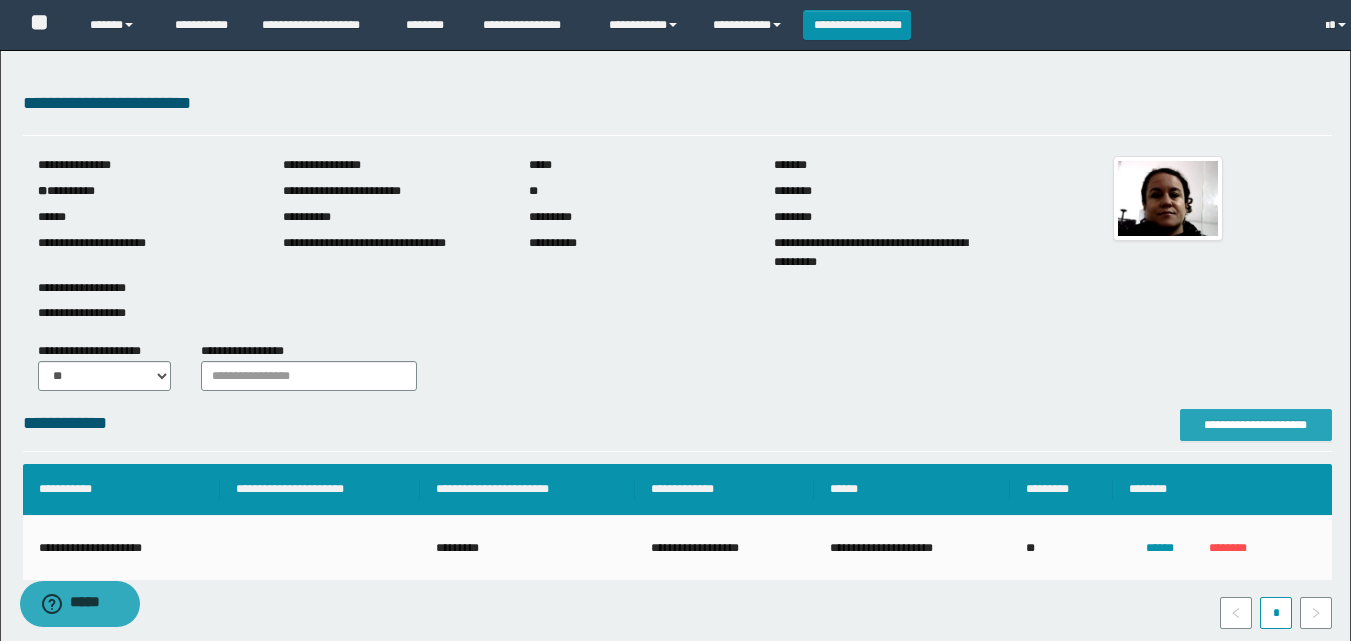 scroll, scrollTop: 0, scrollLeft: 0, axis: both 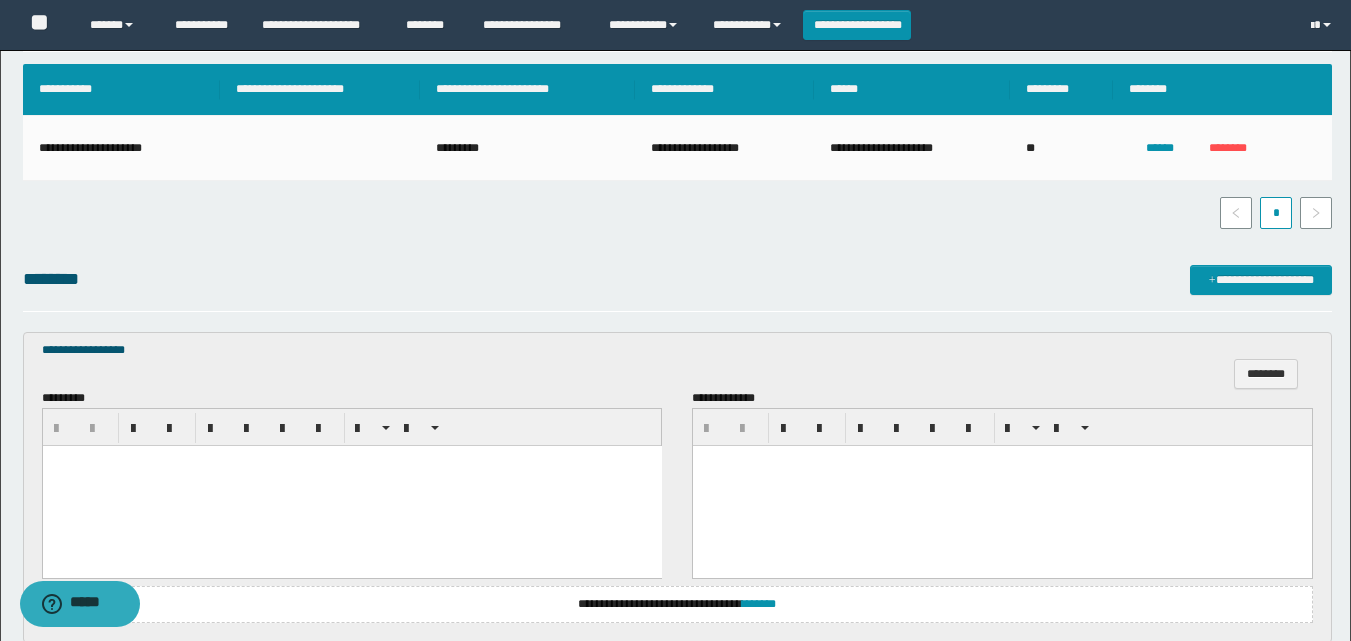 click at bounding box center (351, 486) 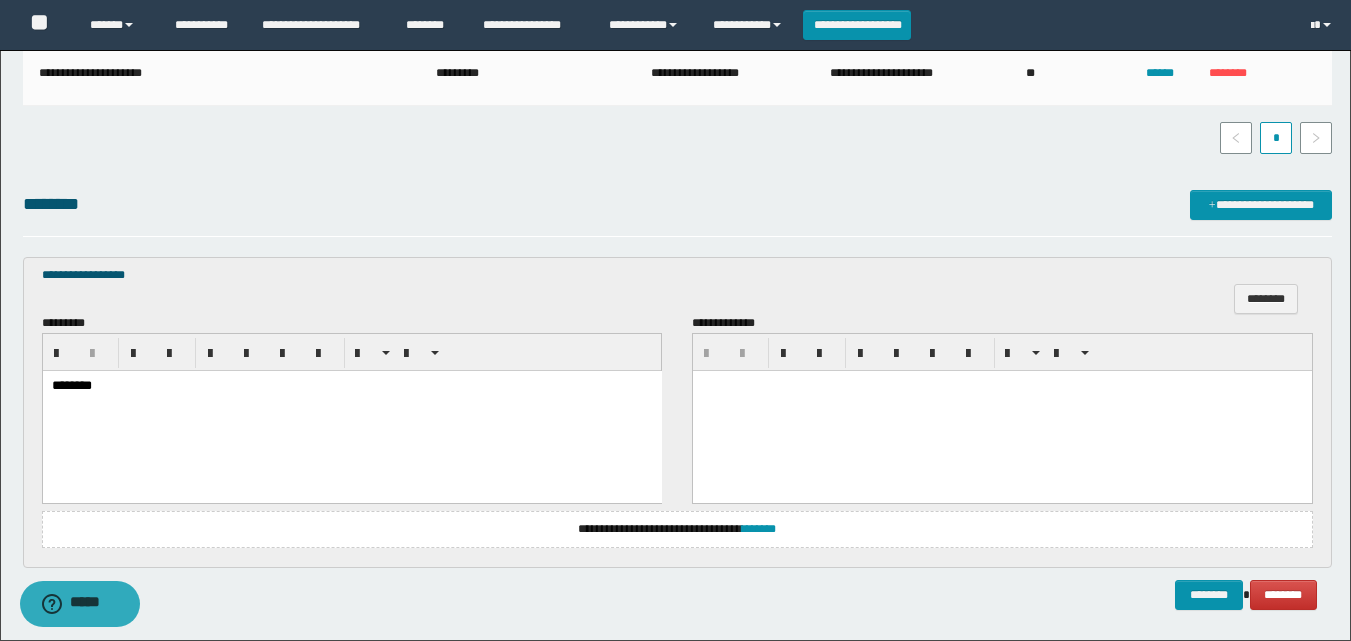 scroll, scrollTop: 553, scrollLeft: 0, axis: vertical 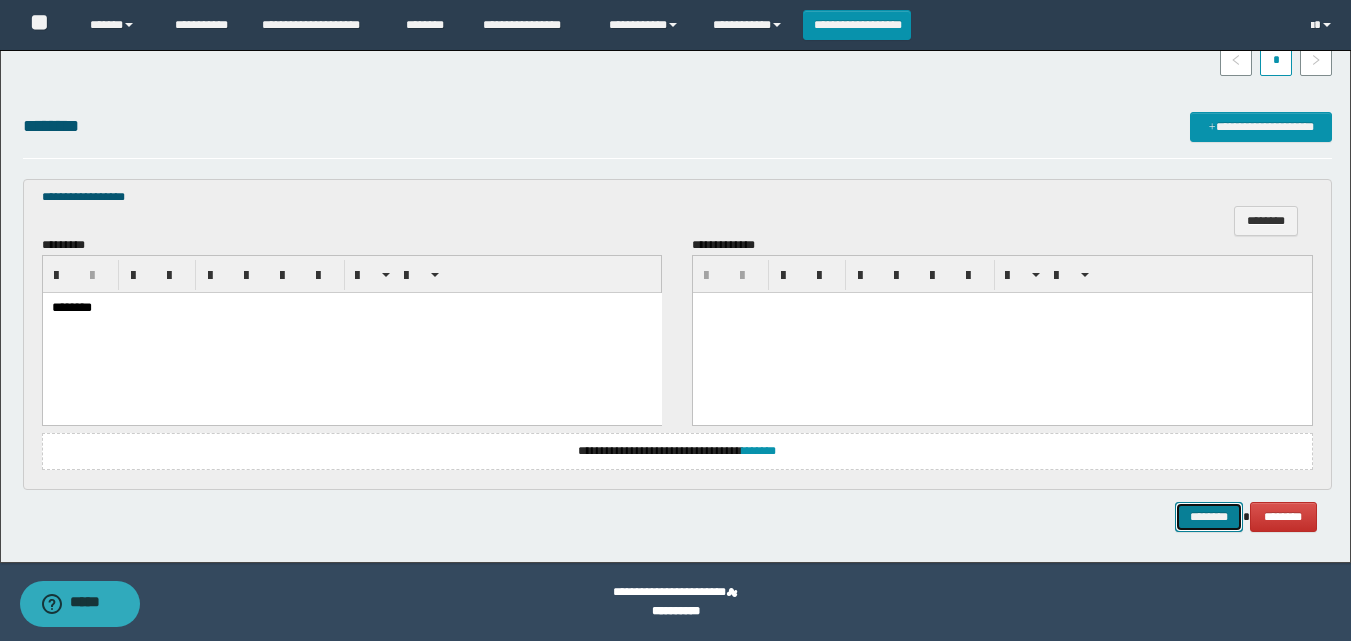 click on "********" at bounding box center (1209, 517) 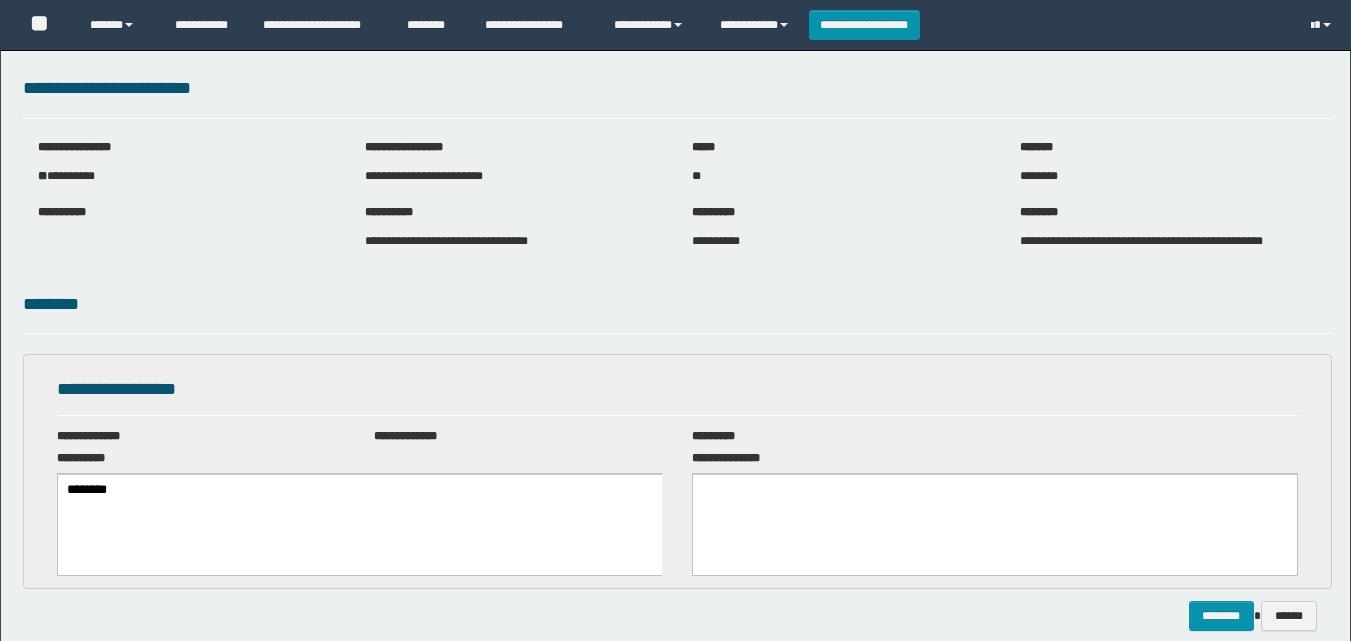 scroll, scrollTop: 0, scrollLeft: 0, axis: both 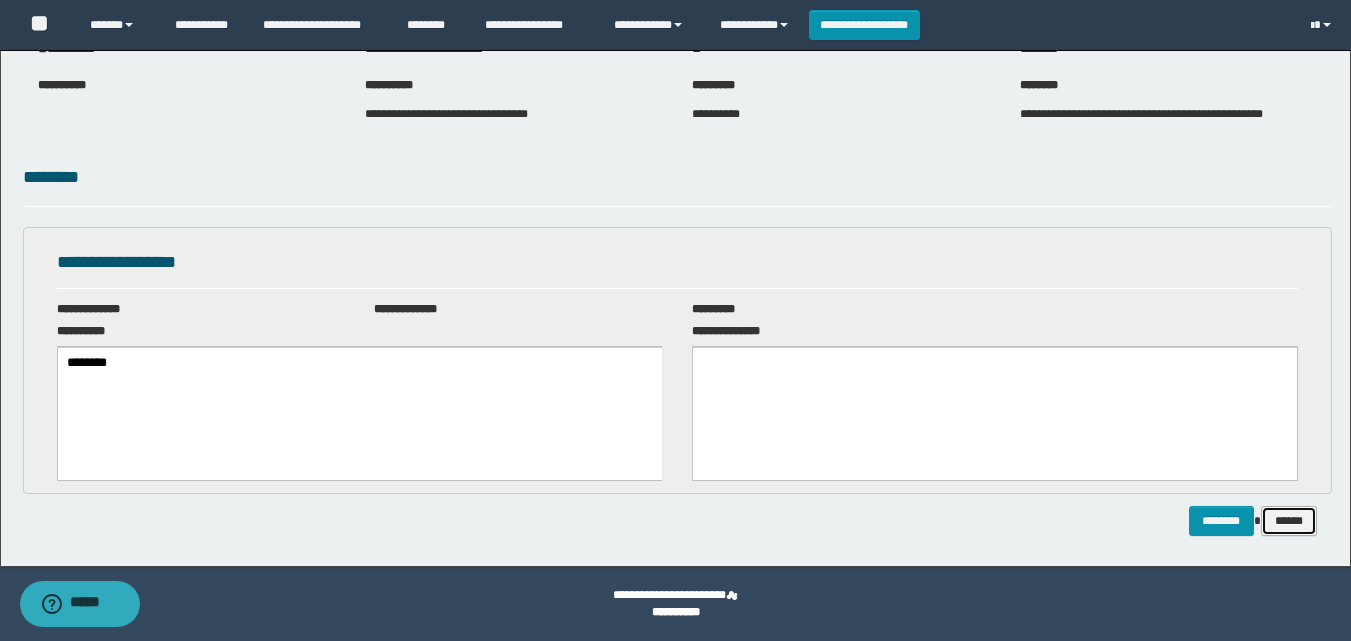 click on "******" at bounding box center [1289, 521] 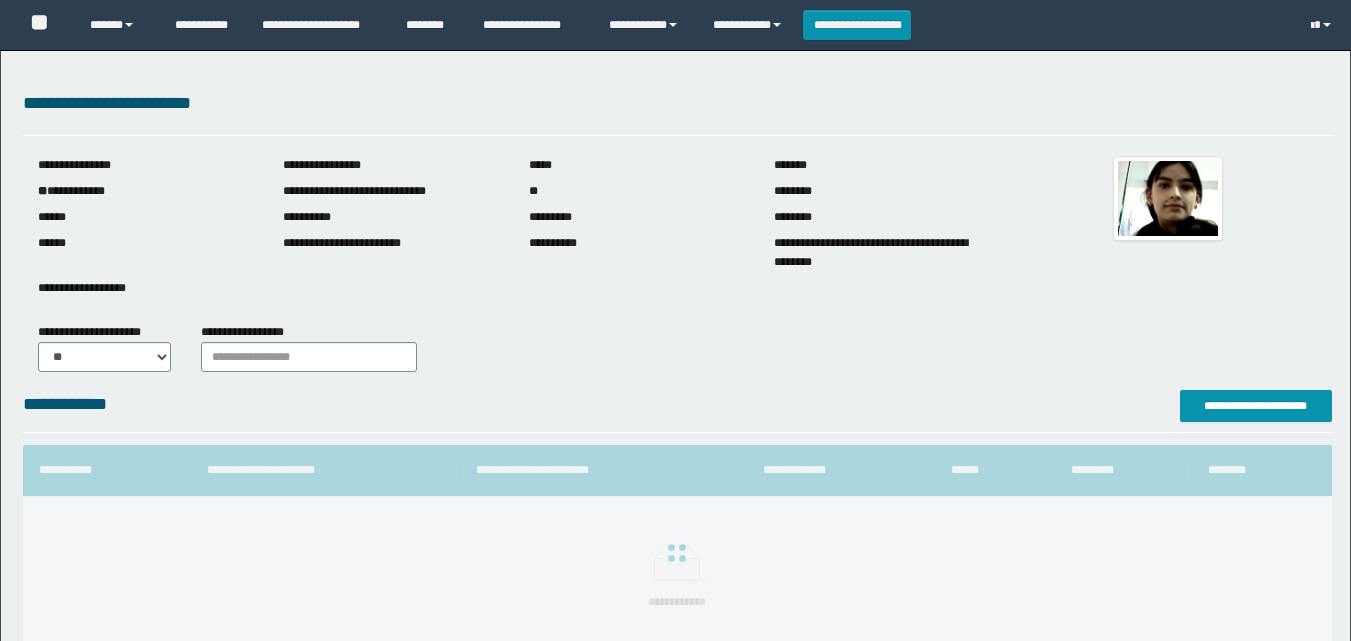scroll, scrollTop: 0, scrollLeft: 0, axis: both 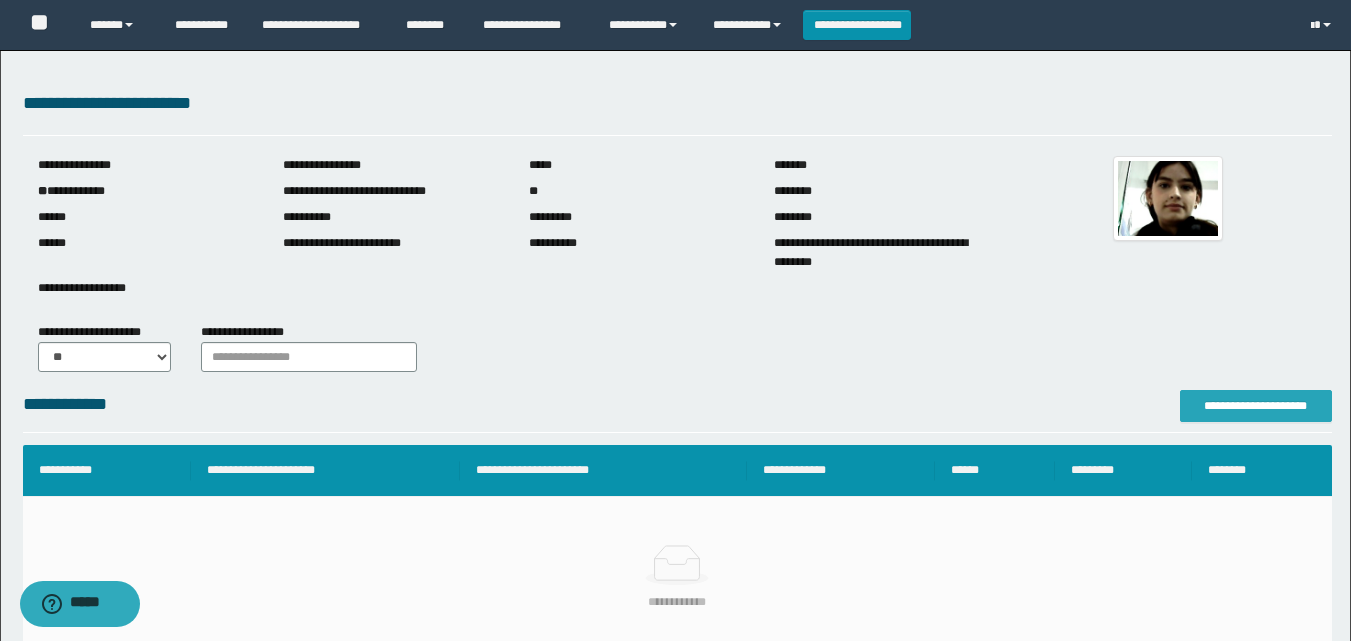 click on "**********" at bounding box center (1256, 406) 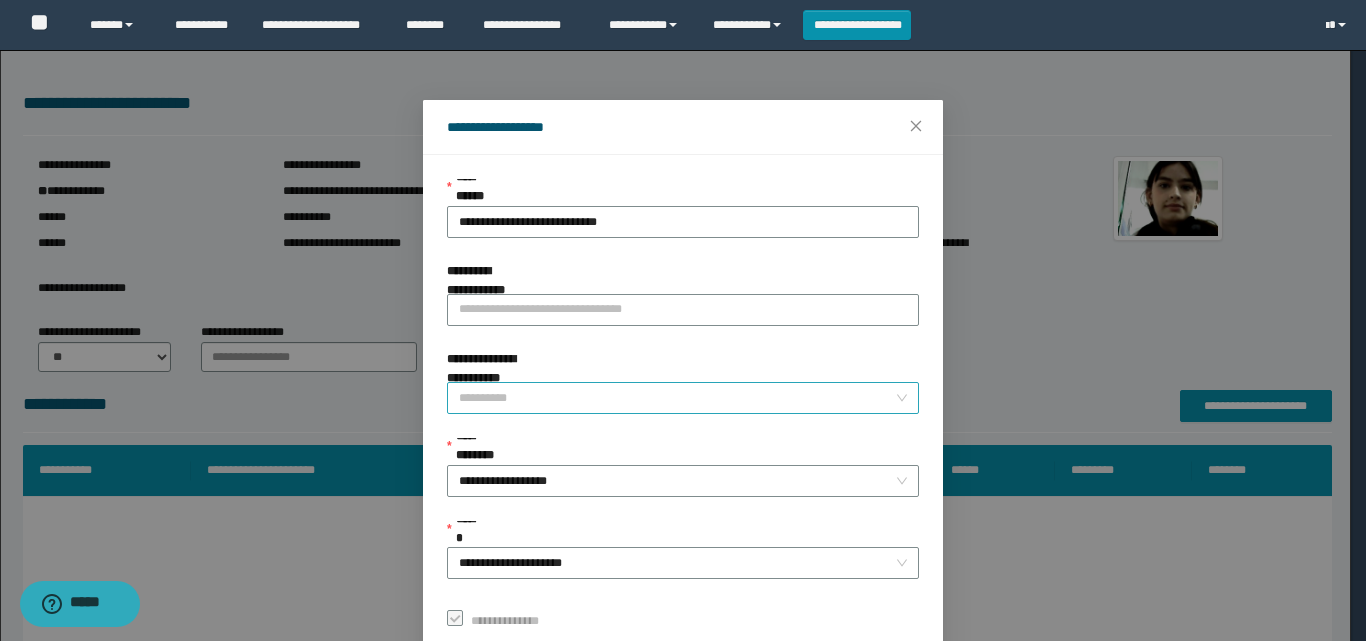 click on "**********" at bounding box center [677, 398] 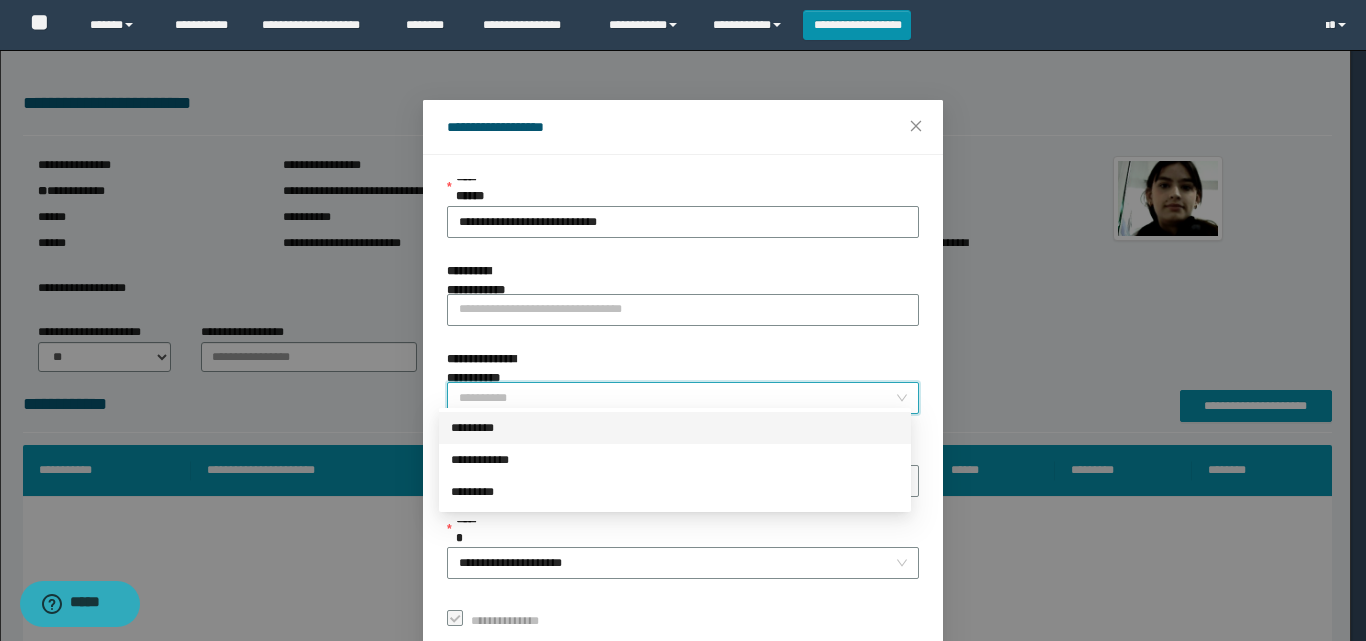 click on "*********" at bounding box center [675, 428] 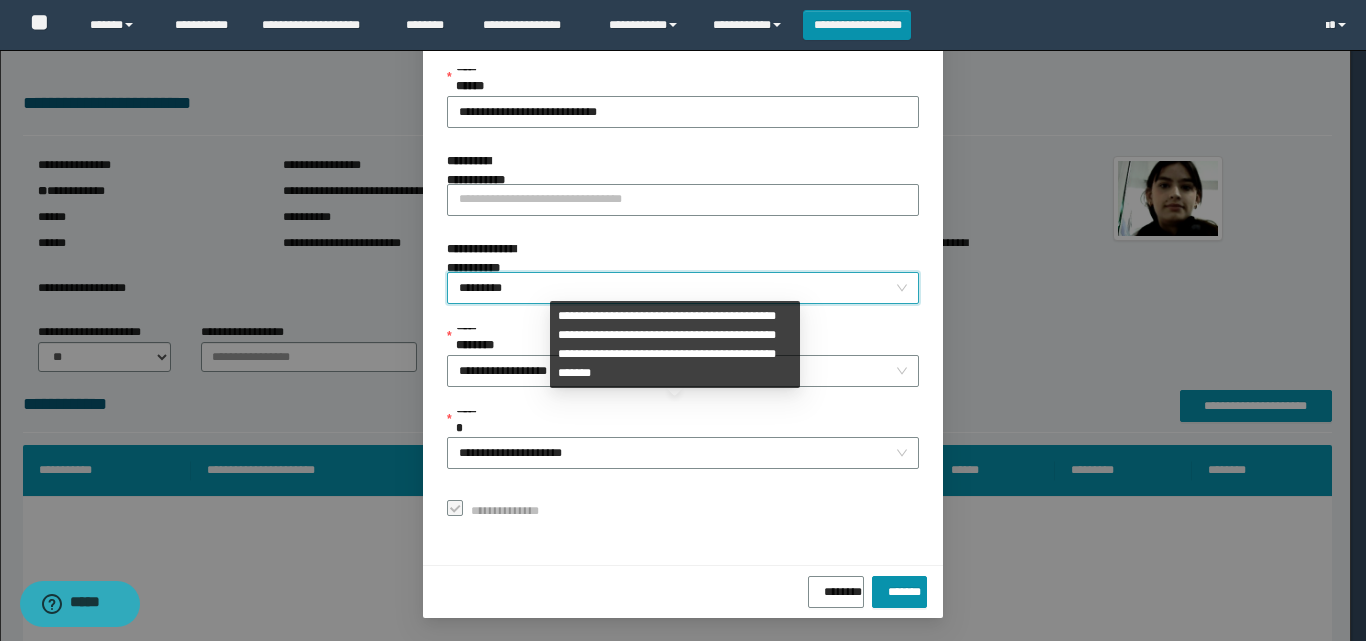 scroll, scrollTop: 111, scrollLeft: 0, axis: vertical 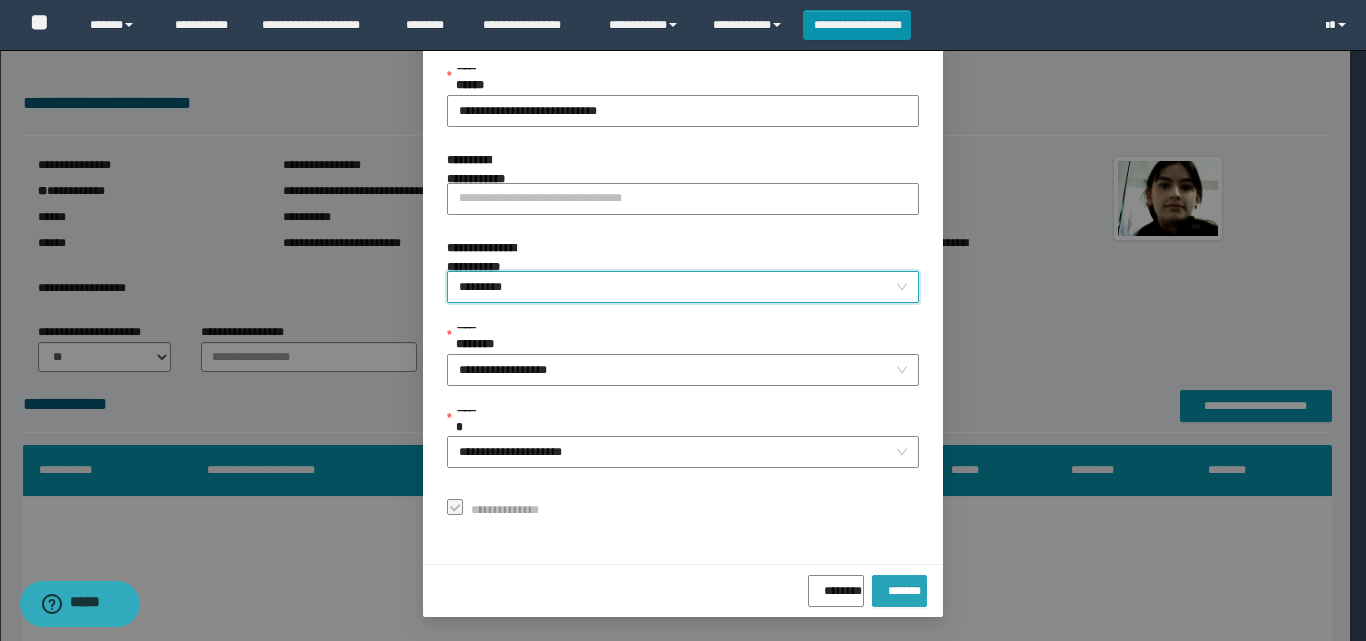 click on "*******" at bounding box center (899, 587) 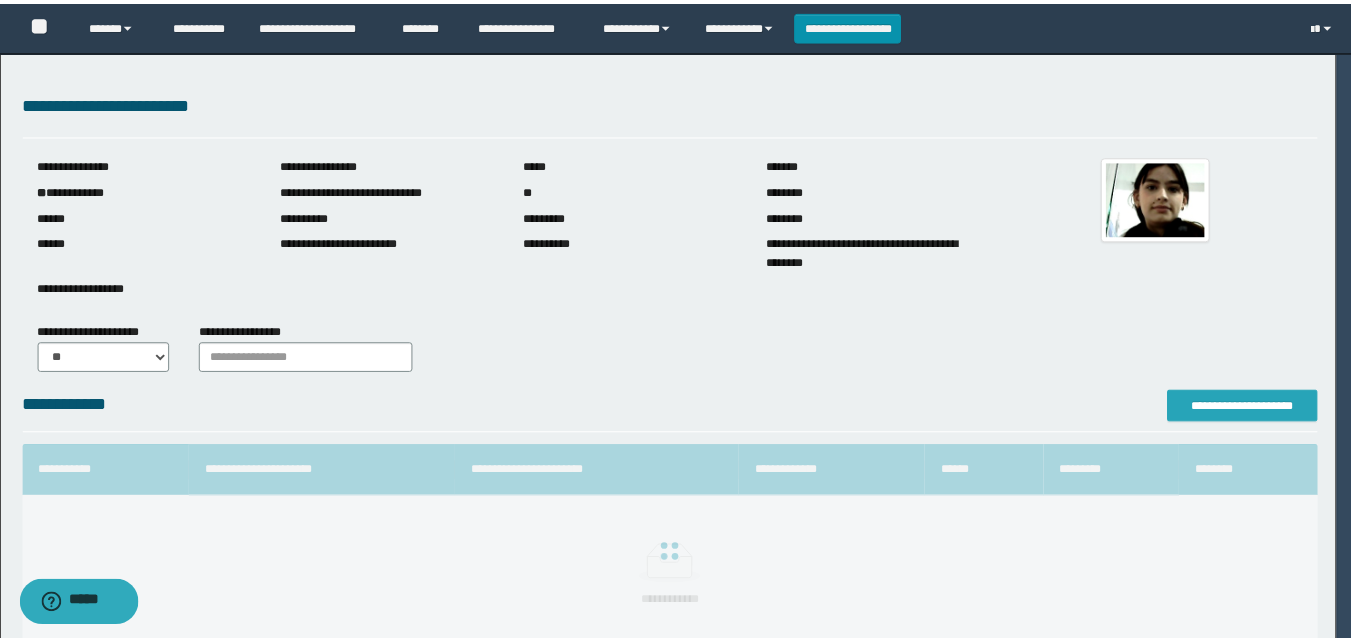 scroll, scrollTop: 0, scrollLeft: 0, axis: both 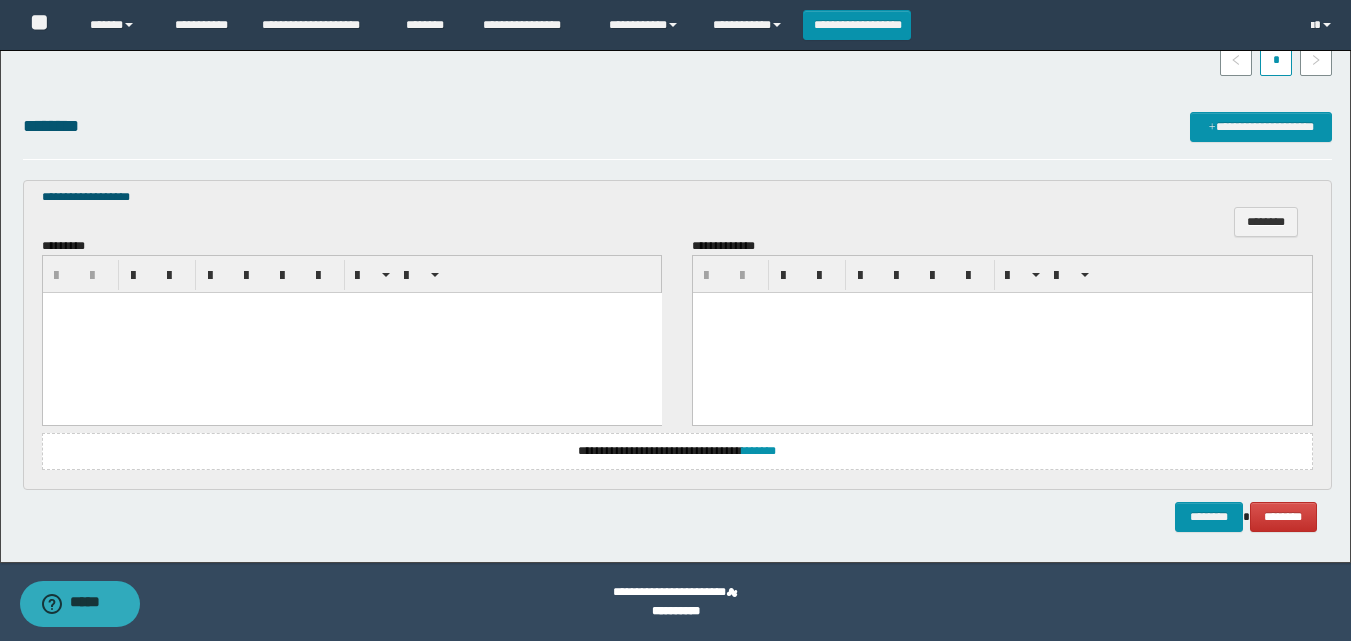click at bounding box center [351, 333] 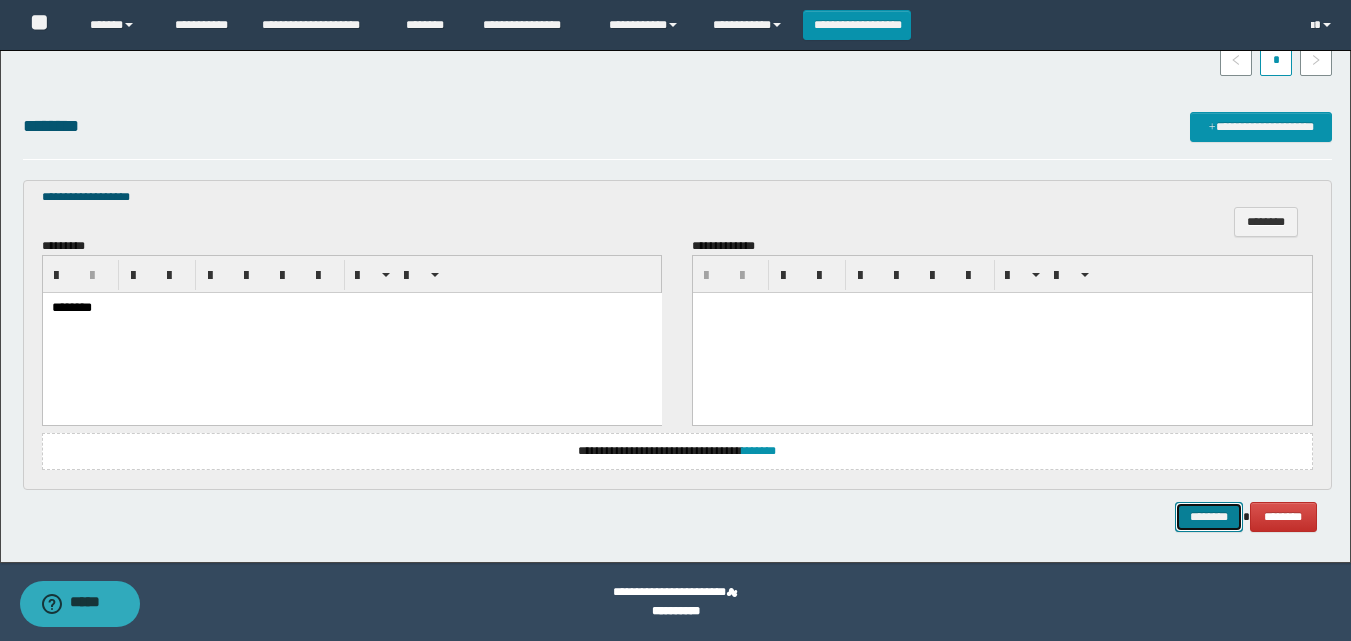 click on "********" at bounding box center [1209, 517] 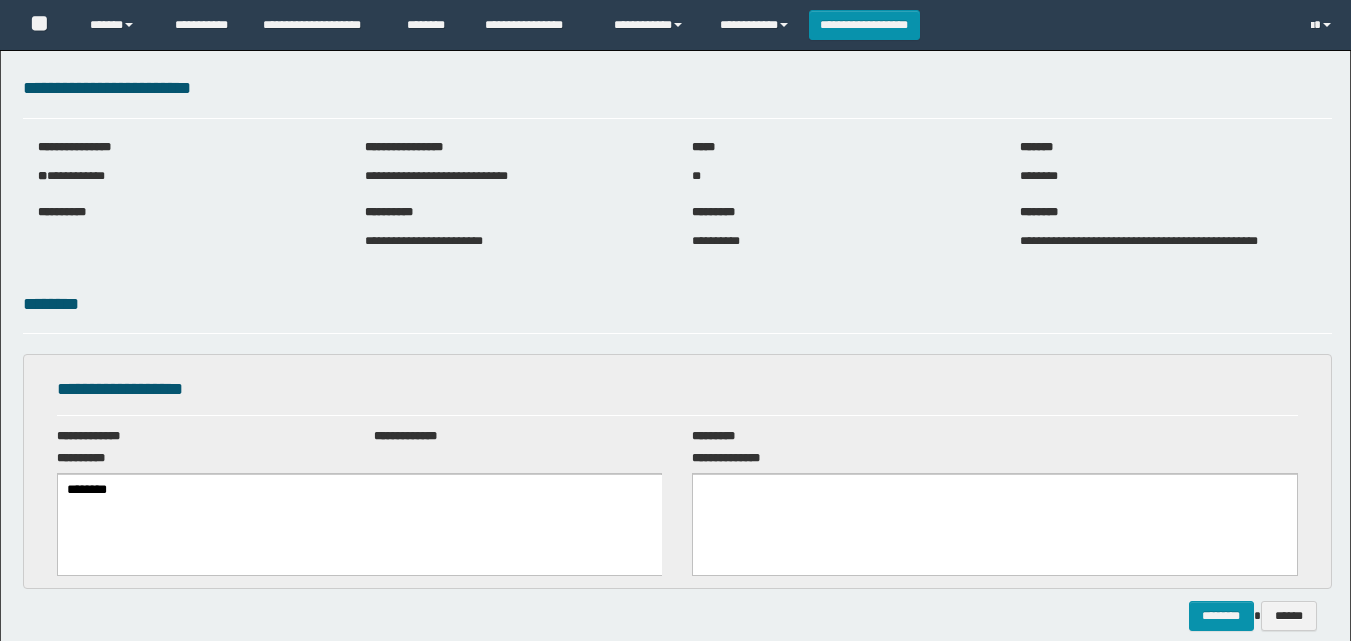 scroll, scrollTop: 0, scrollLeft: 0, axis: both 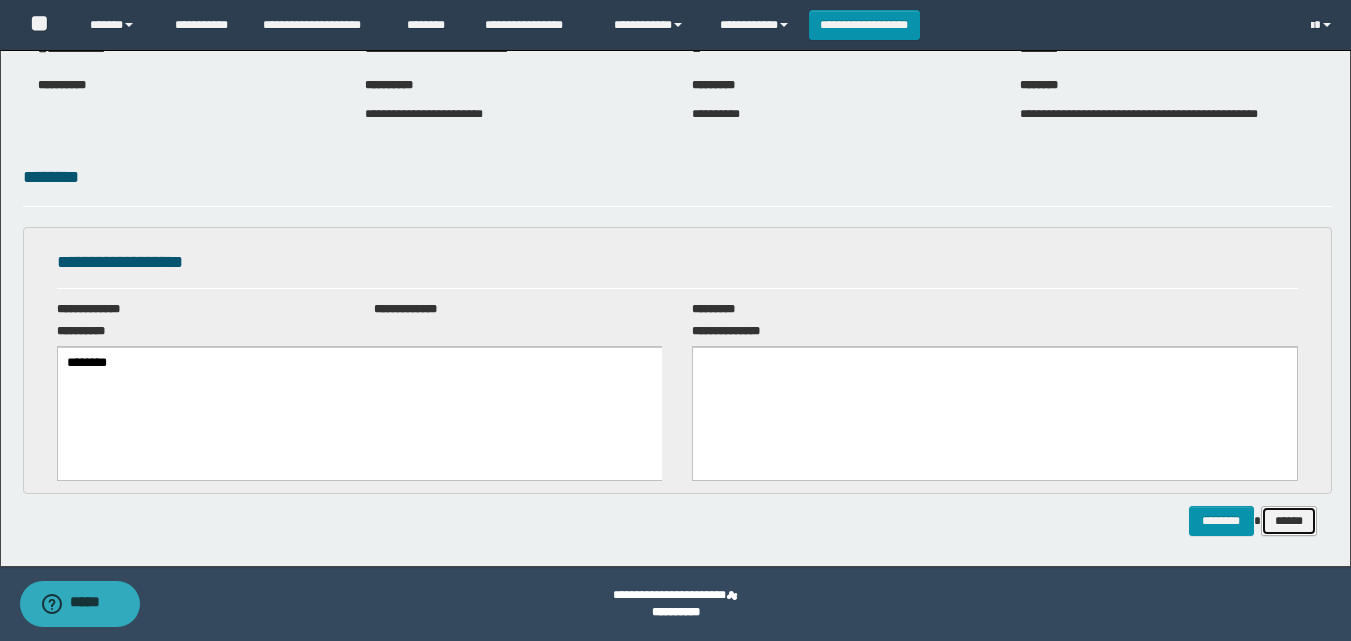 click on "******" at bounding box center (1289, 521) 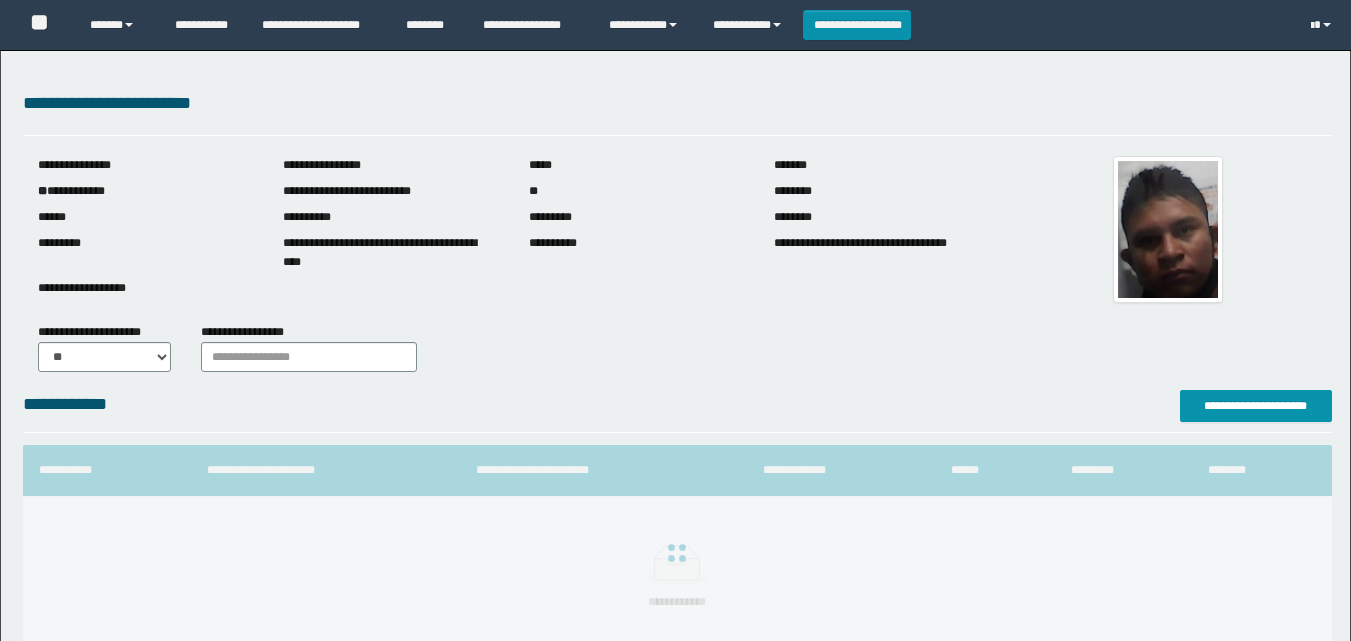 scroll, scrollTop: 0, scrollLeft: 0, axis: both 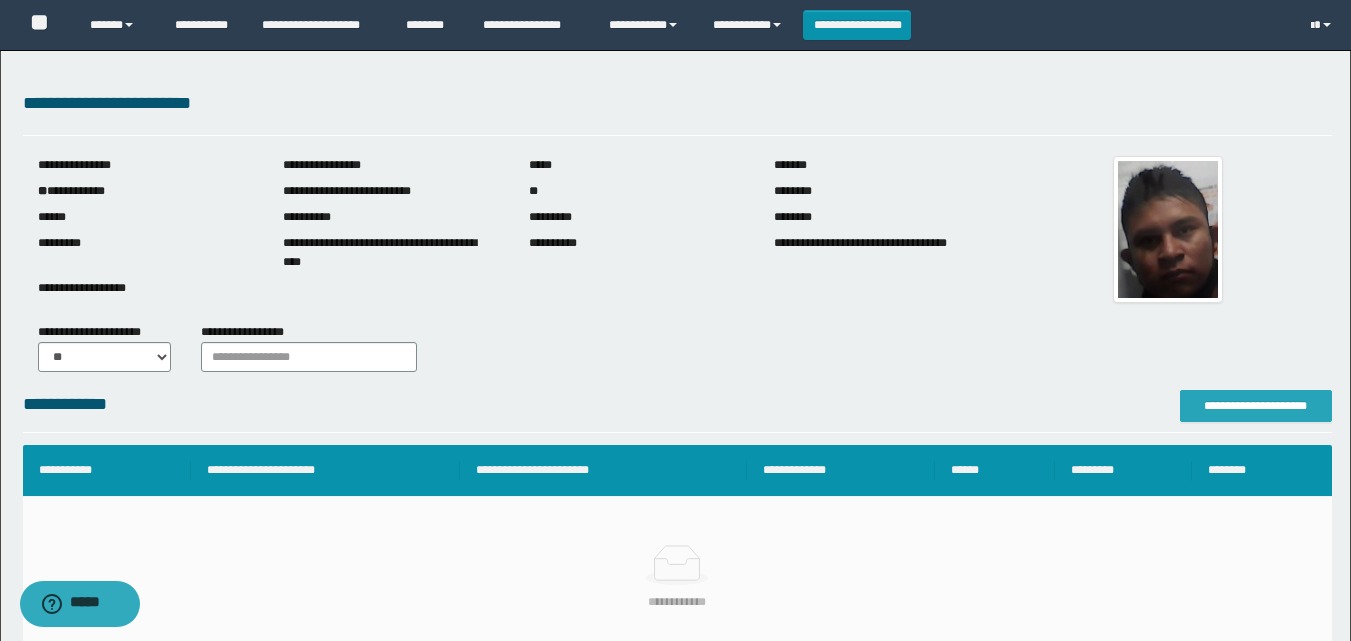 click on "**********" at bounding box center [1256, 406] 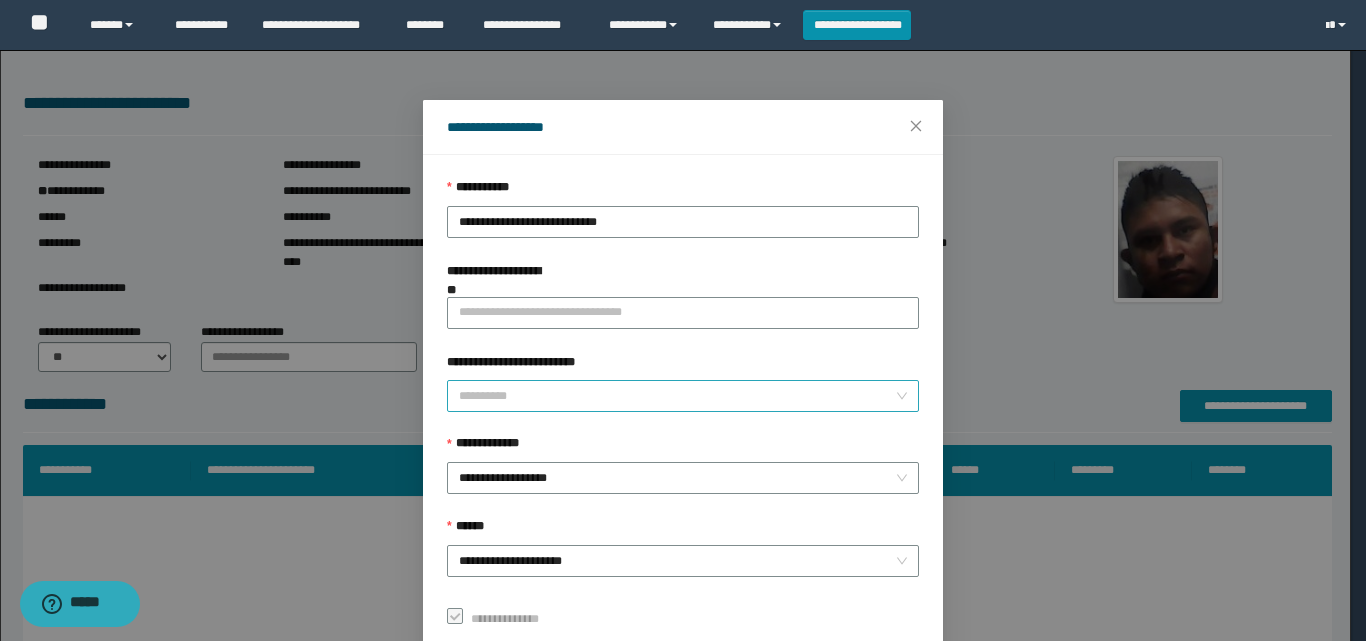 click on "**********" at bounding box center [677, 396] 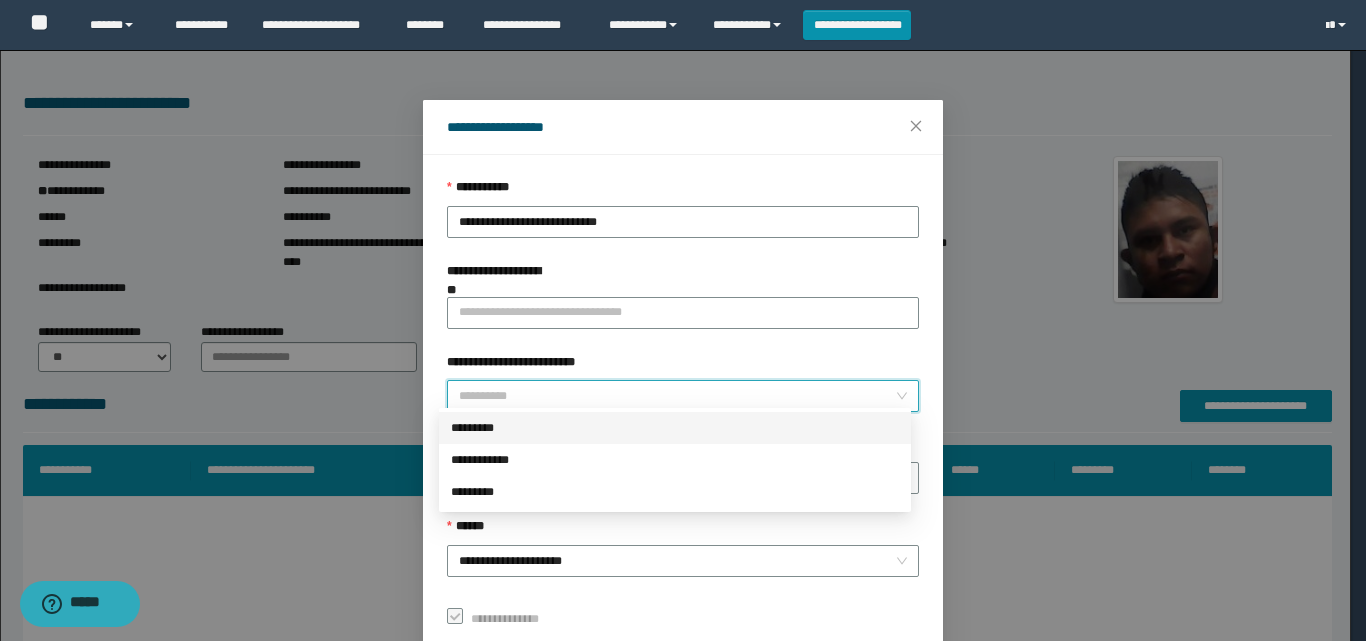 click on "*********" at bounding box center (675, 428) 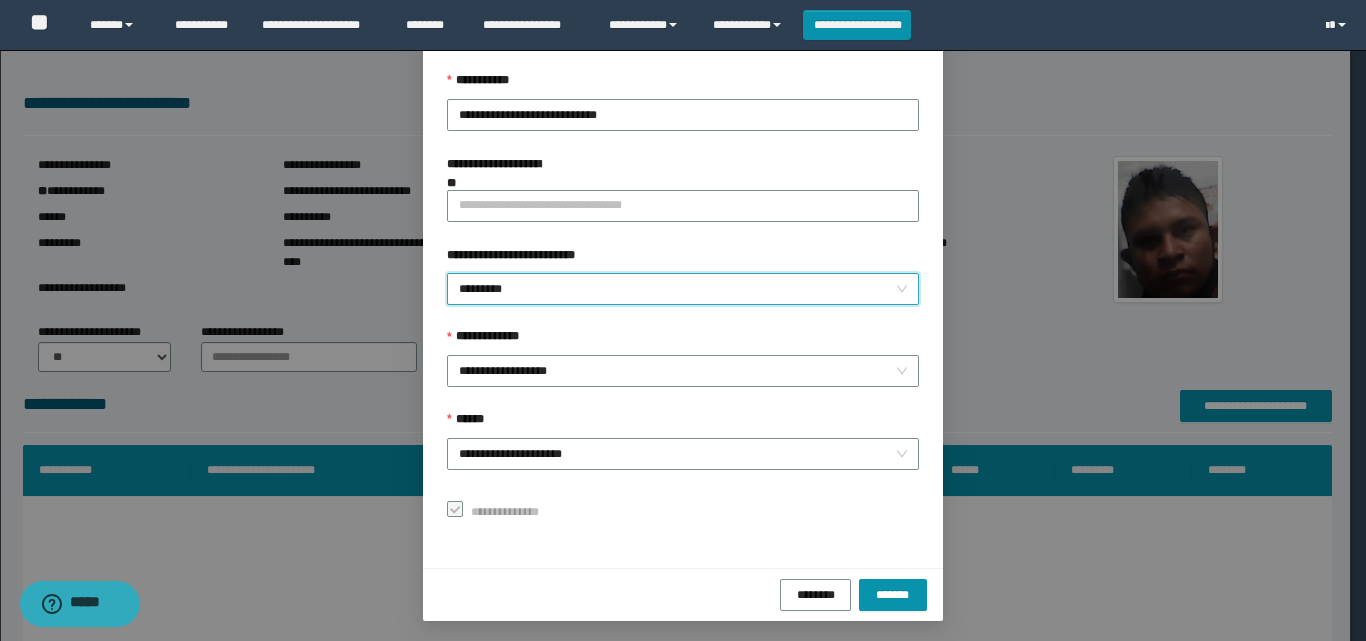 scroll, scrollTop: 111, scrollLeft: 0, axis: vertical 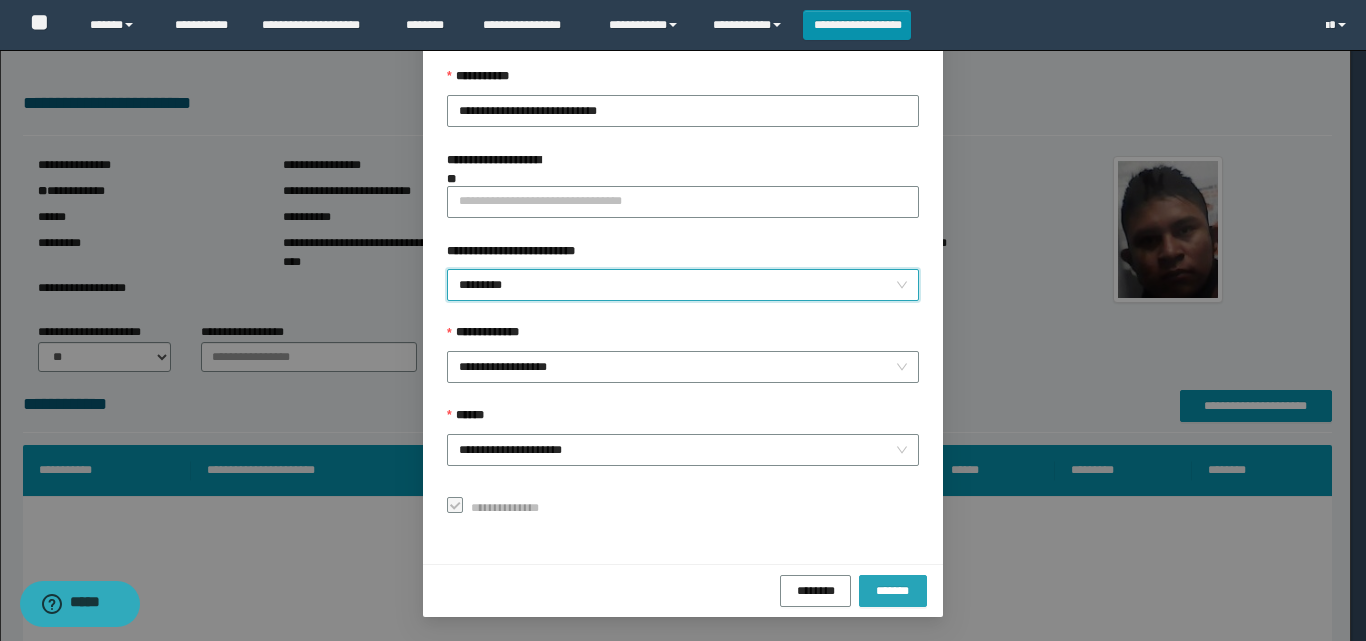 click on "*******" at bounding box center (893, 590) 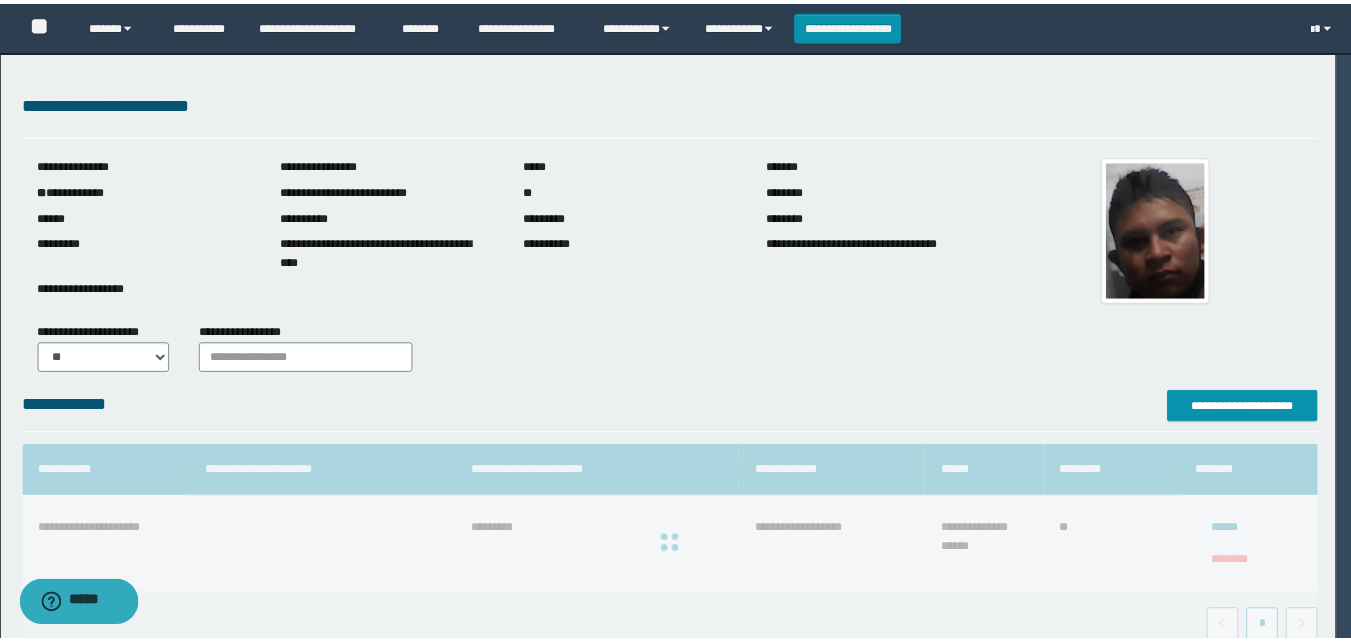 scroll, scrollTop: 64, scrollLeft: 0, axis: vertical 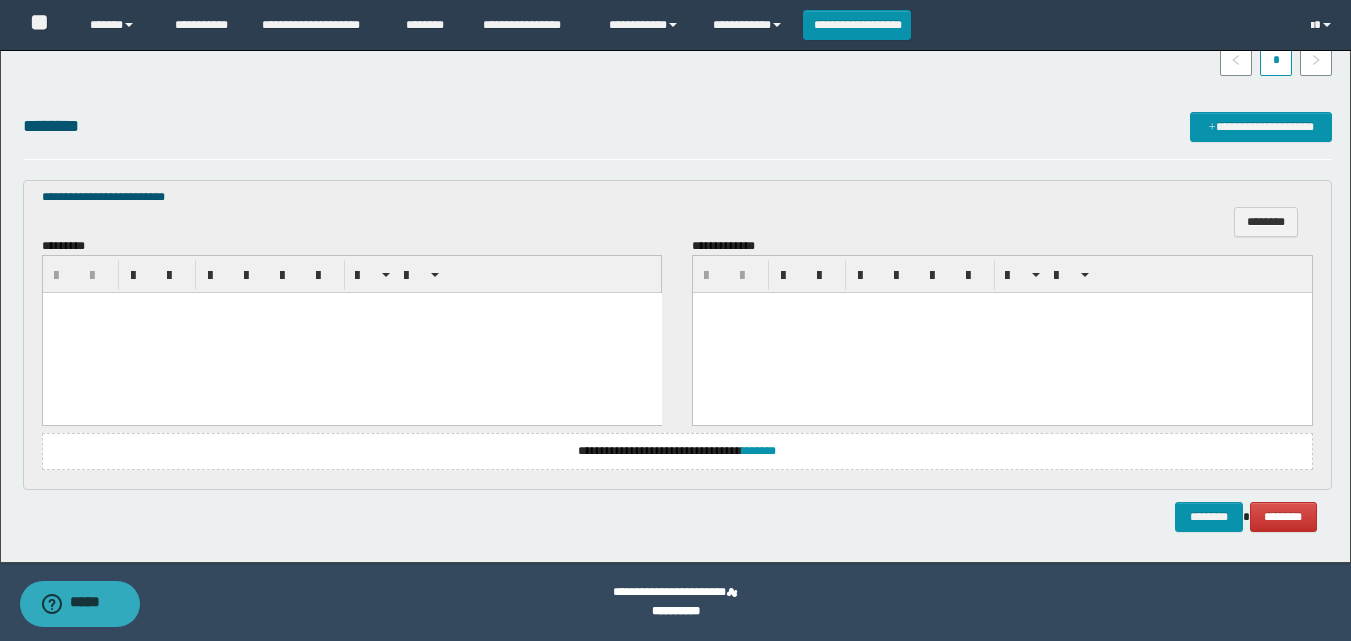 click at bounding box center (351, 333) 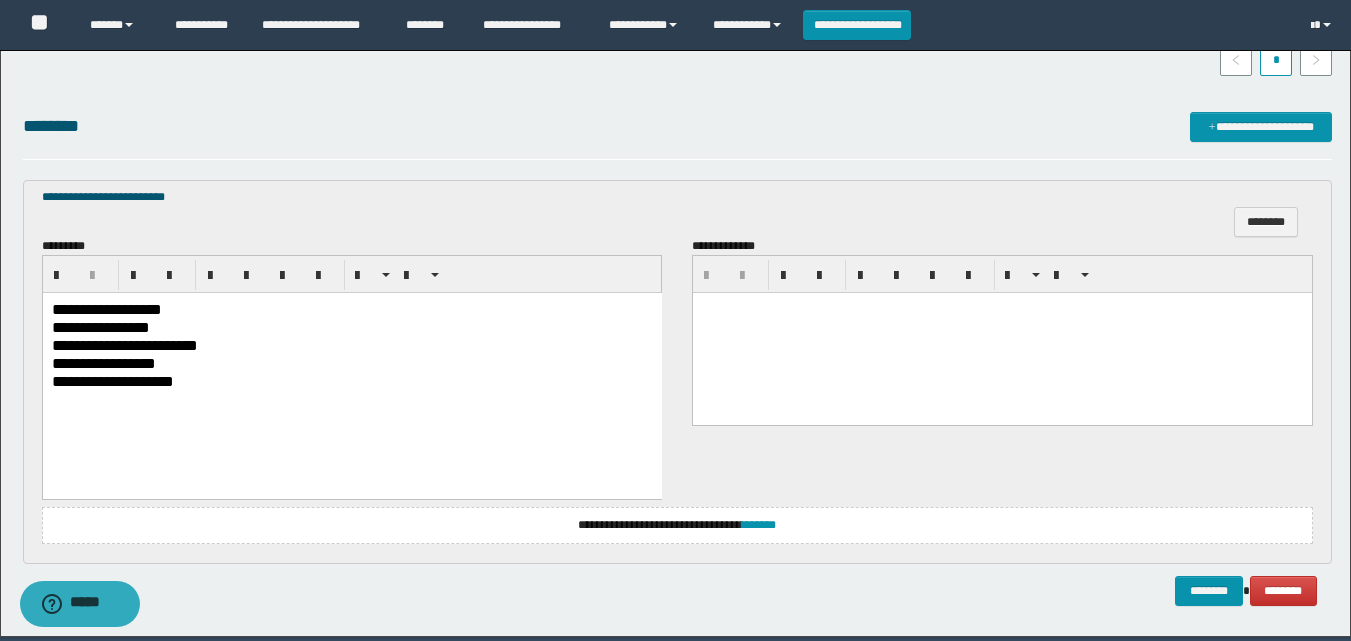 click on "**********" at bounding box center [351, 310] 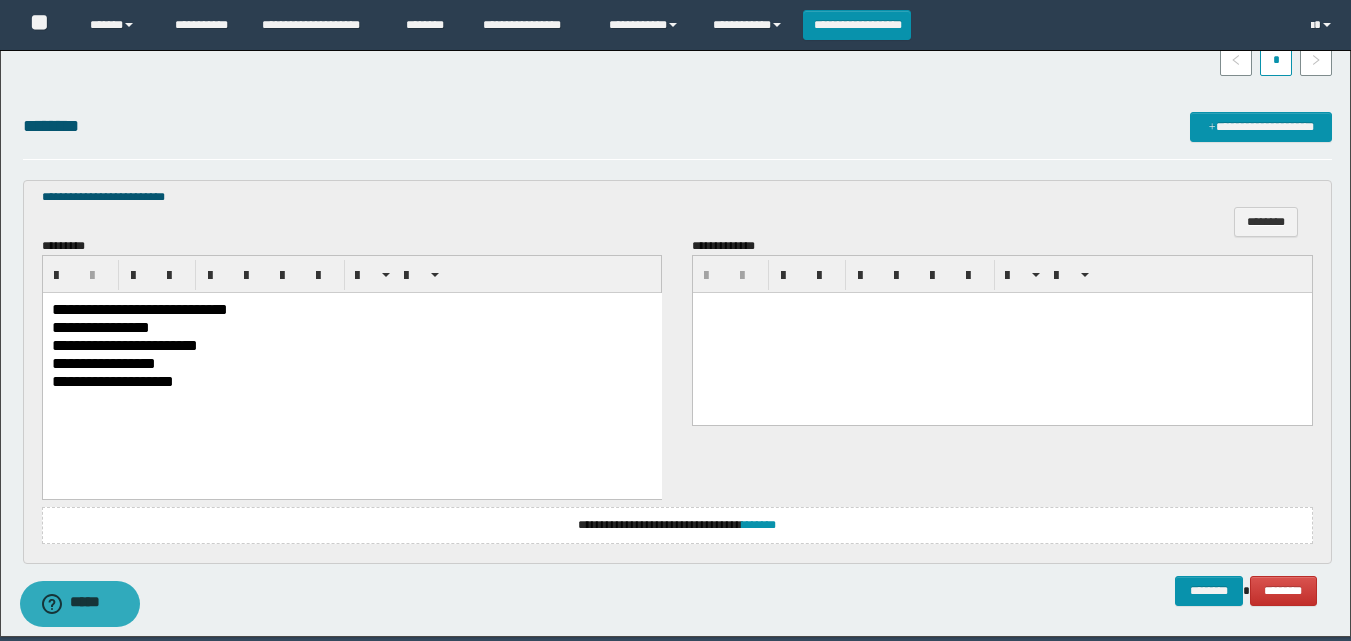 click on "**********" at bounding box center [351, 328] 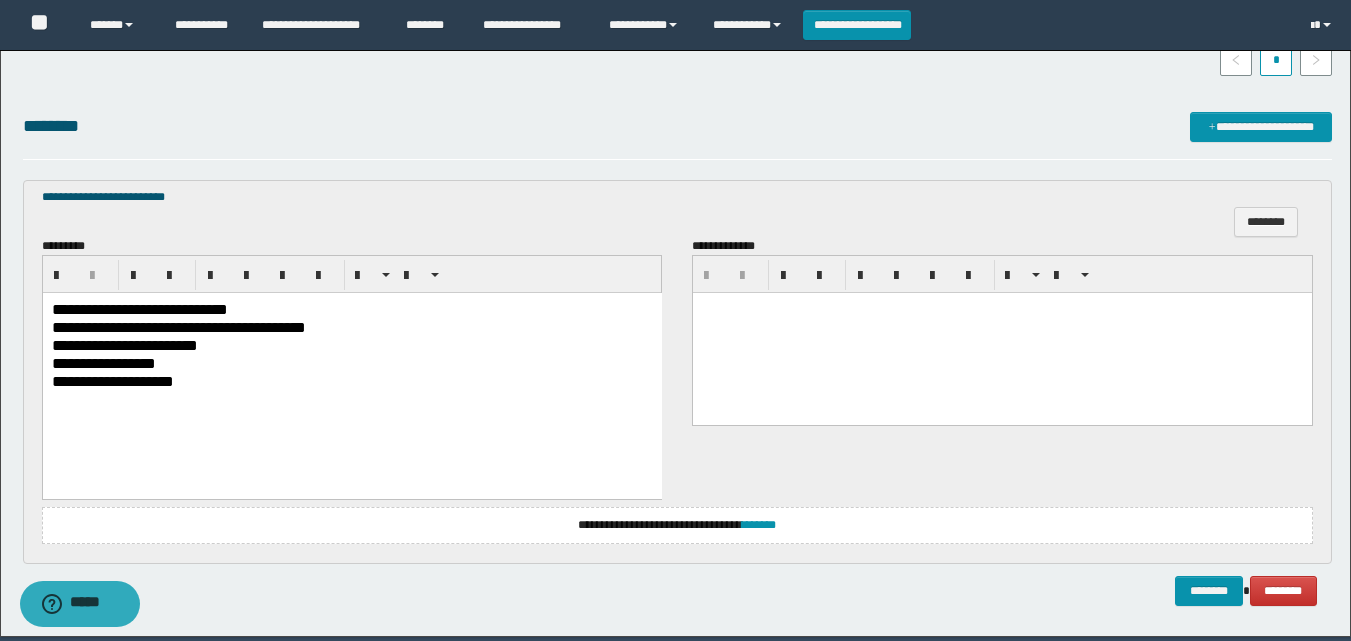 click on "**********" at bounding box center [351, 310] 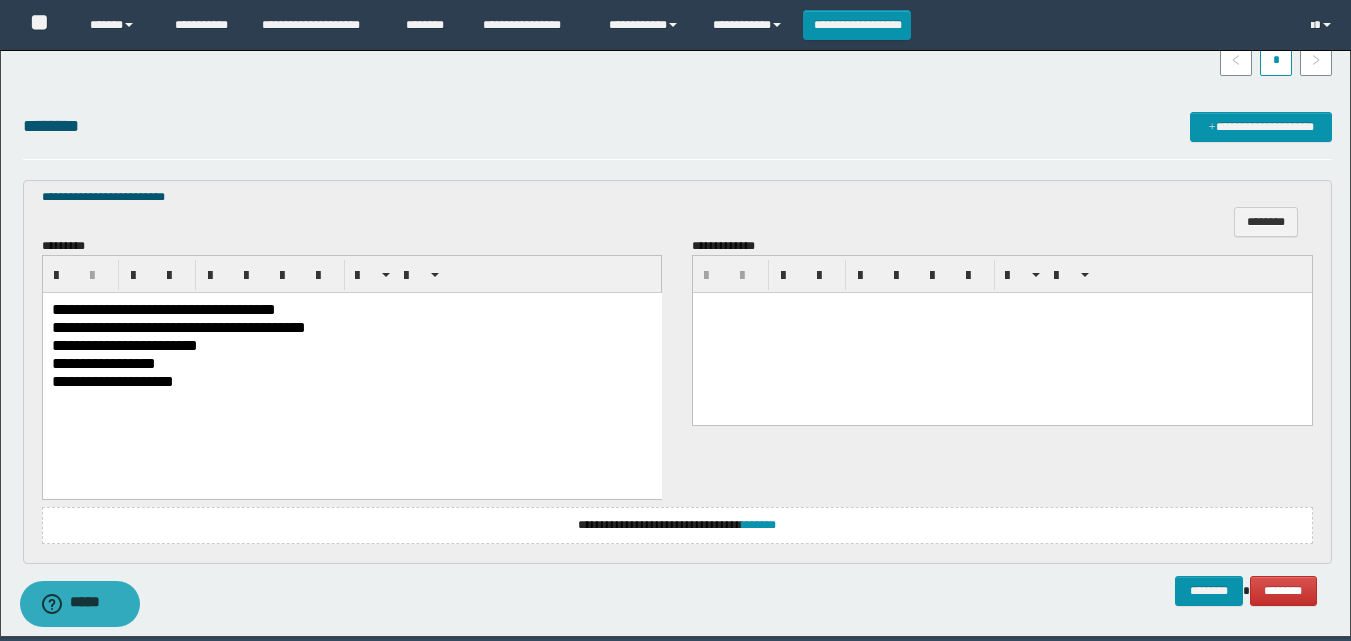click on "**********" at bounding box center (351, 346) 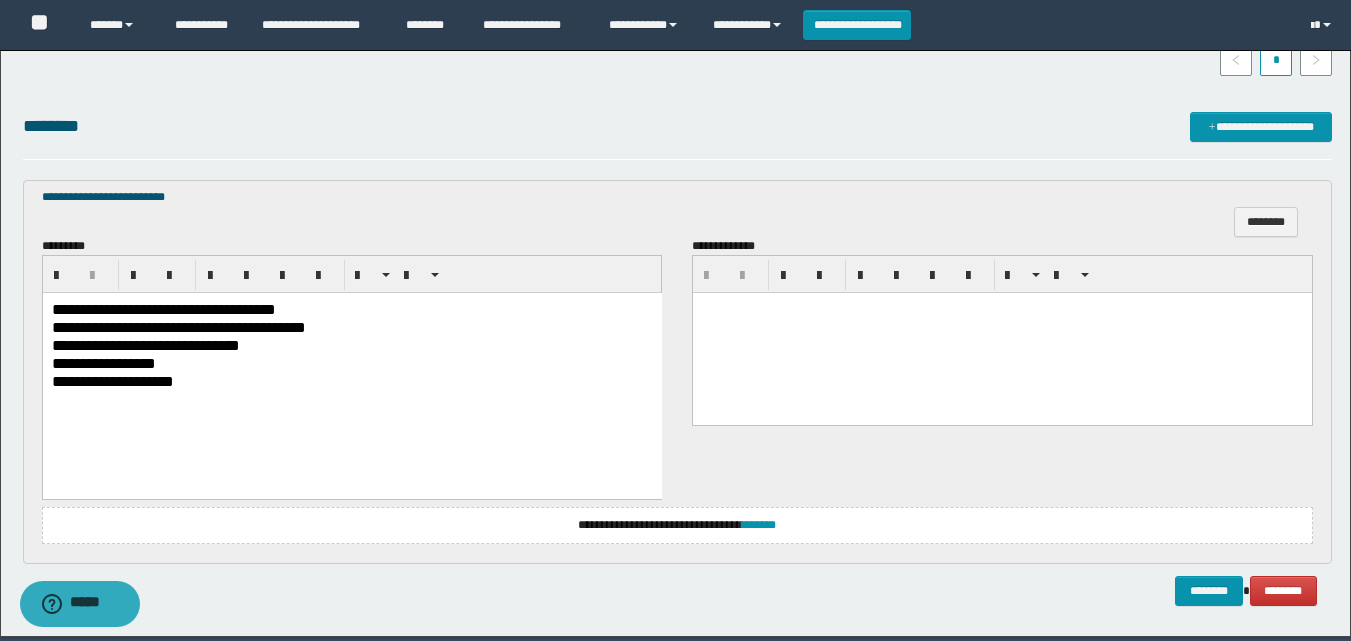 click on "**********" at bounding box center [351, 364] 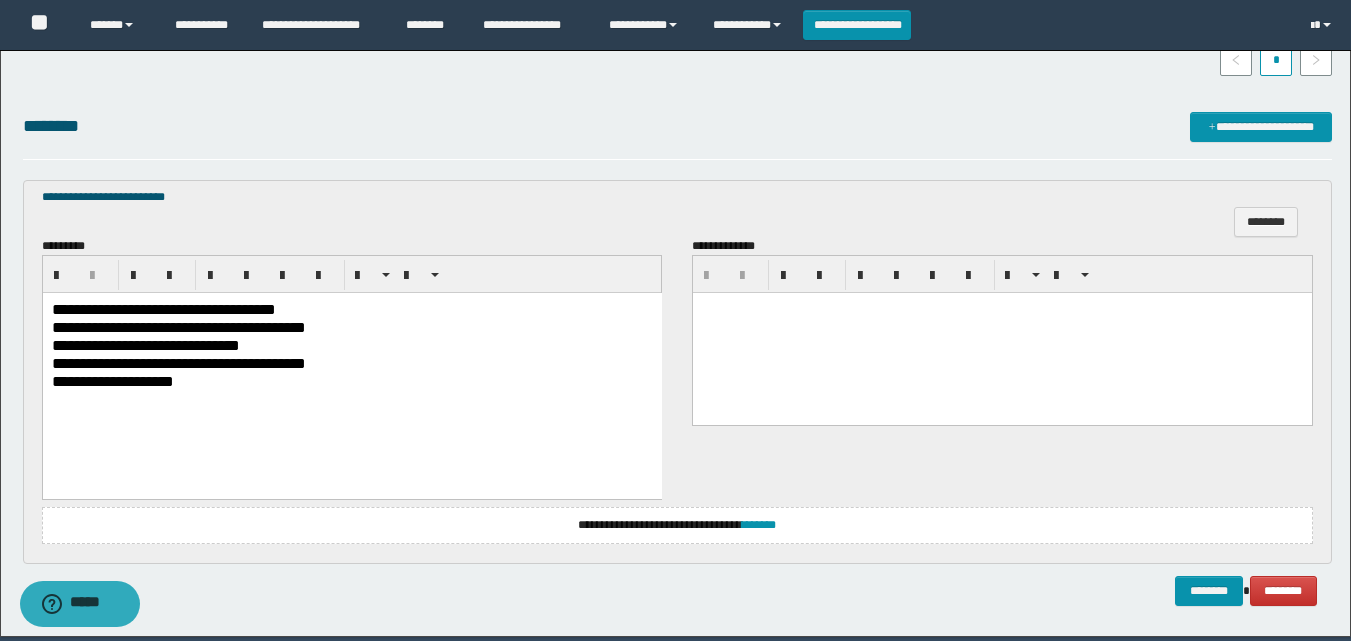 click on "**********" at bounding box center (351, 382) 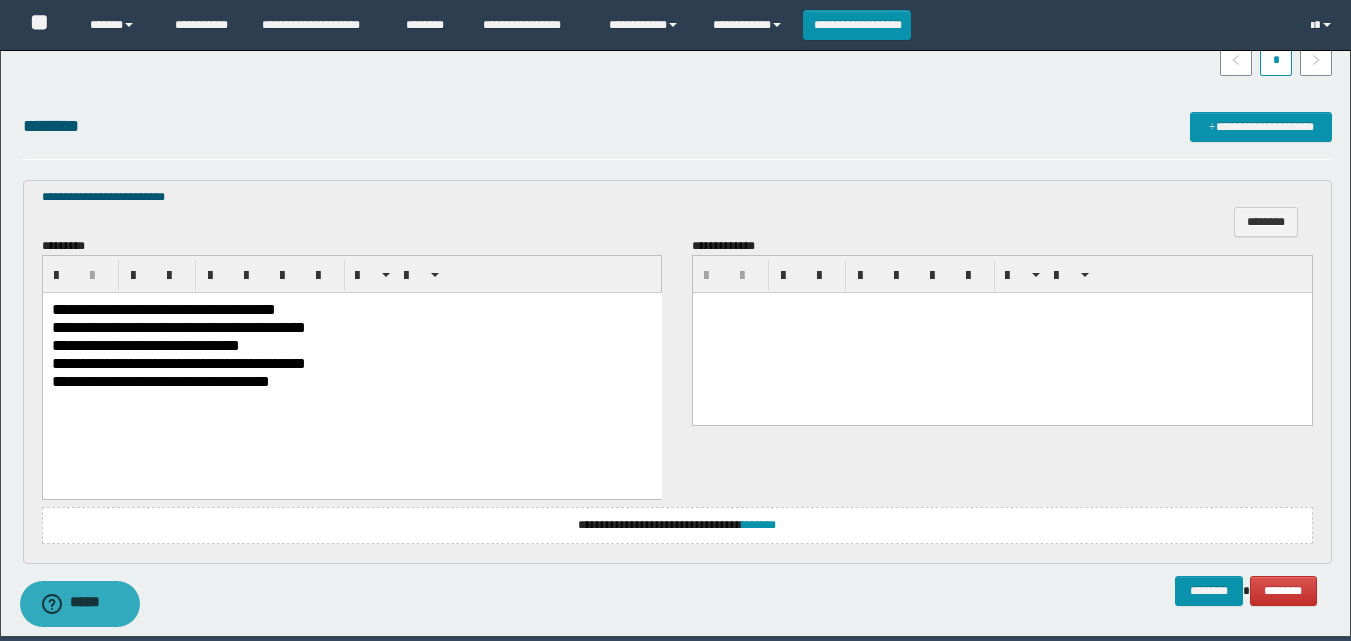click on "**********" at bounding box center [351, 364] 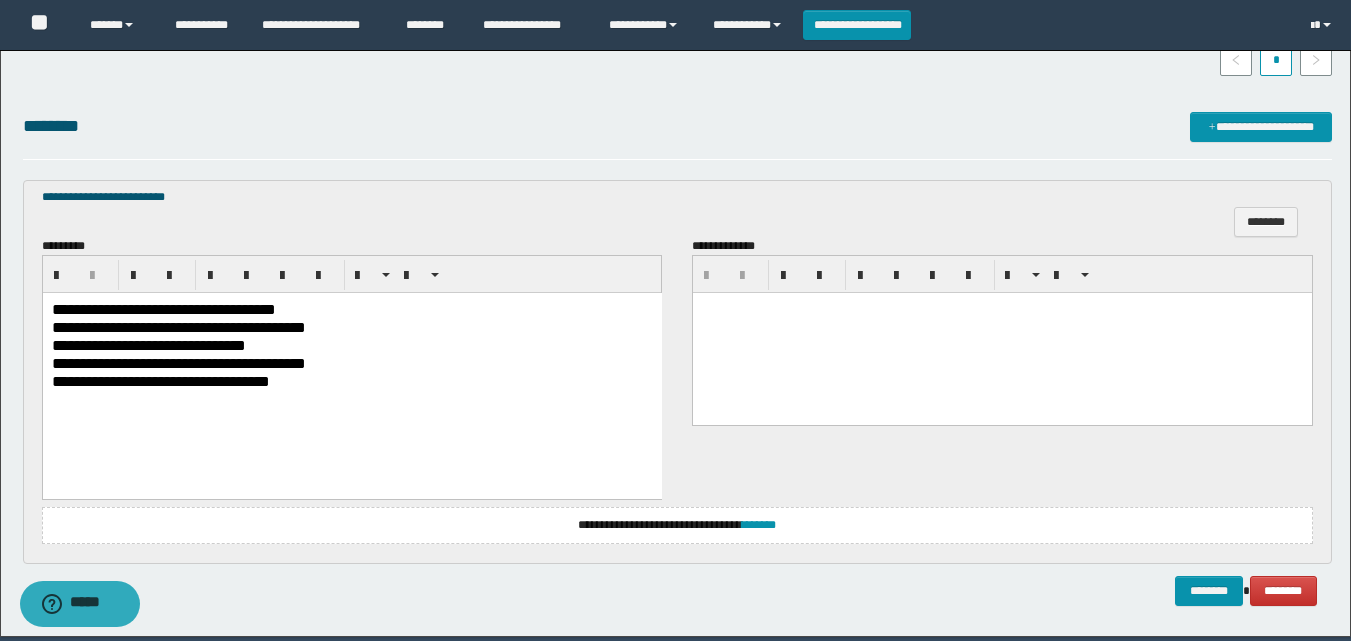 click on "**********" at bounding box center (351, 328) 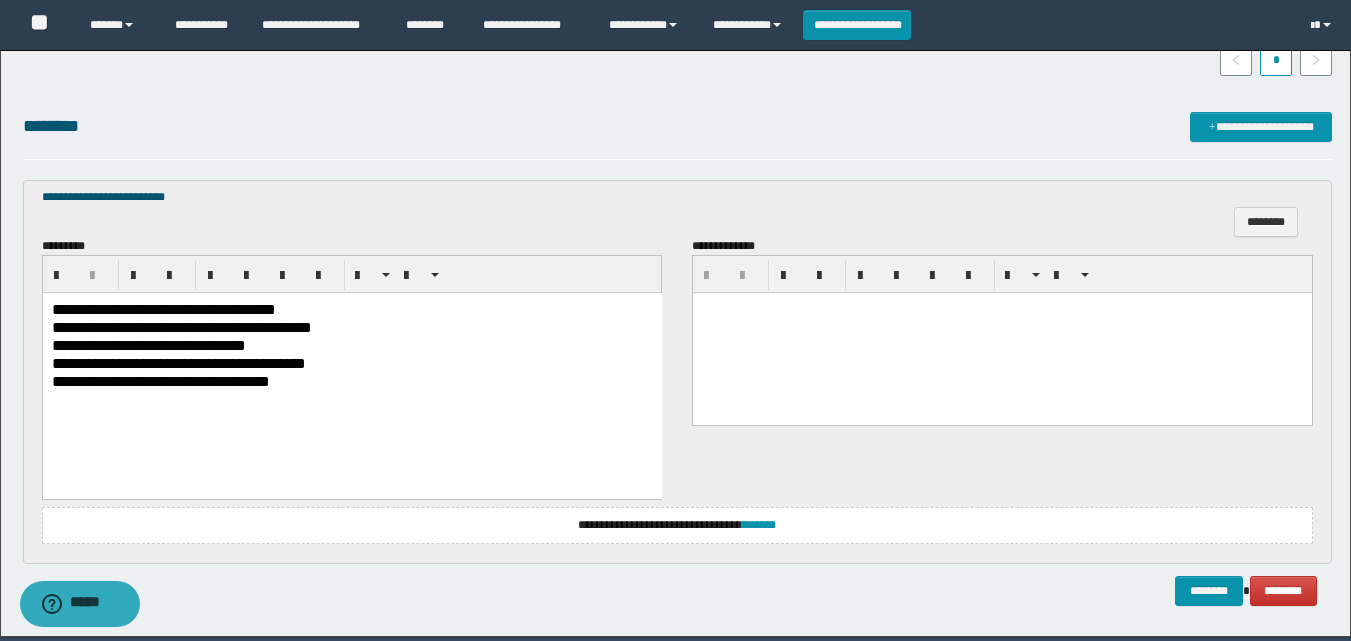 click on "**********" at bounding box center [351, 310] 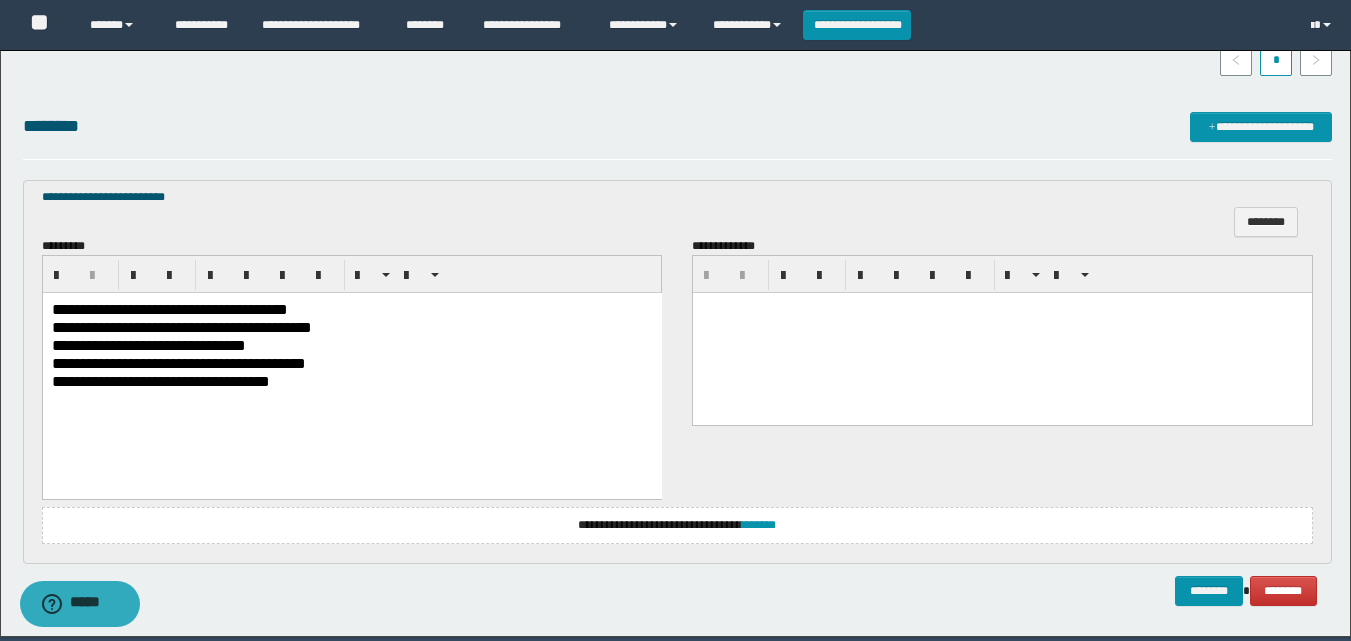 click on "**********" at bounding box center [351, 364] 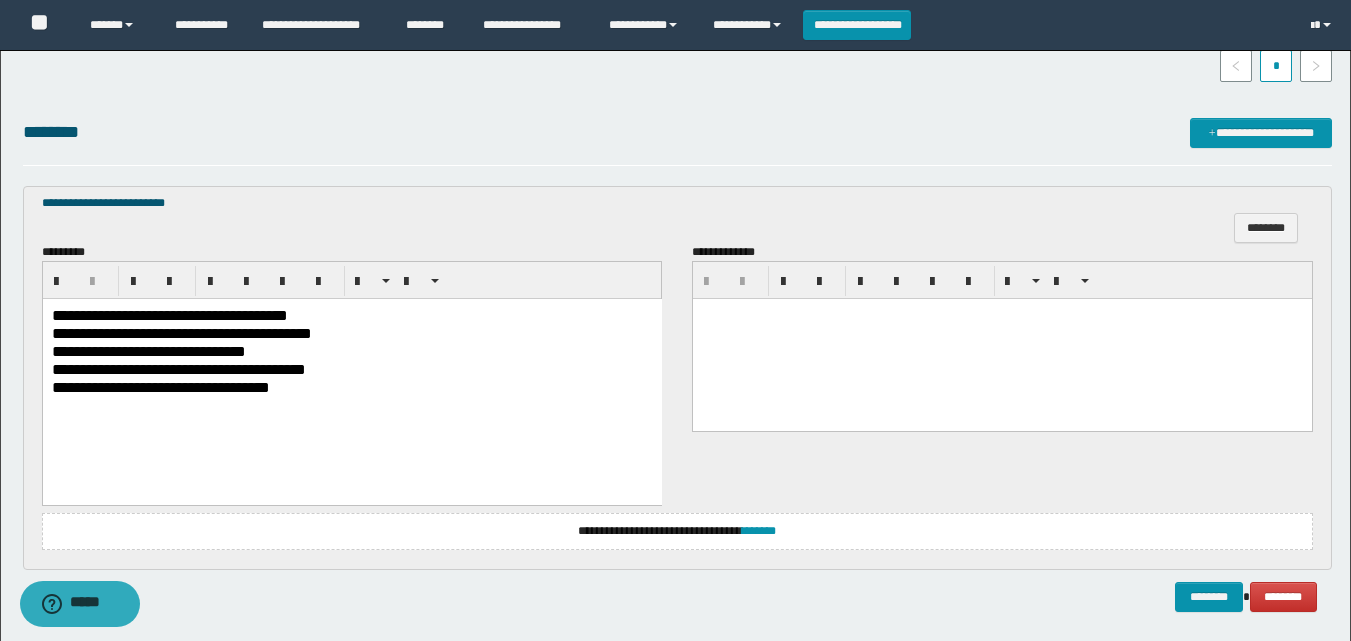 scroll, scrollTop: 608, scrollLeft: 0, axis: vertical 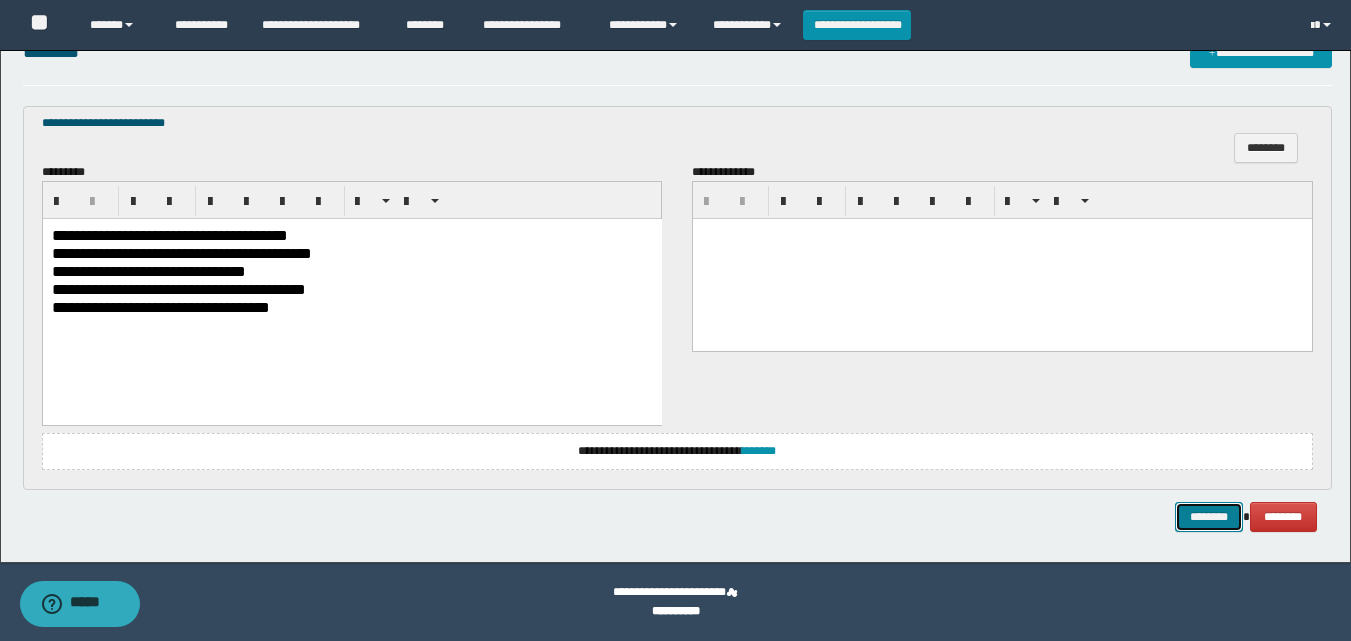 click on "********" at bounding box center [1209, 517] 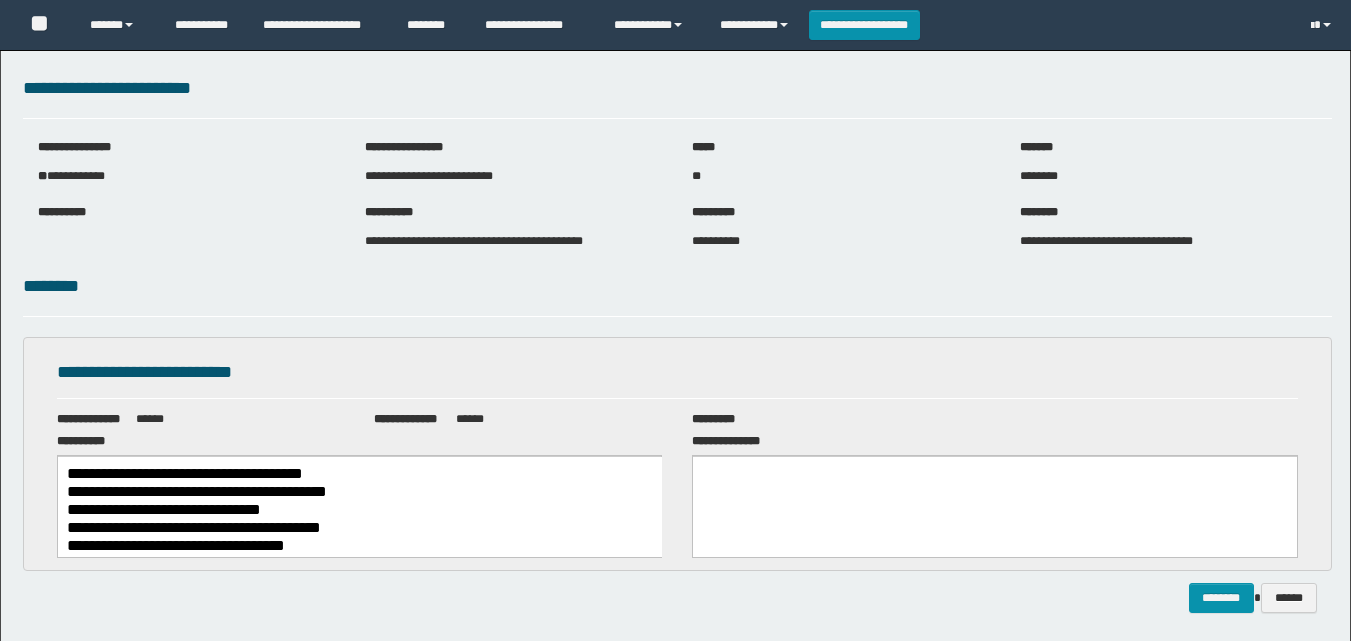 scroll, scrollTop: 0, scrollLeft: 0, axis: both 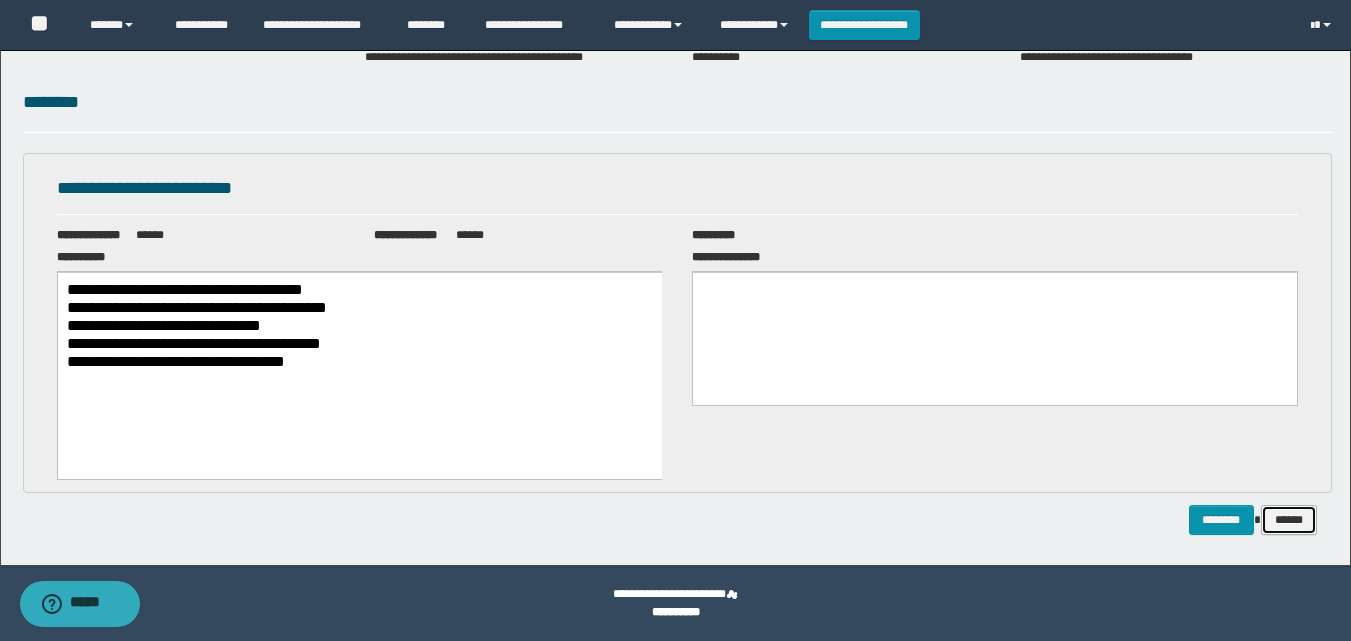 click on "******" at bounding box center [1289, 520] 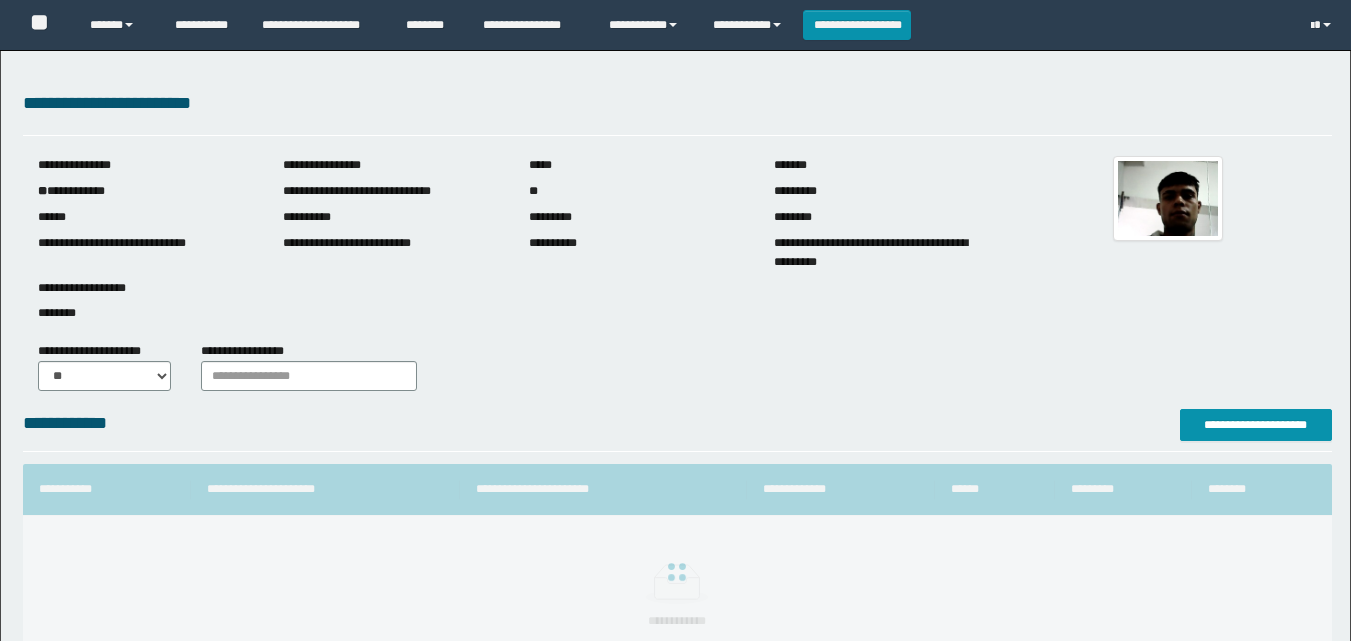 scroll, scrollTop: 0, scrollLeft: 0, axis: both 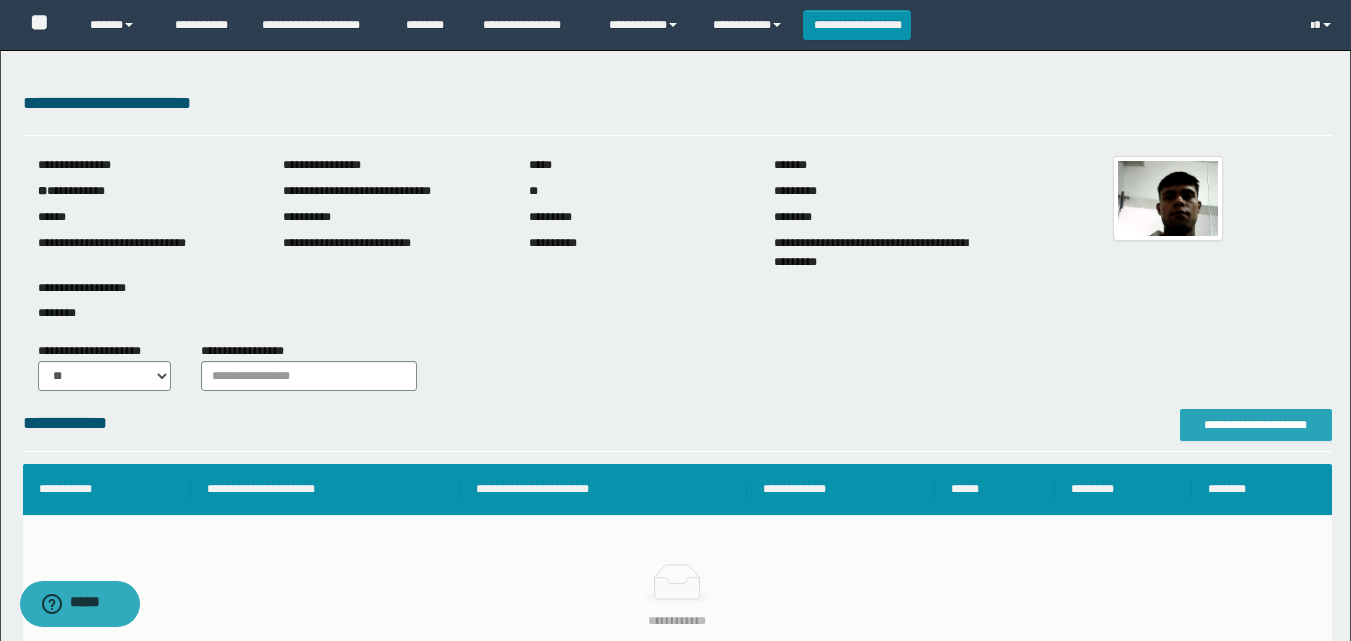 click on "**********" at bounding box center [1256, 425] 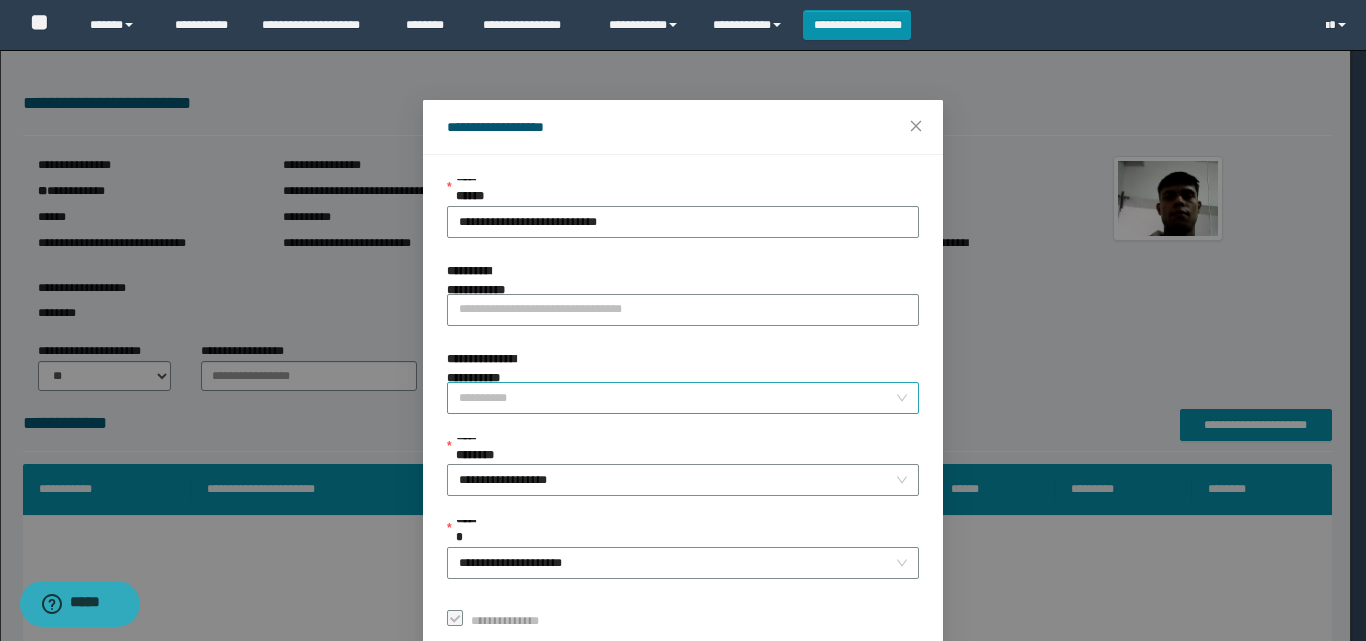 click on "**********" at bounding box center [677, 398] 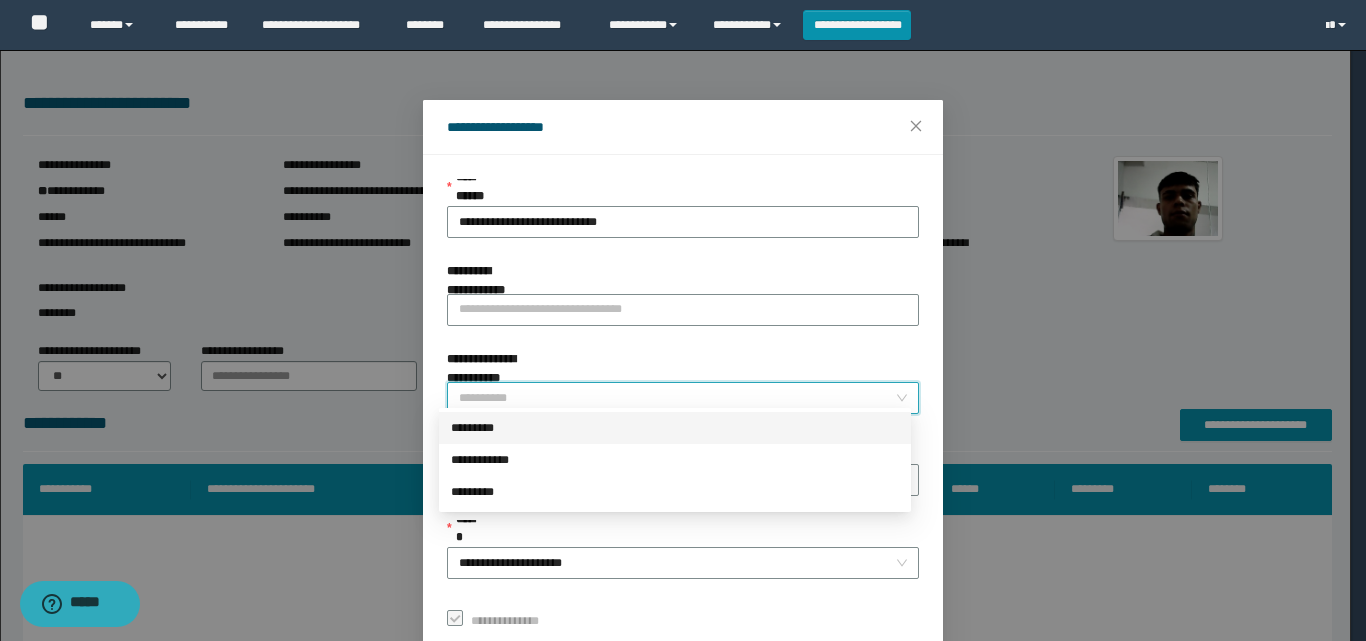 click on "*********" at bounding box center [675, 428] 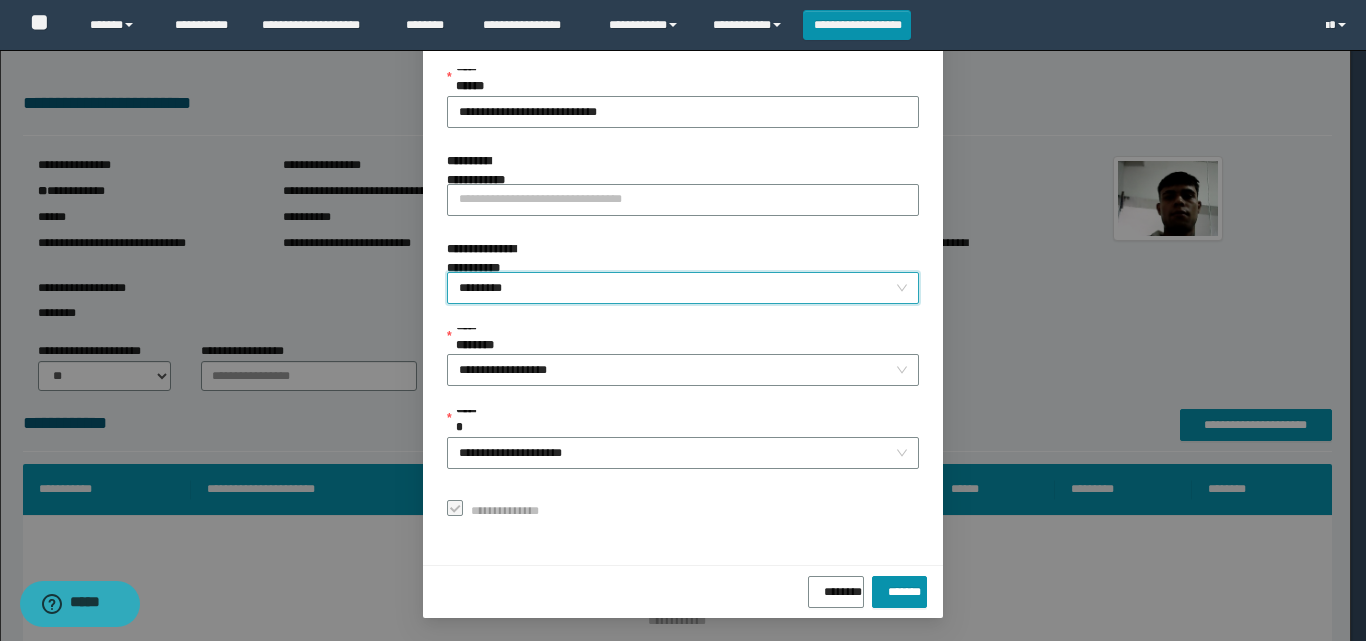 scroll, scrollTop: 111, scrollLeft: 0, axis: vertical 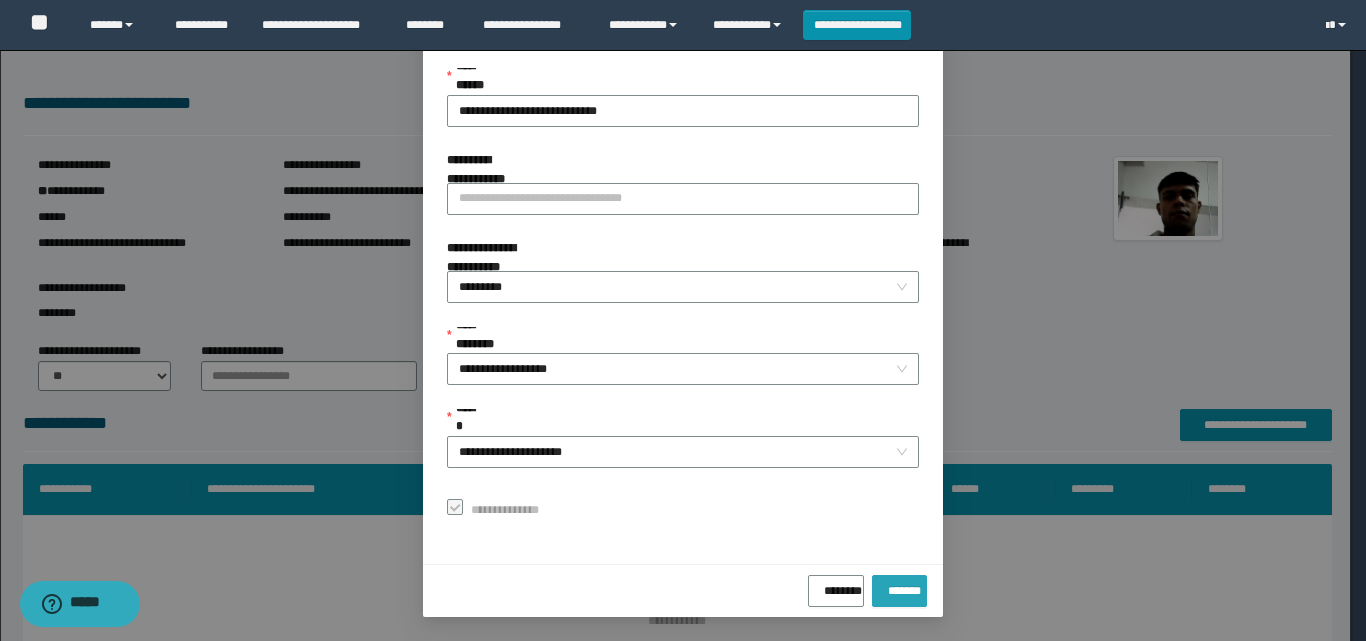 click on "*******" at bounding box center [899, 587] 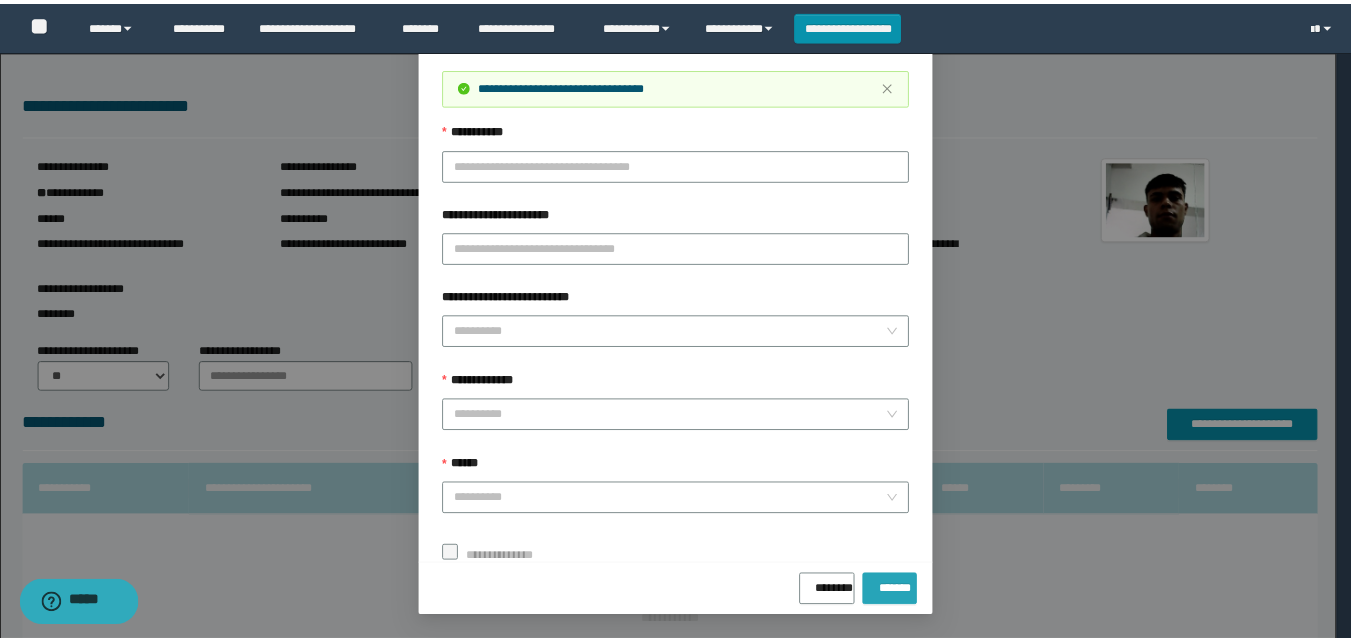 scroll, scrollTop: 64, scrollLeft: 0, axis: vertical 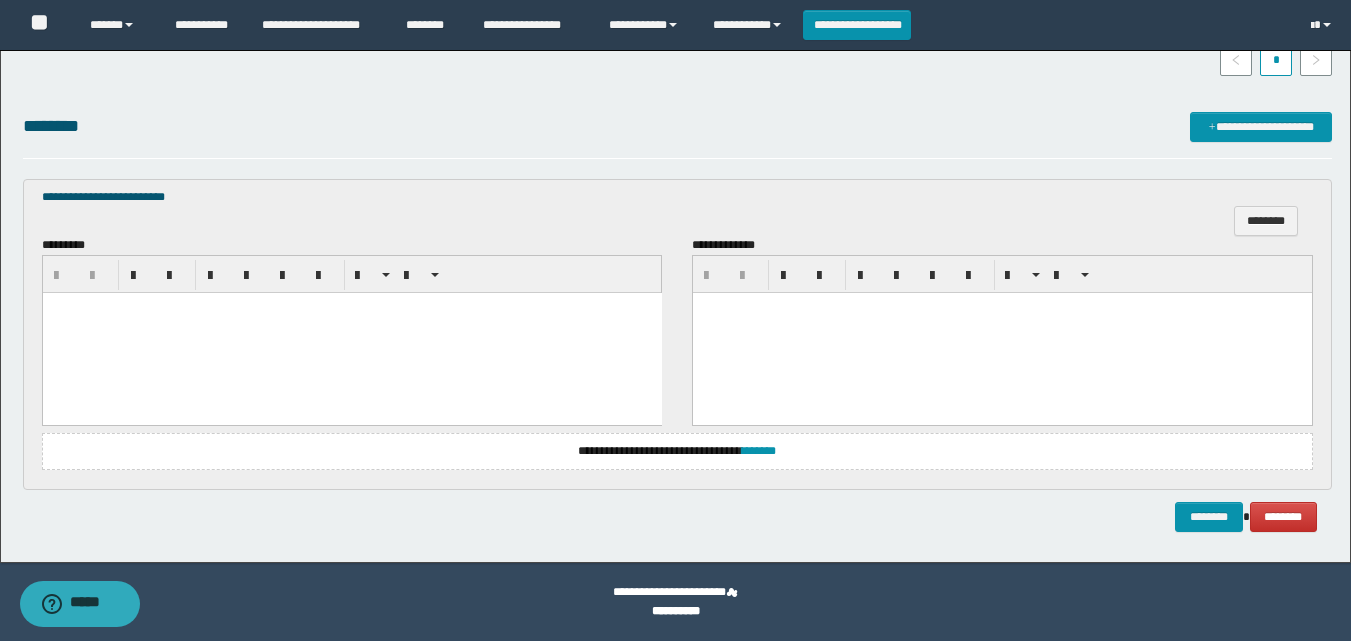 click at bounding box center (351, 333) 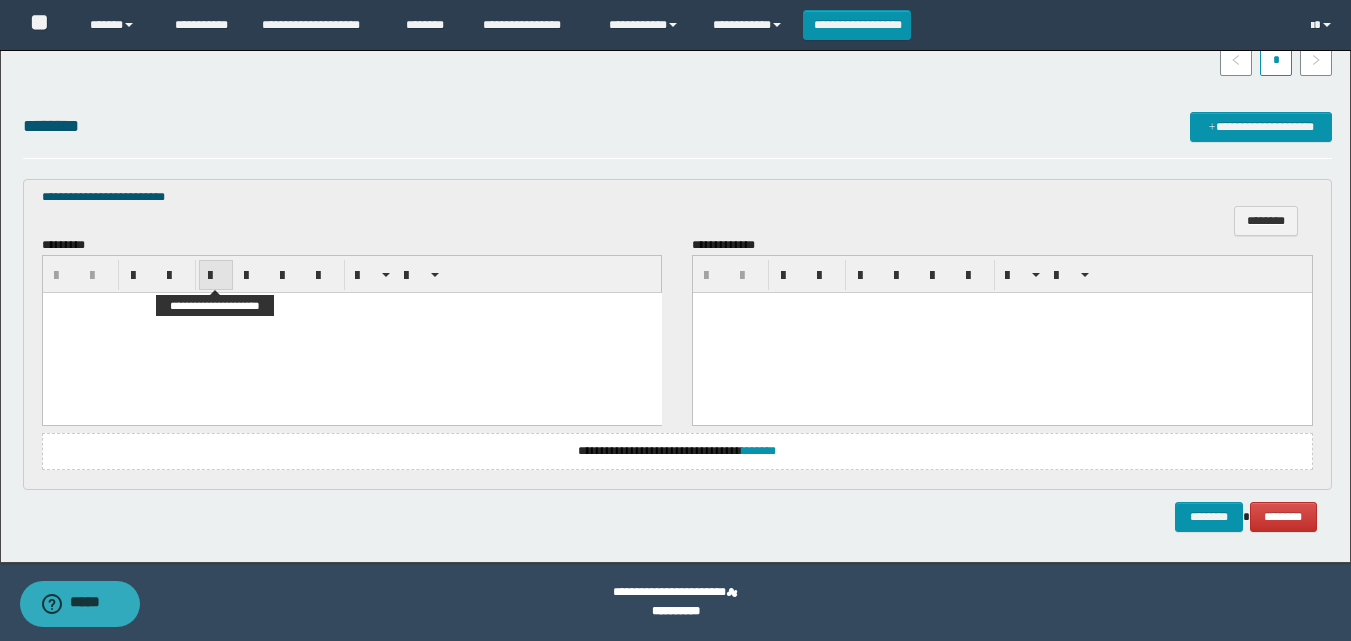 type 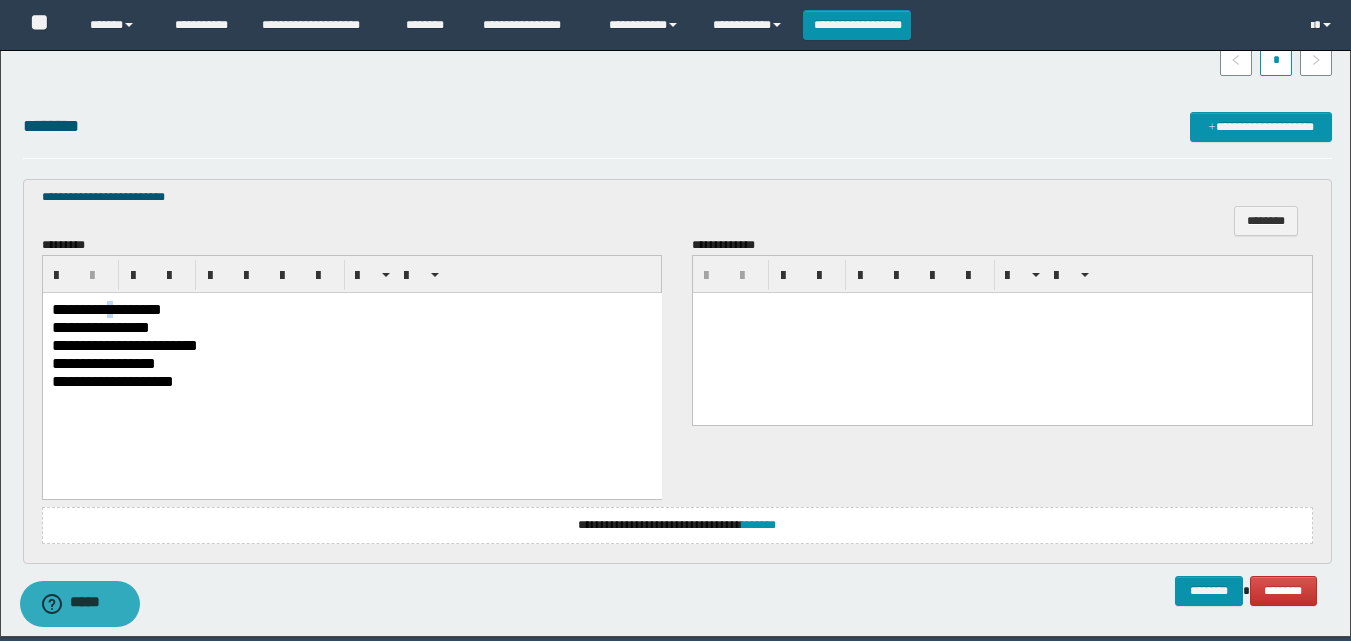 drag, startPoint x: 151, startPoint y: 308, endPoint x: 178, endPoint y: 306, distance: 27.073973 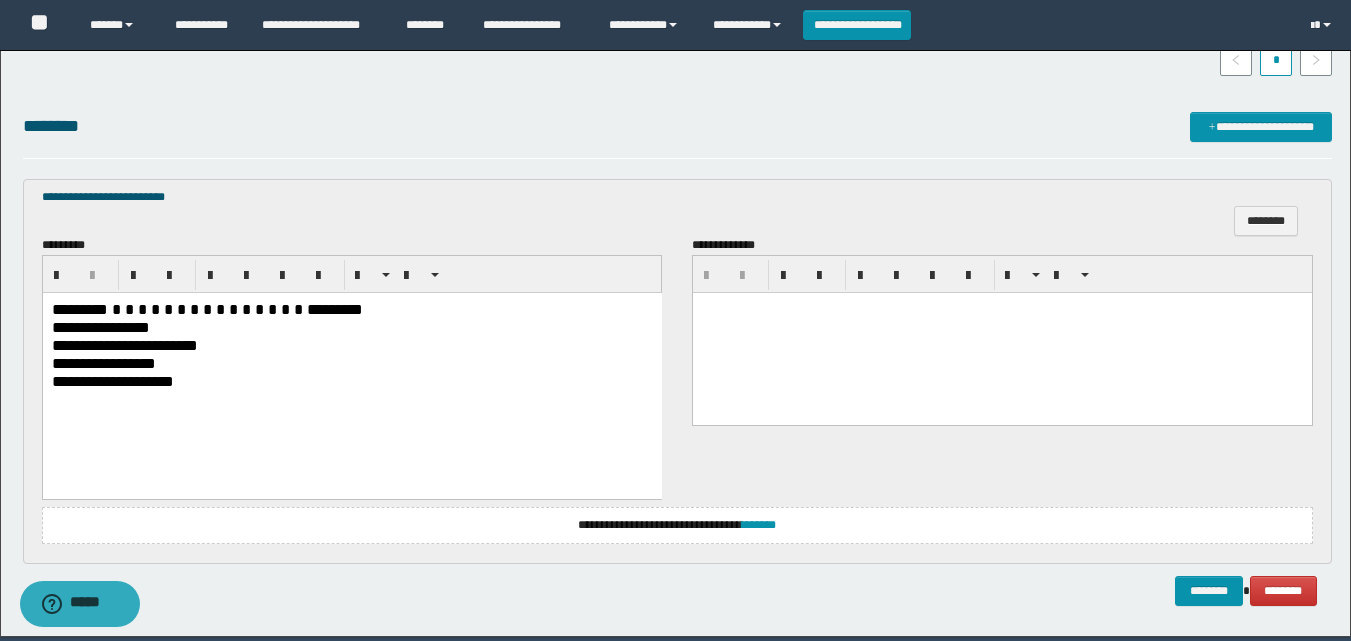 click on "**********" at bounding box center [351, 328] 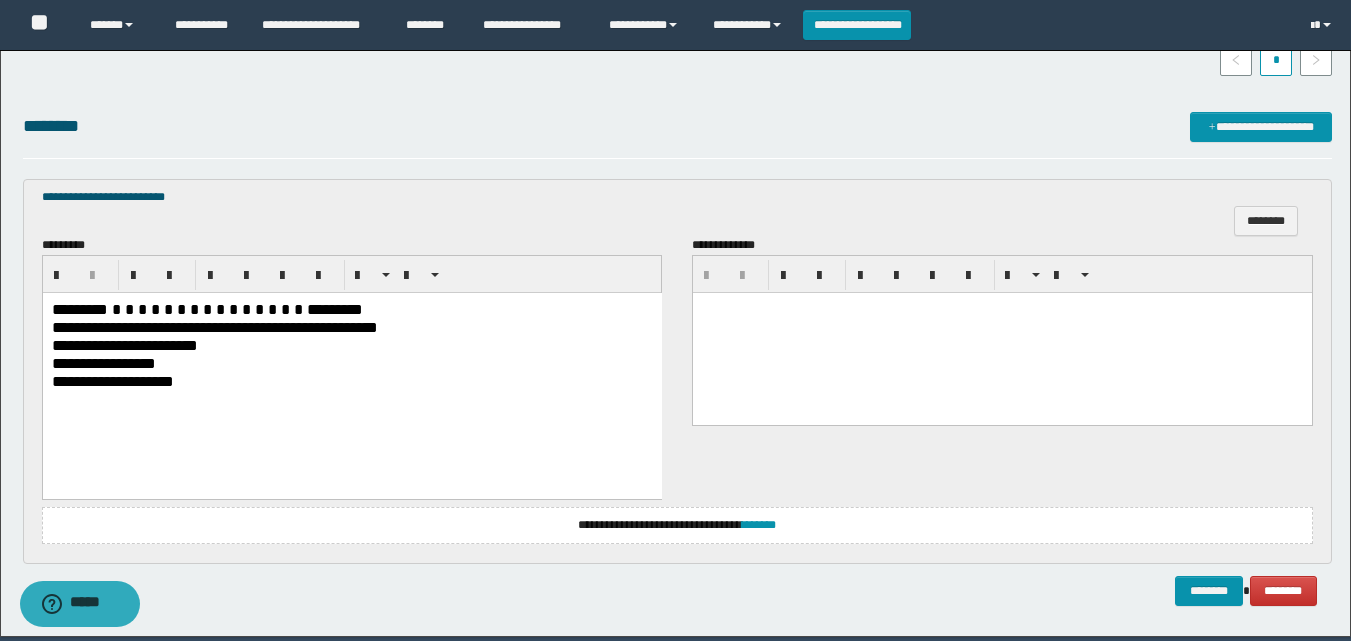 click on "**********" at bounding box center [351, 346] 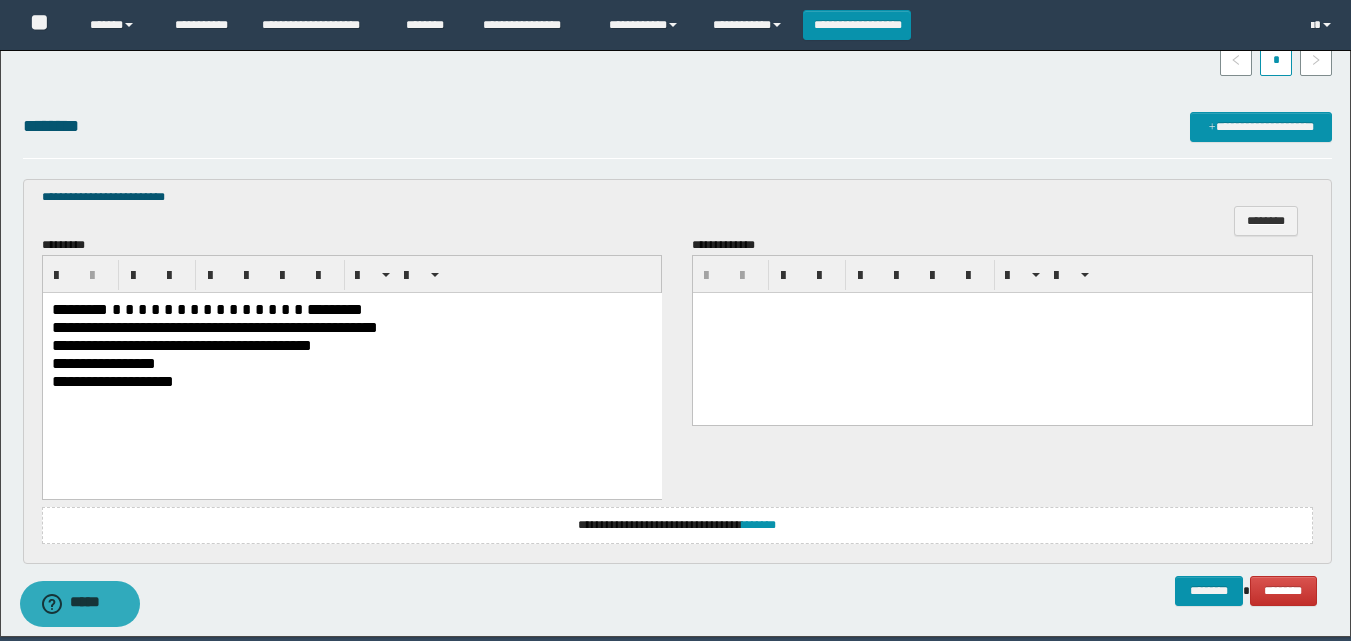 click on "**********" at bounding box center (351, 364) 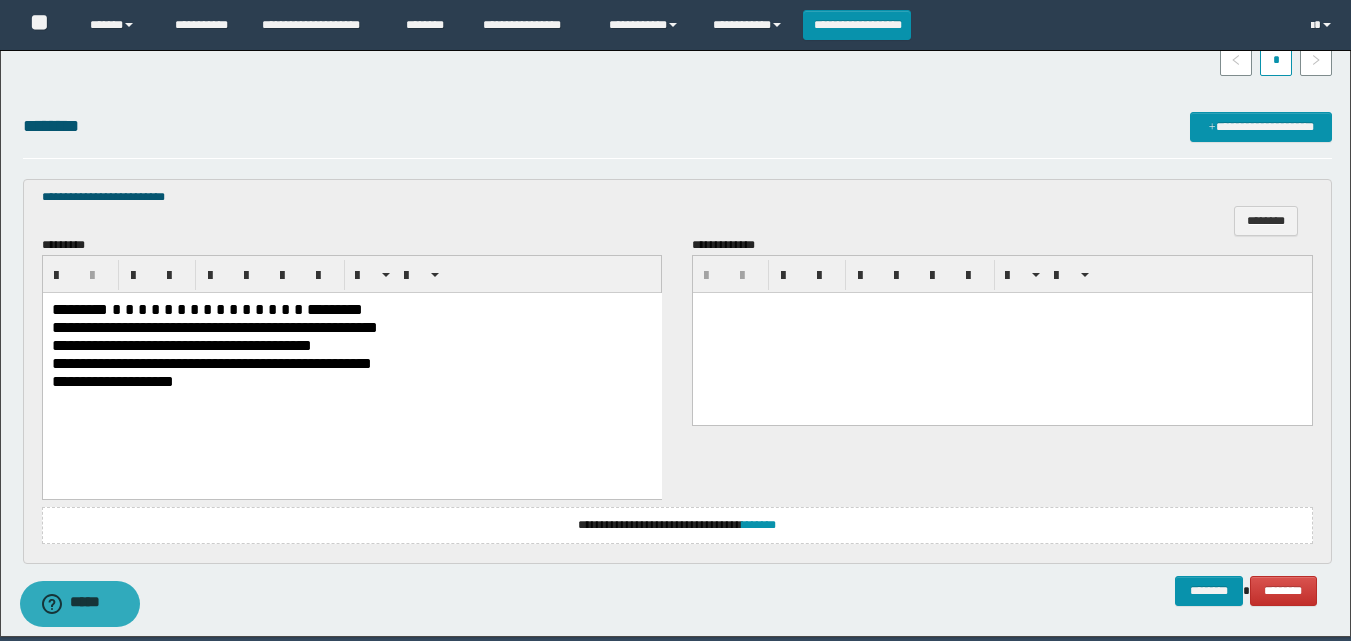 click on "**********" at bounding box center (351, 382) 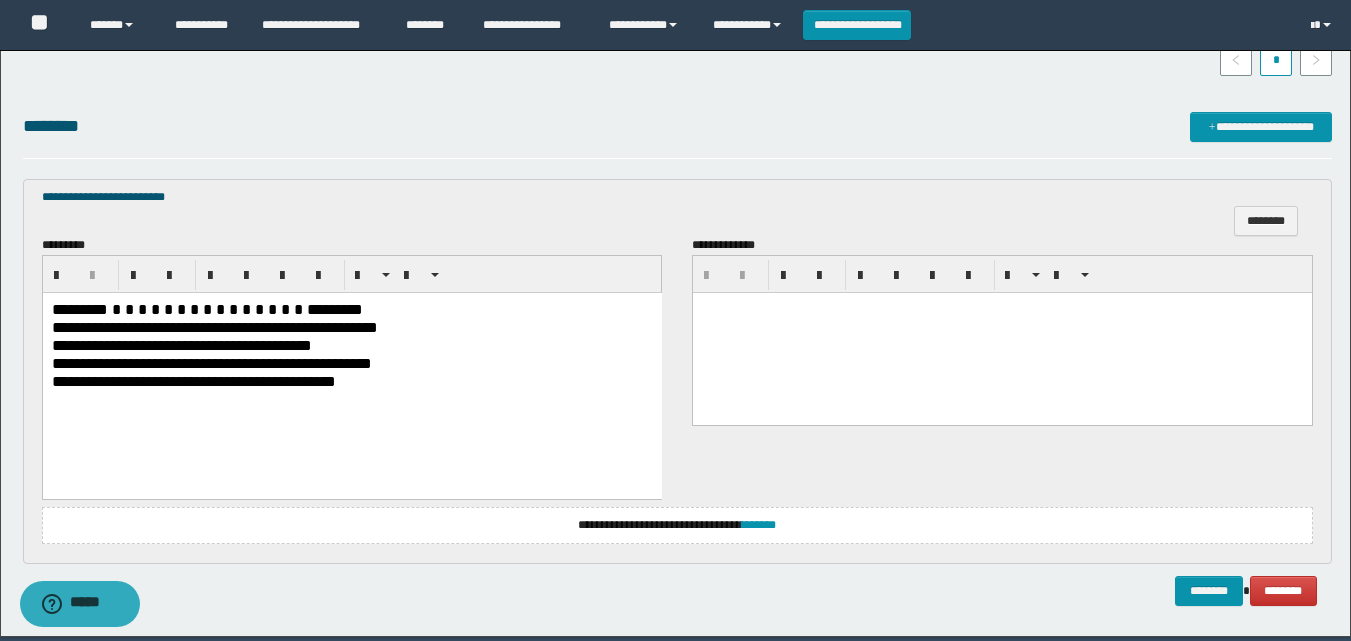 click on "*********                                  ********" at bounding box center (351, 310) 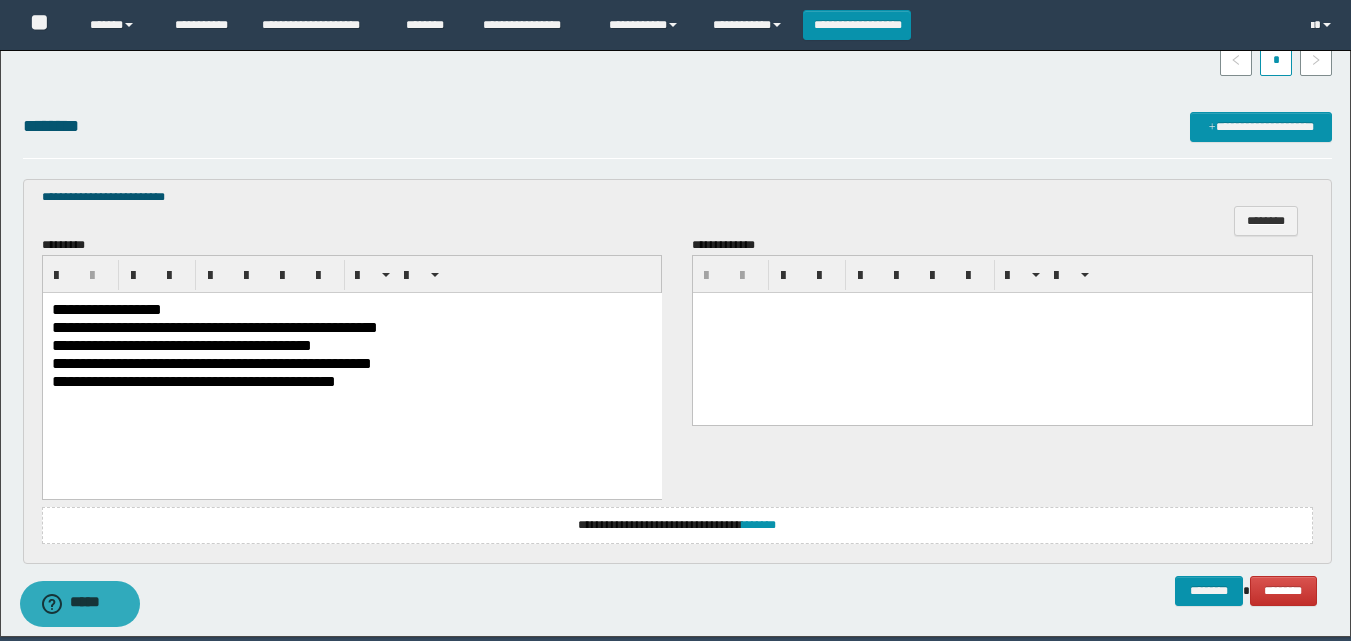 click on "********* ********" at bounding box center [351, 310] 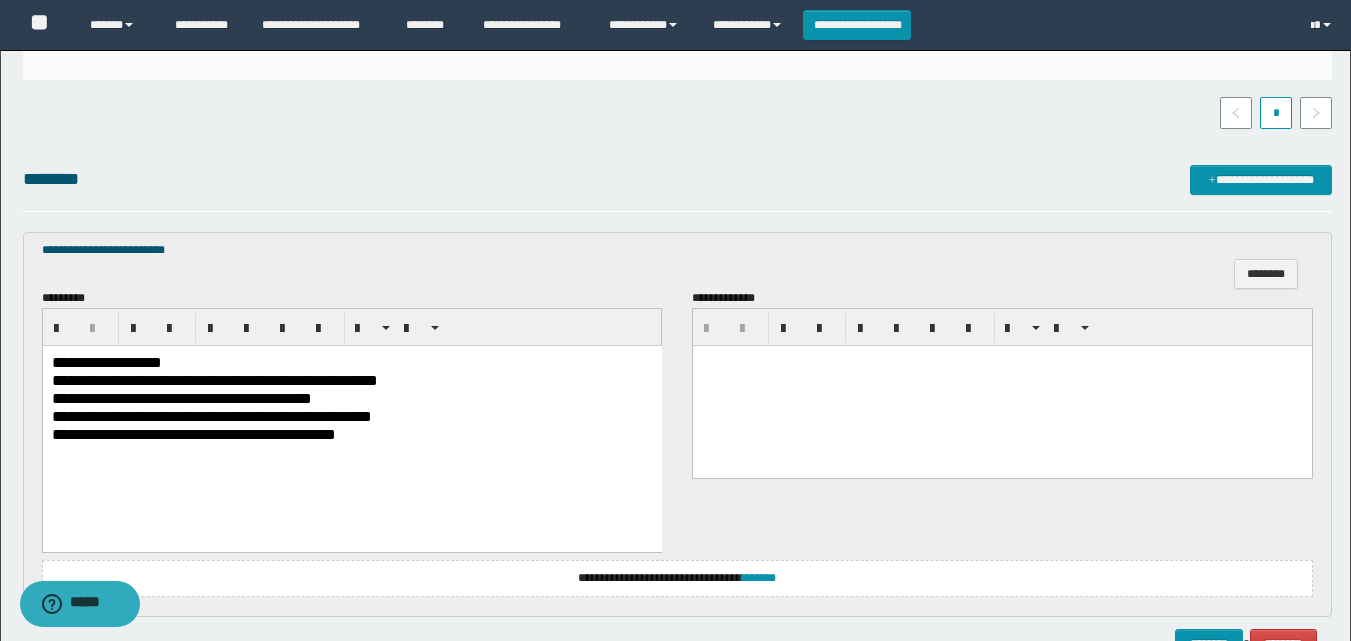 scroll, scrollTop: 627, scrollLeft: 0, axis: vertical 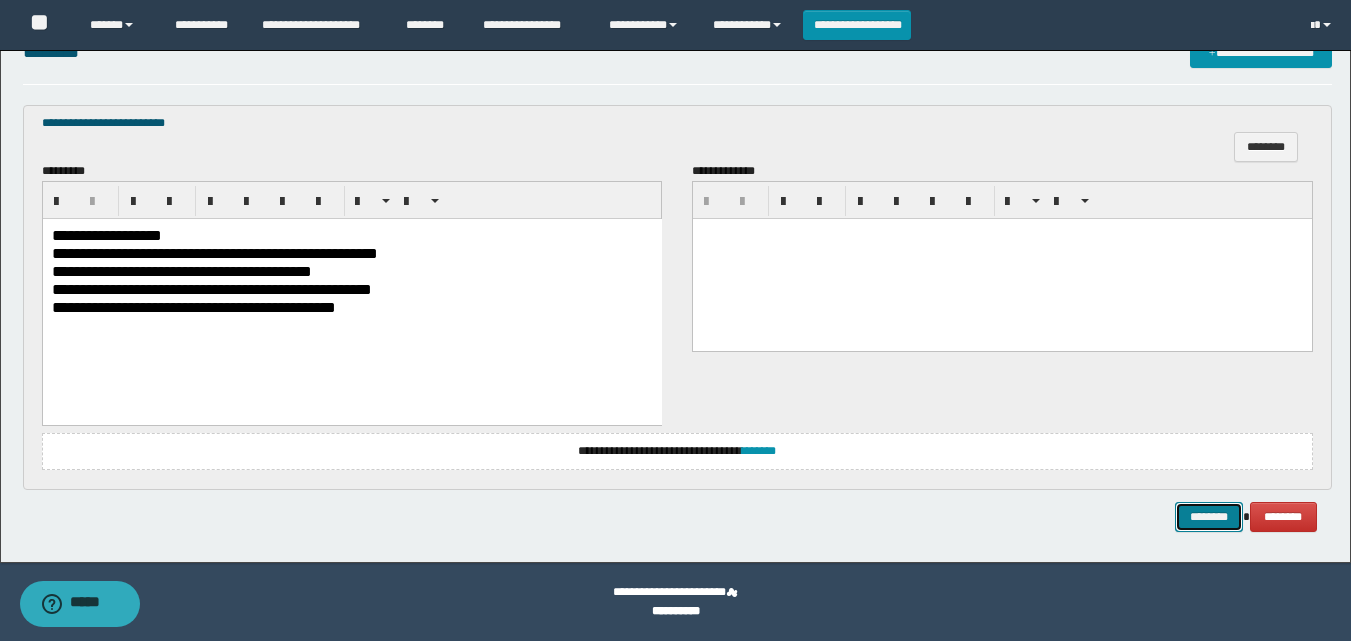 click on "********" at bounding box center [1209, 517] 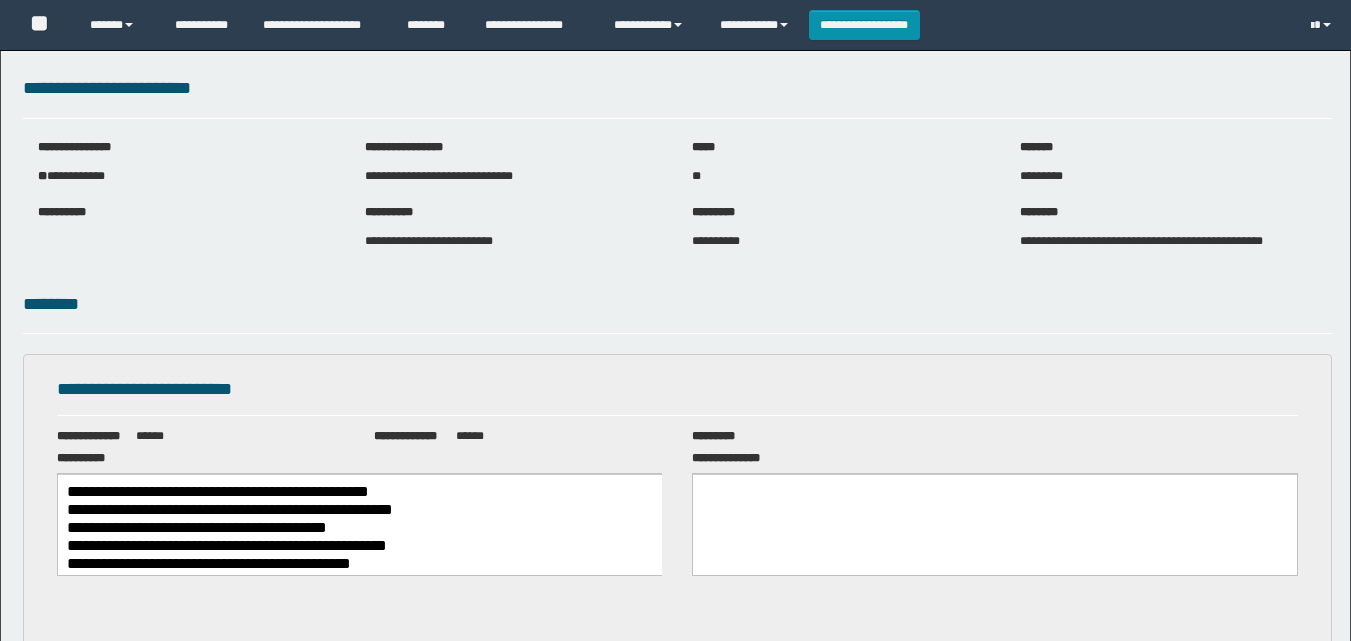 scroll, scrollTop: 0, scrollLeft: 0, axis: both 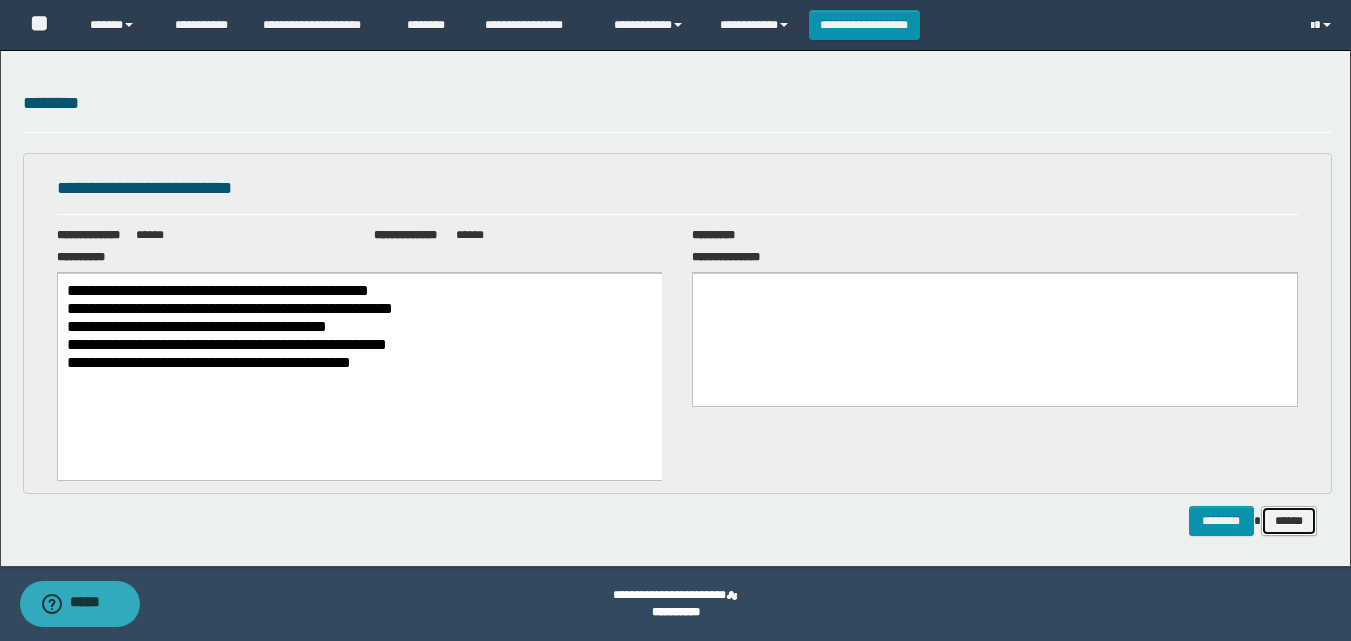 click on "******" at bounding box center (1289, 521) 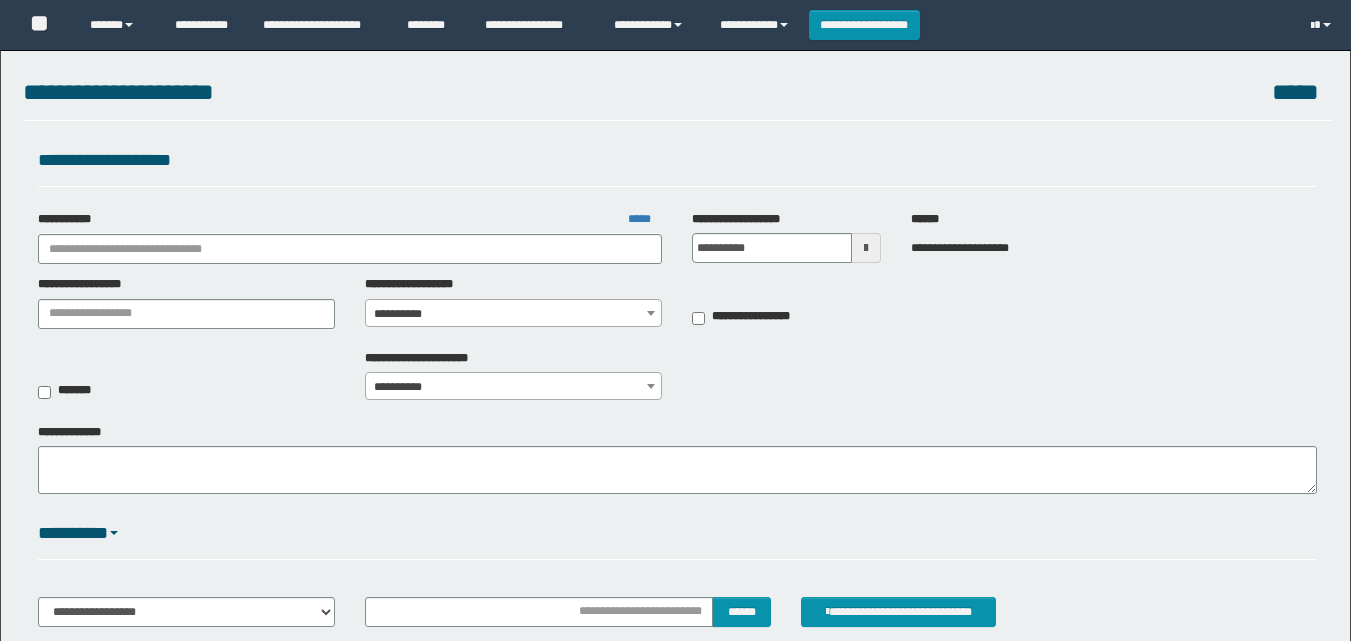 scroll, scrollTop: 0, scrollLeft: 0, axis: both 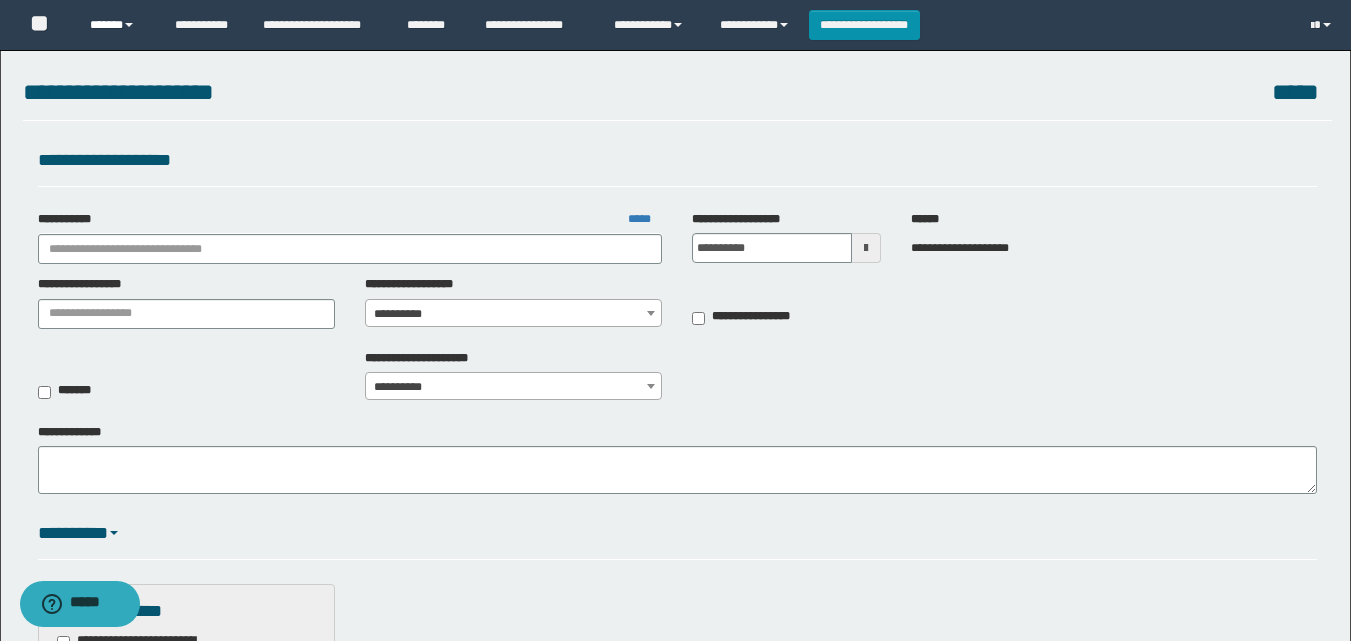 click on "******" at bounding box center (117, 25) 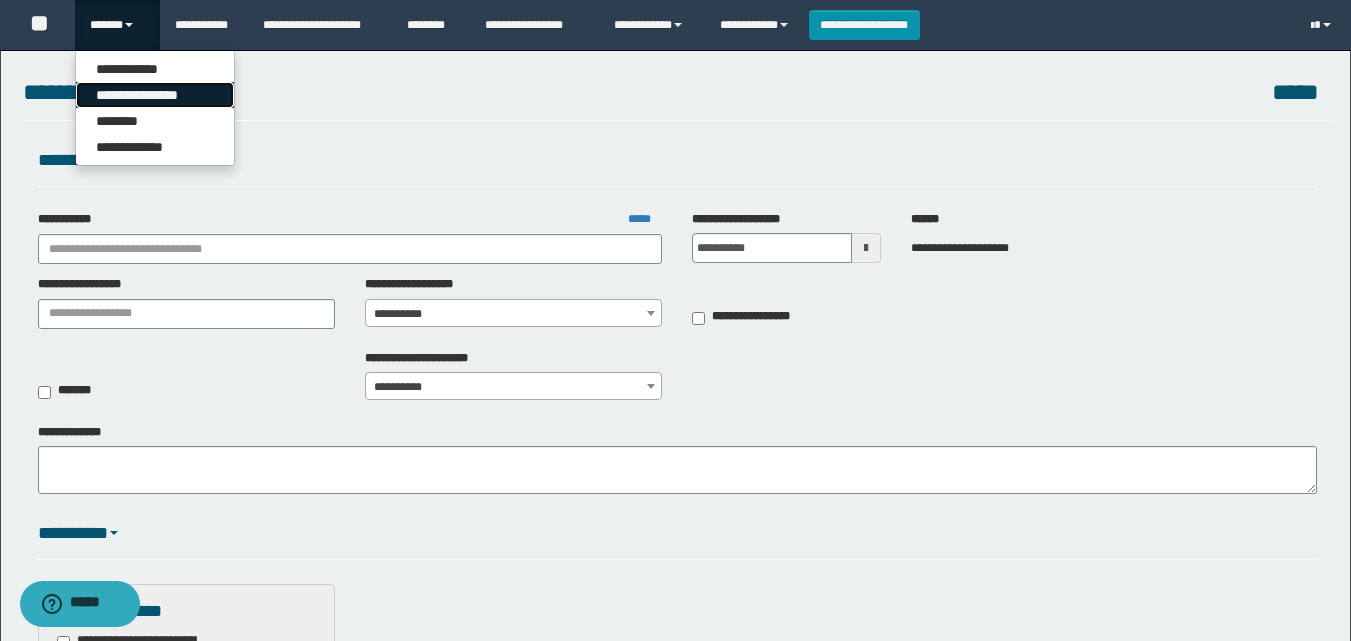 click on "**********" at bounding box center (155, 95) 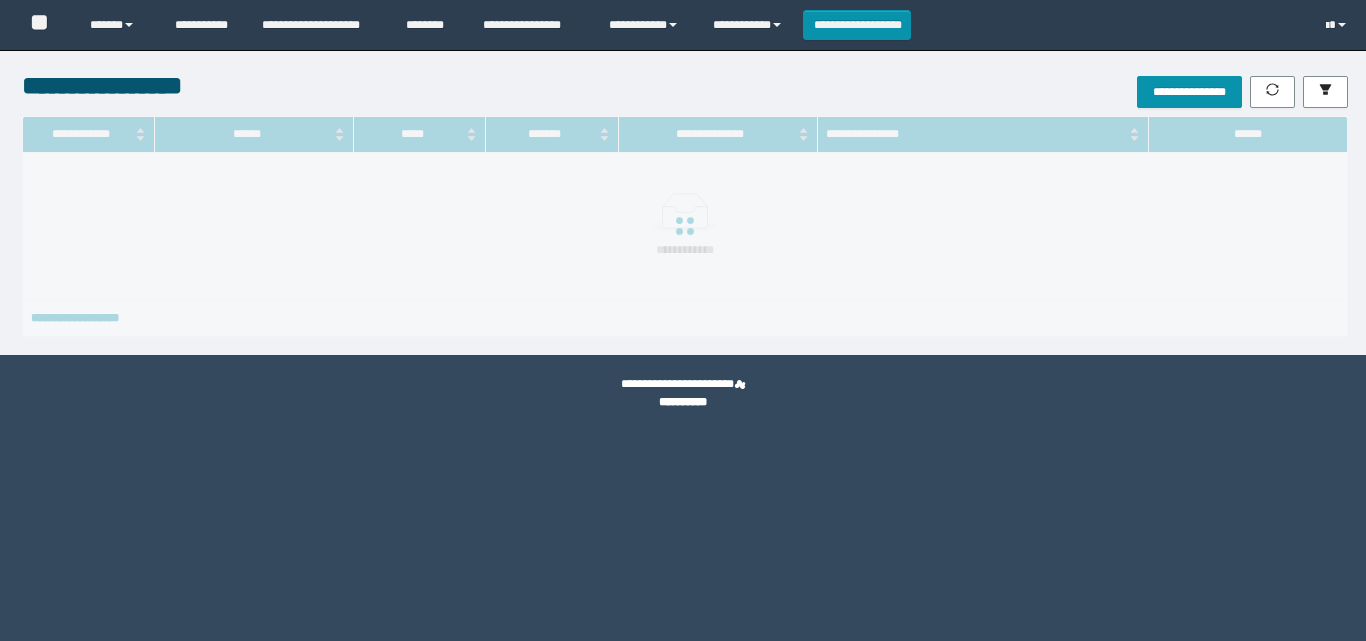 scroll, scrollTop: 0, scrollLeft: 0, axis: both 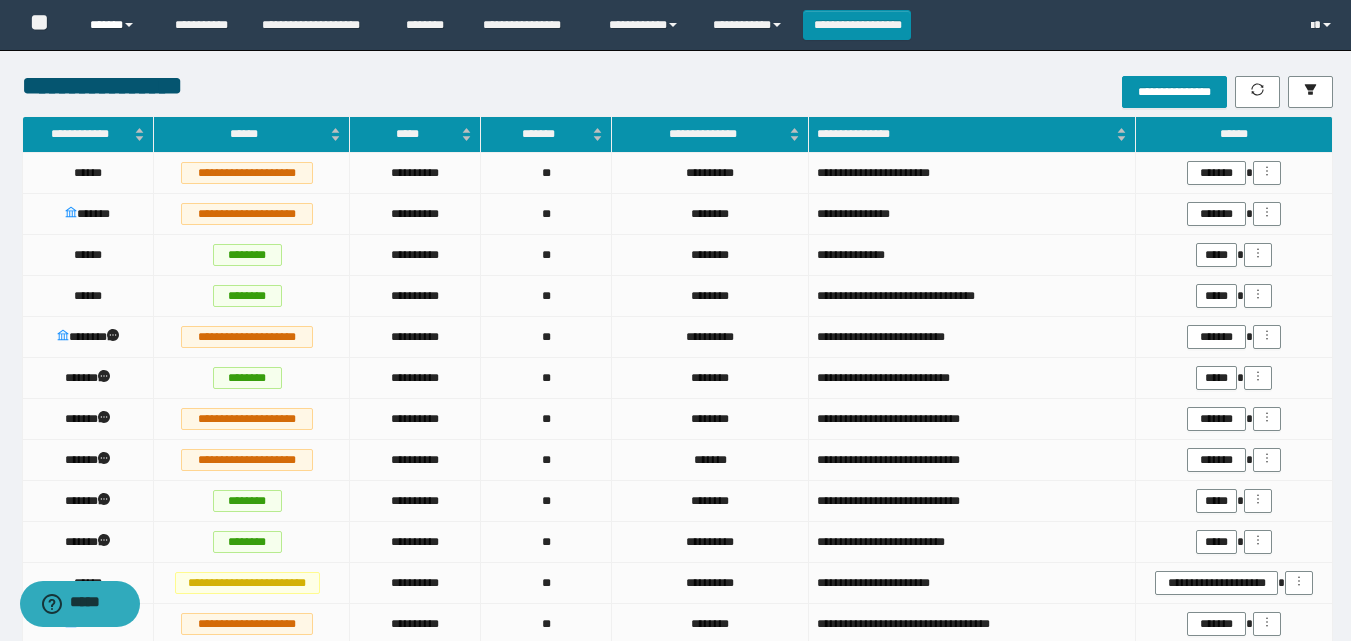 click on "******" at bounding box center [117, 25] 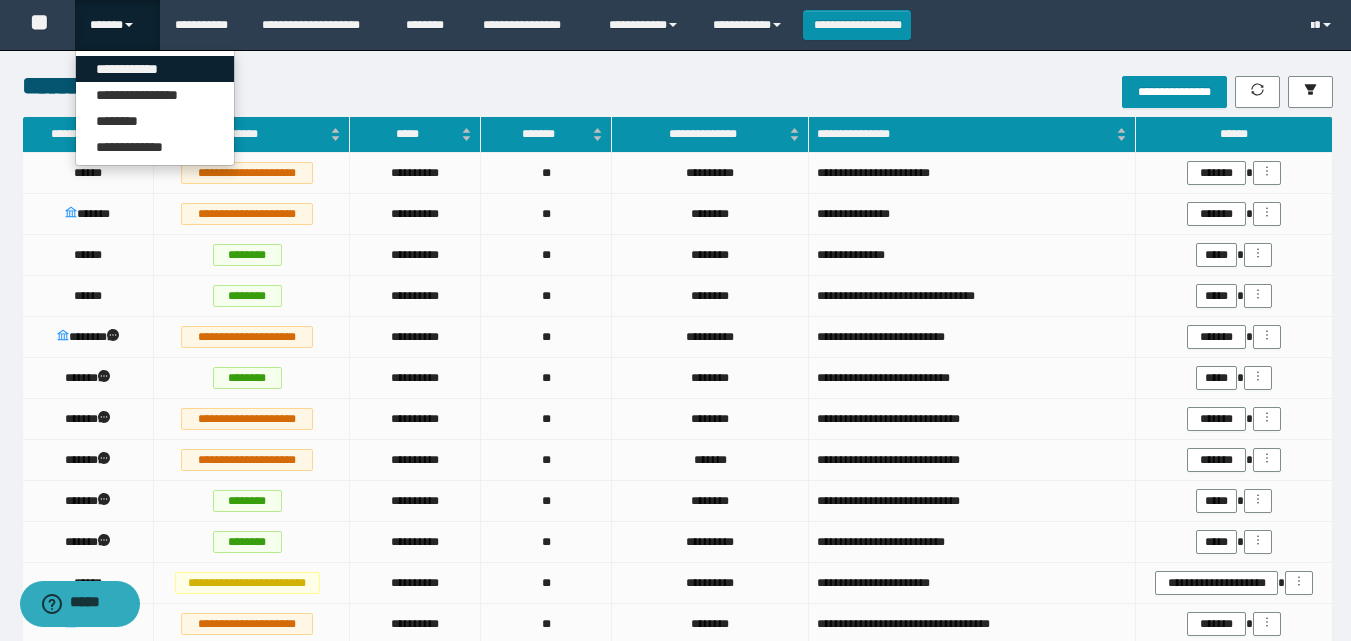 click on "**********" at bounding box center (155, 69) 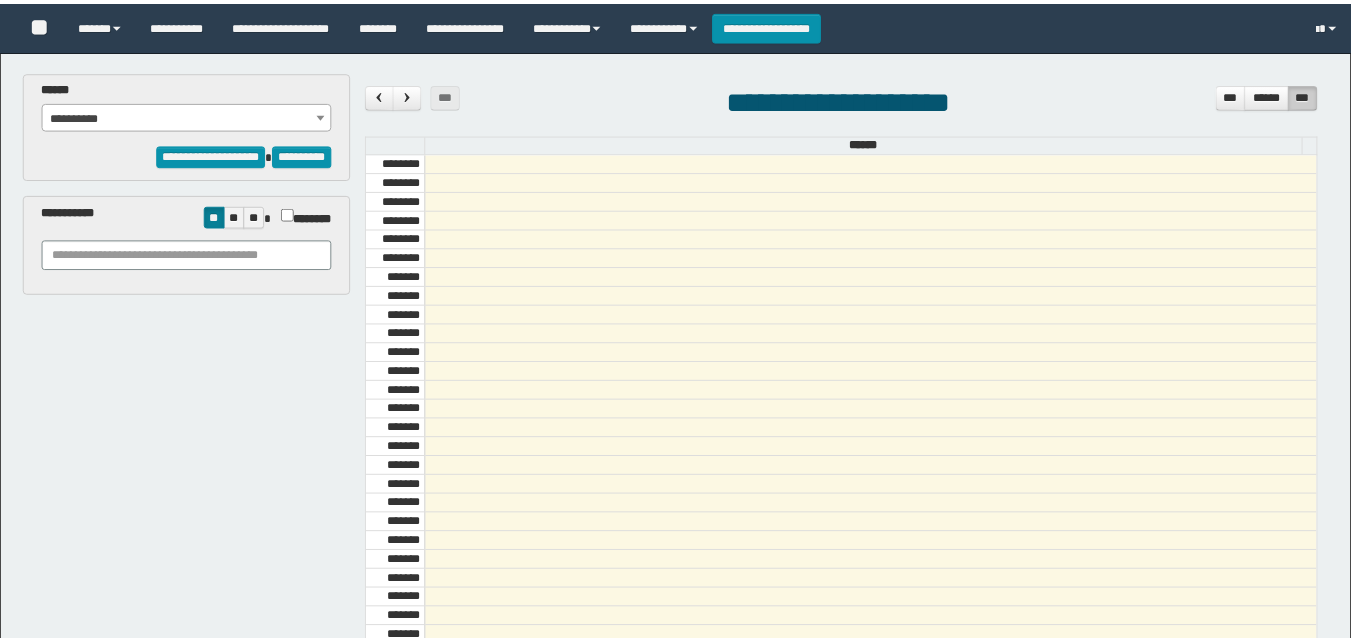 scroll, scrollTop: 0, scrollLeft: 0, axis: both 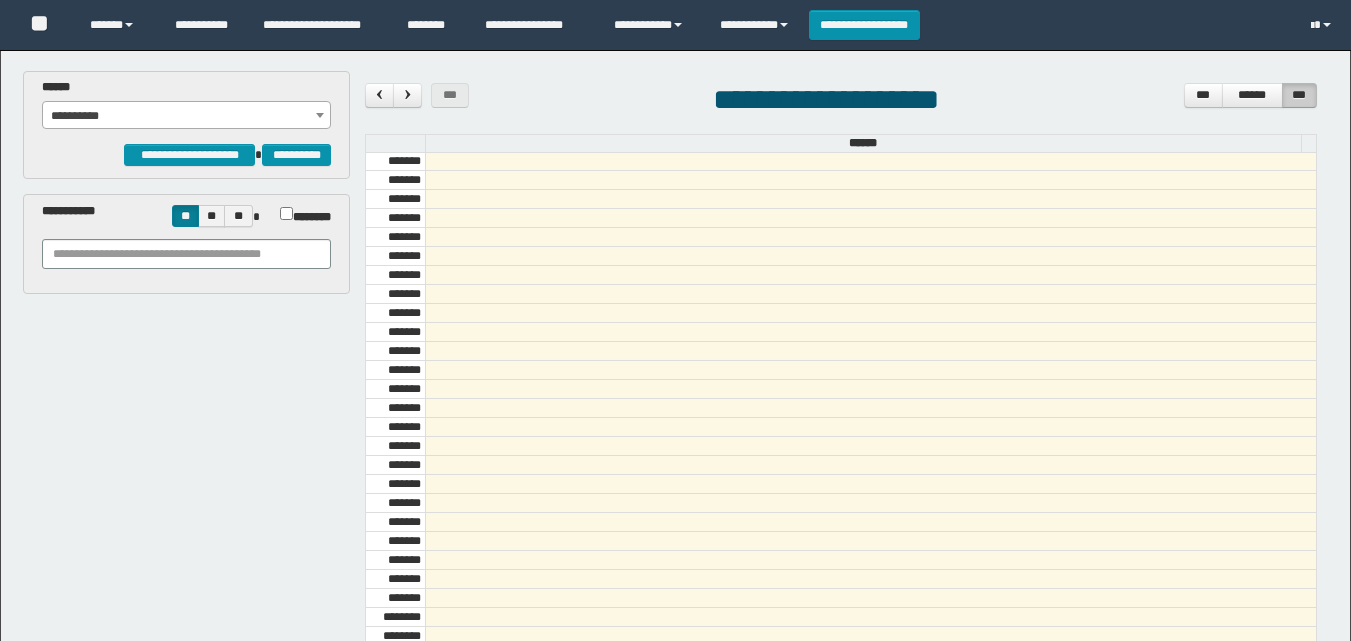 click on "**********" at bounding box center [186, 104] 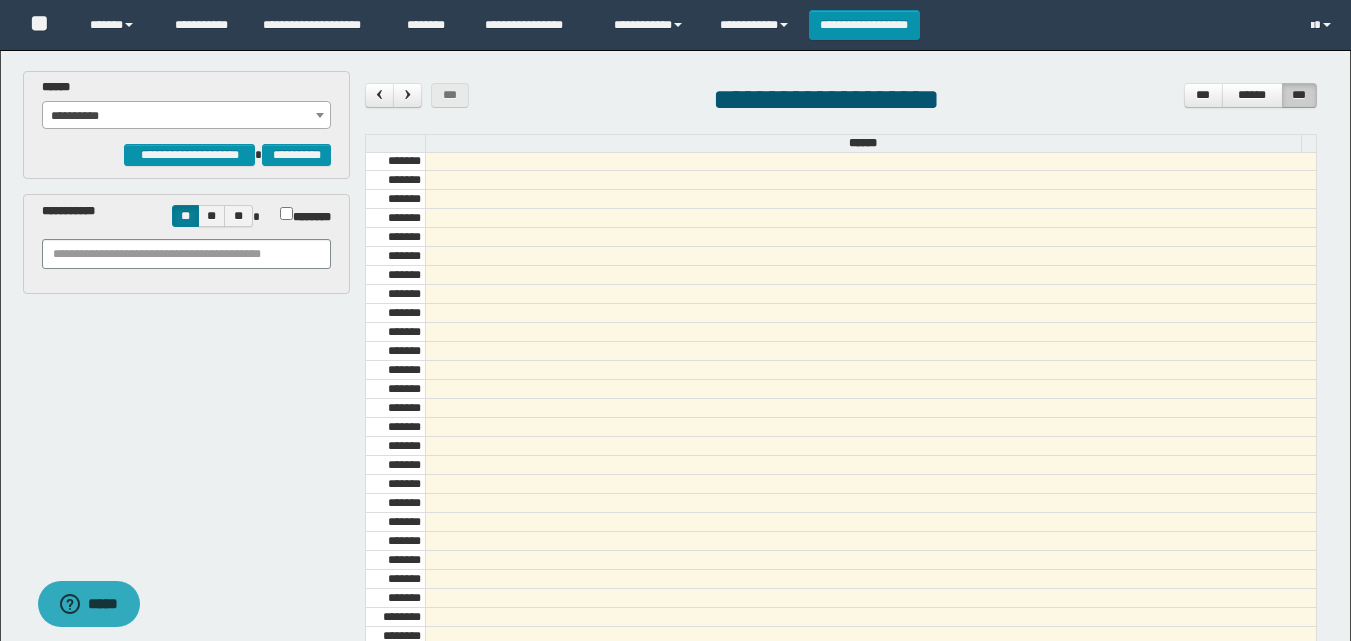 scroll, scrollTop: 0, scrollLeft: 0, axis: both 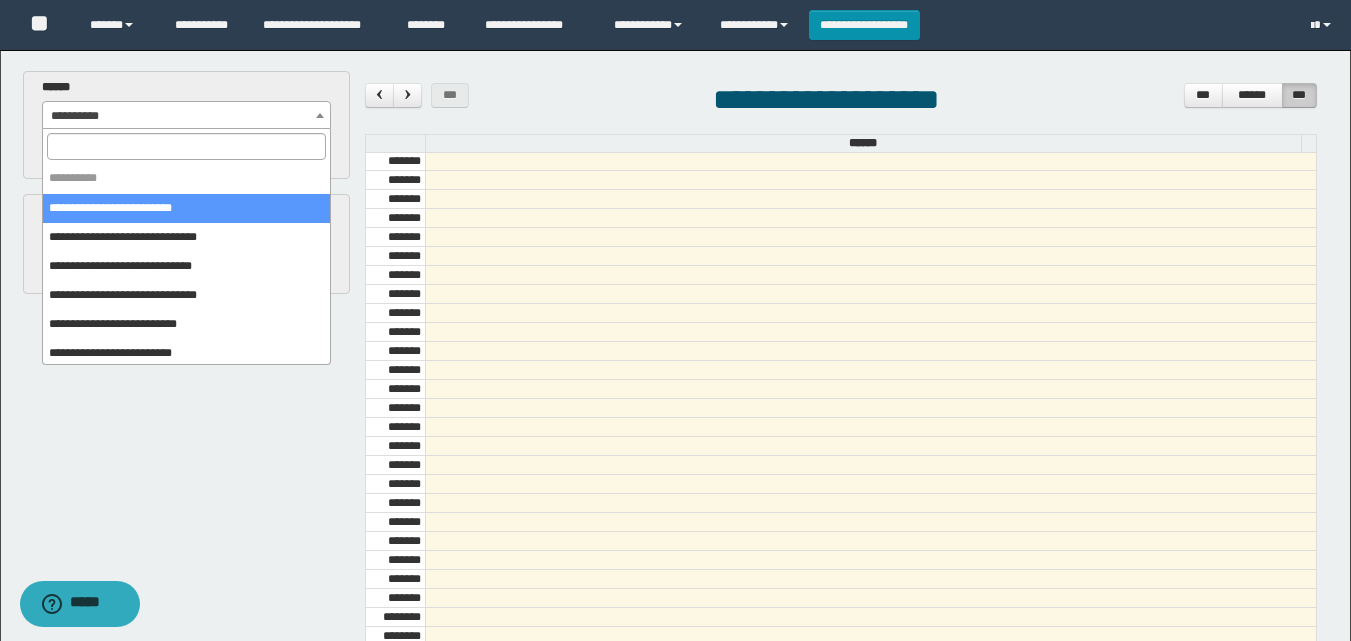 click on "**********" at bounding box center (186, 116) 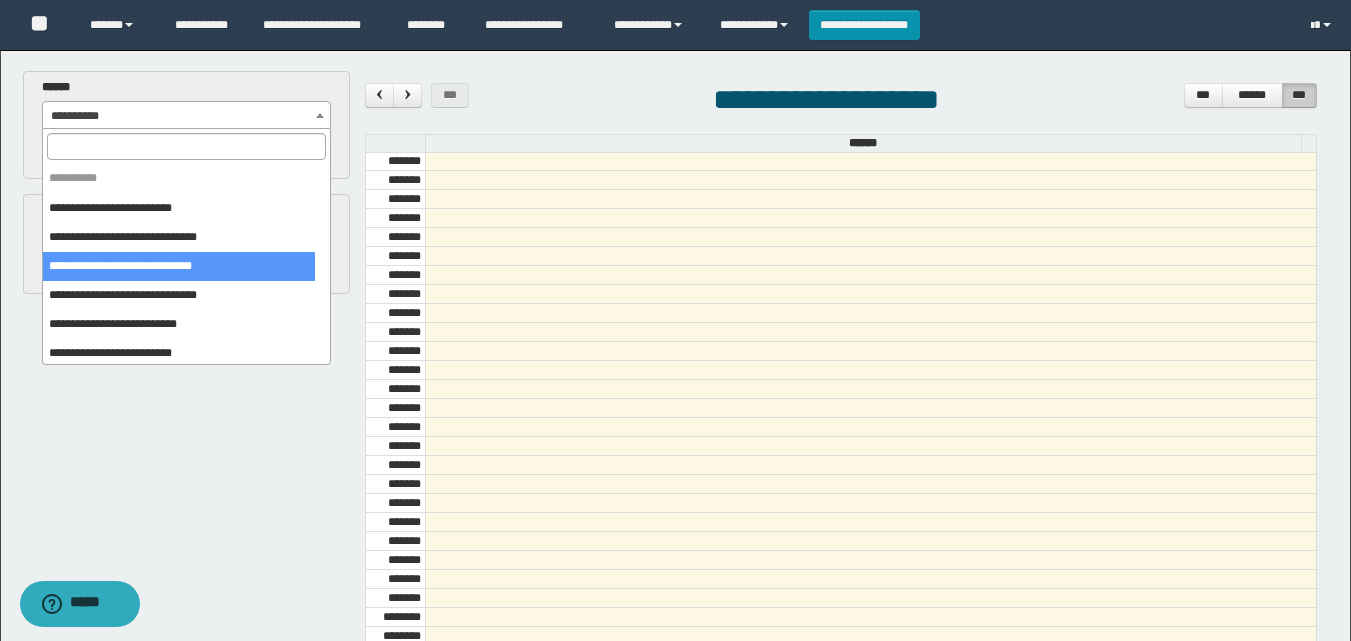 select on "******" 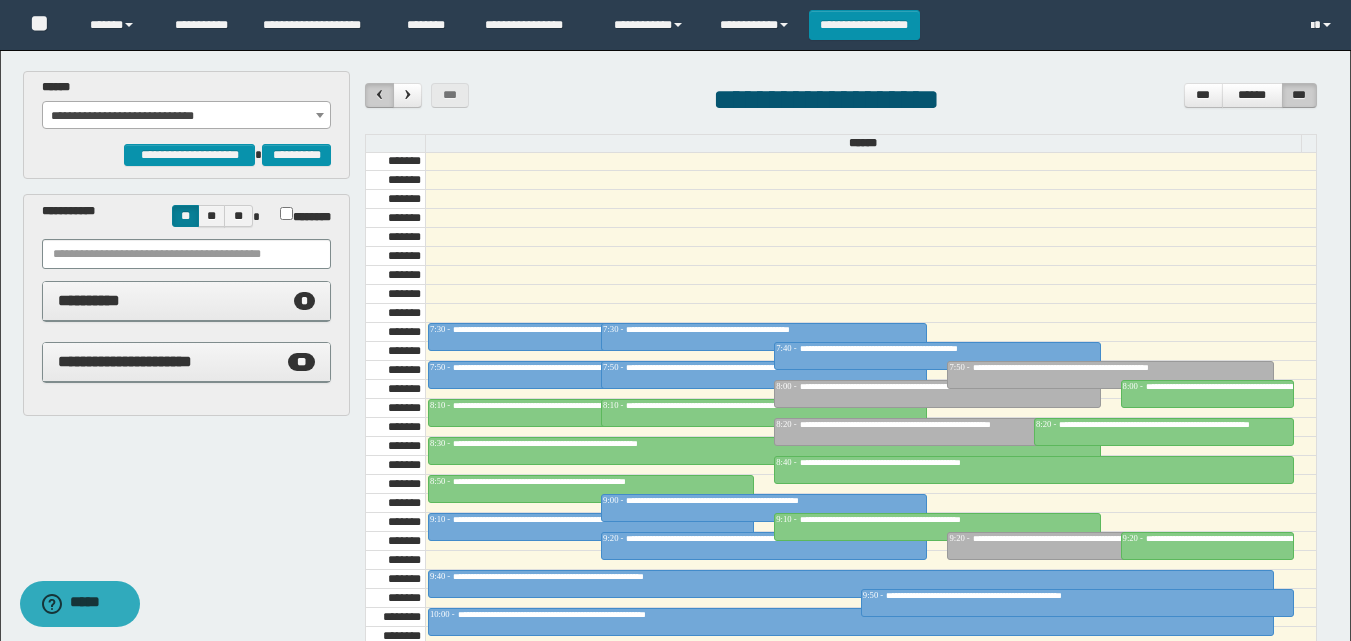 click at bounding box center (379, 95) 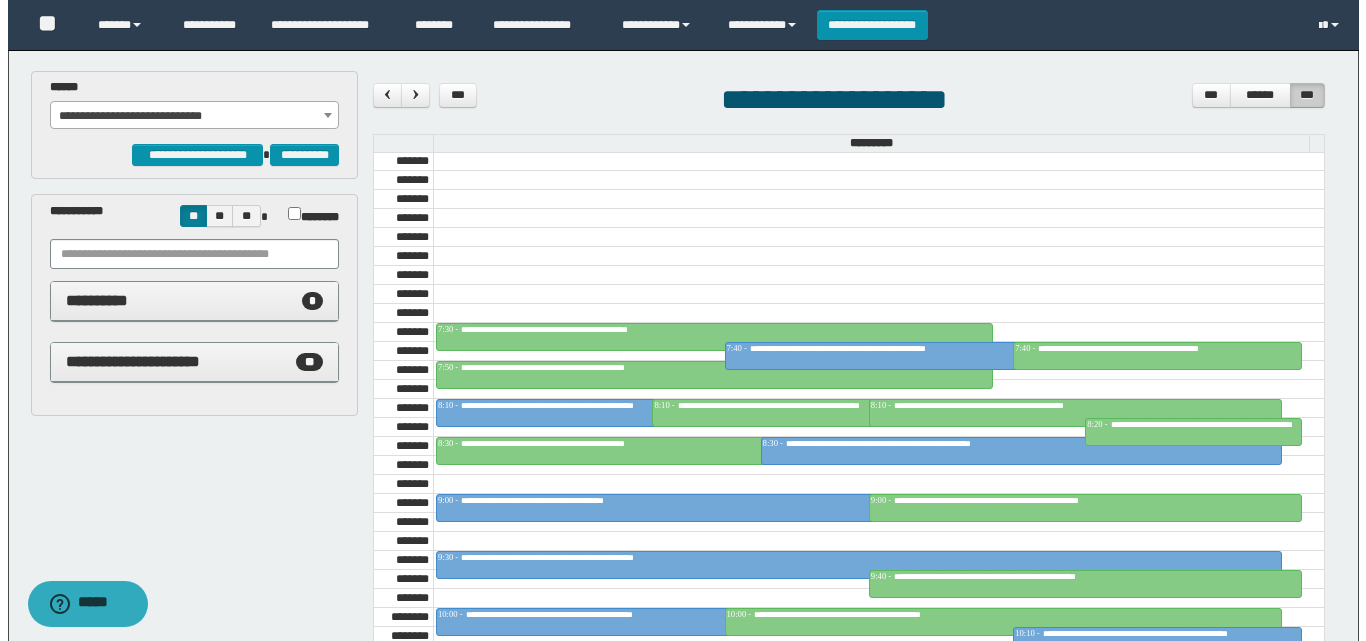 scroll, scrollTop: 1597, scrollLeft: 0, axis: vertical 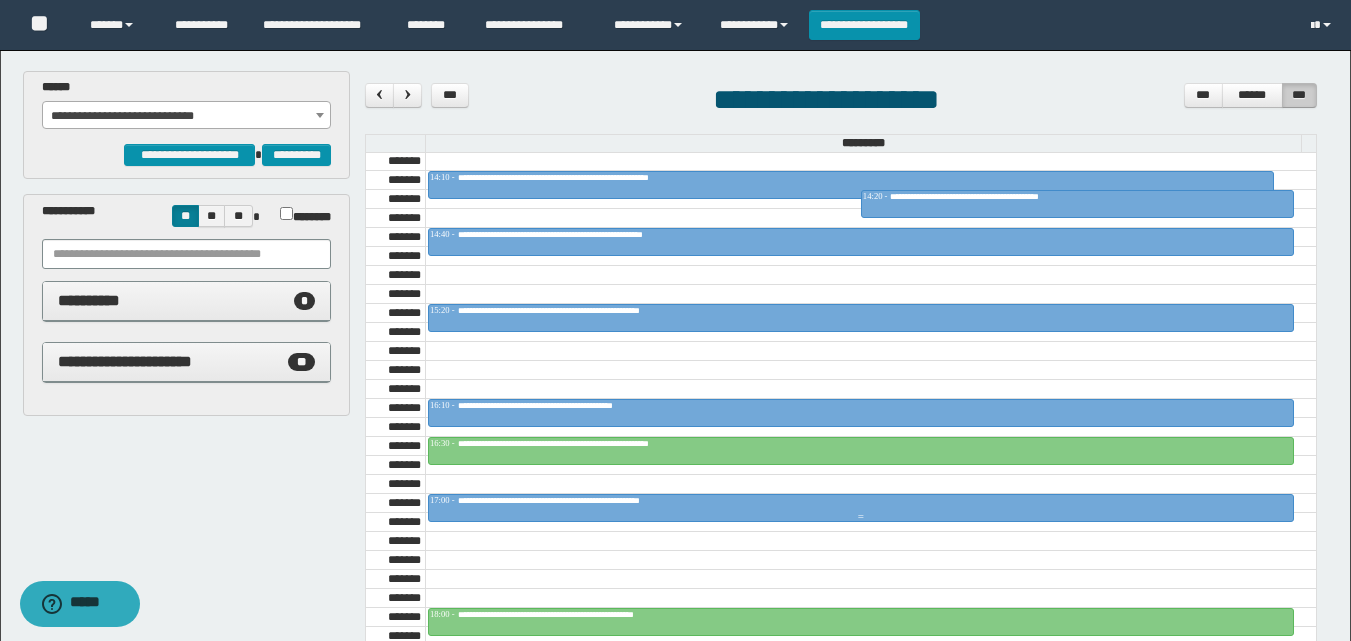 click on "**********" at bounding box center (574, 500) 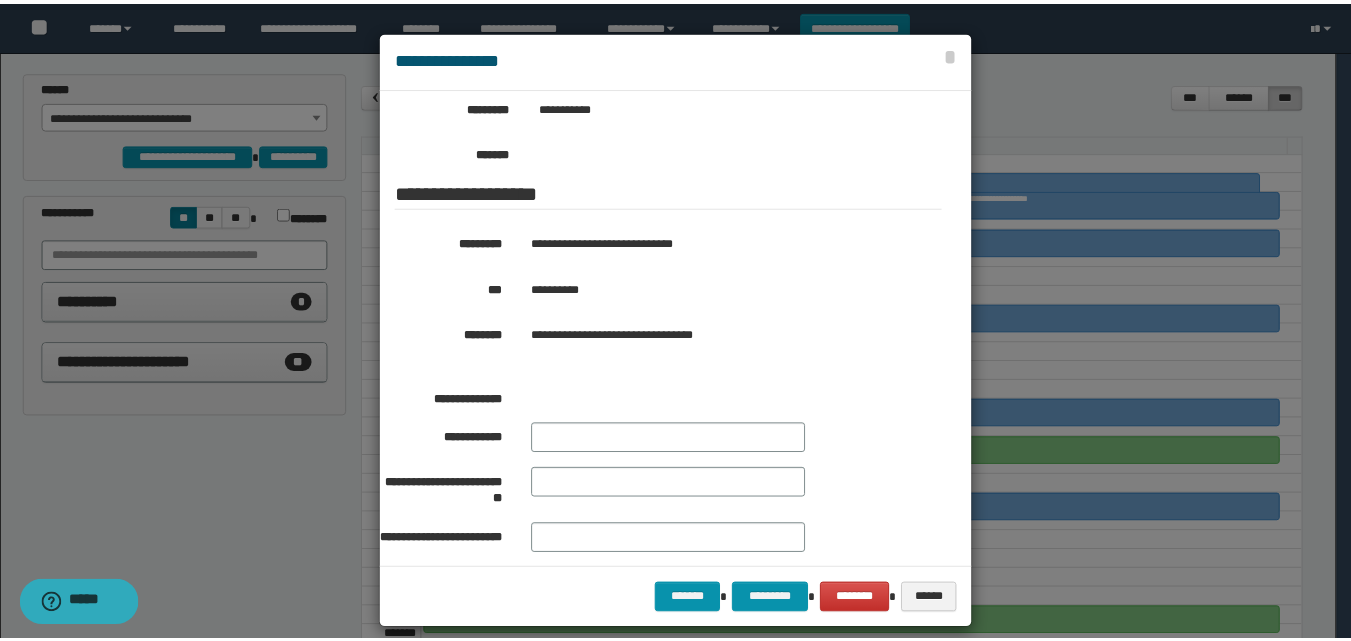 scroll, scrollTop: 300, scrollLeft: 0, axis: vertical 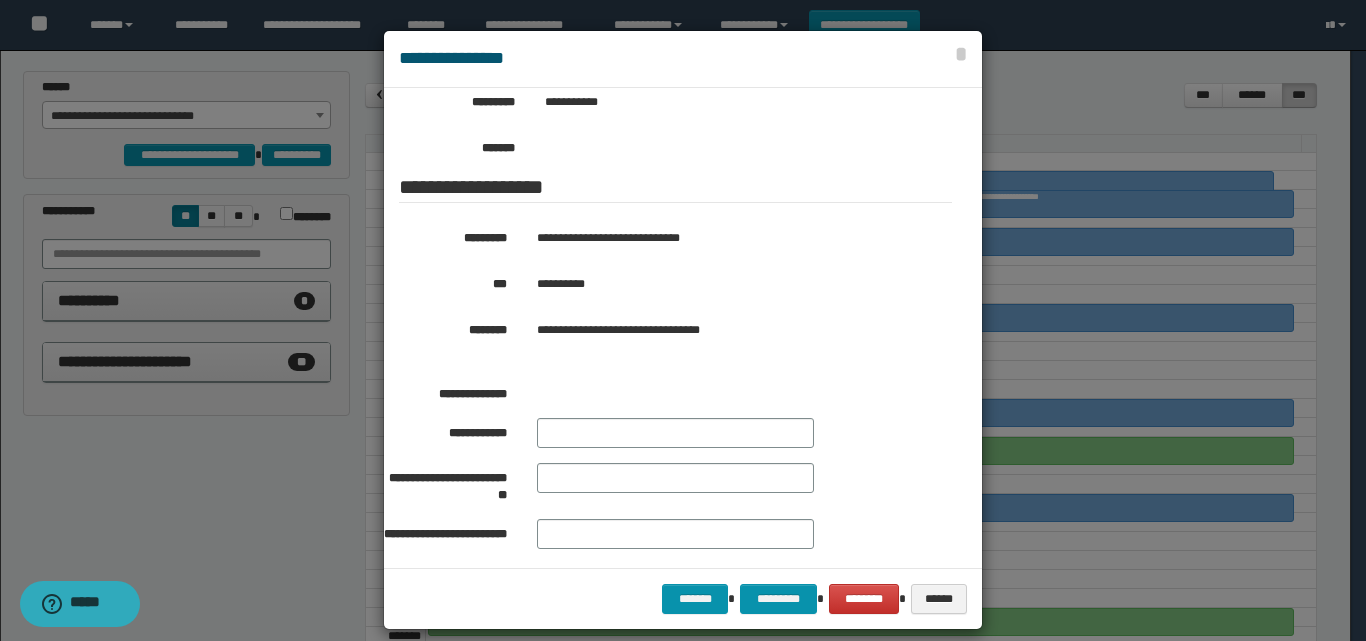 click at bounding box center [683, 330] 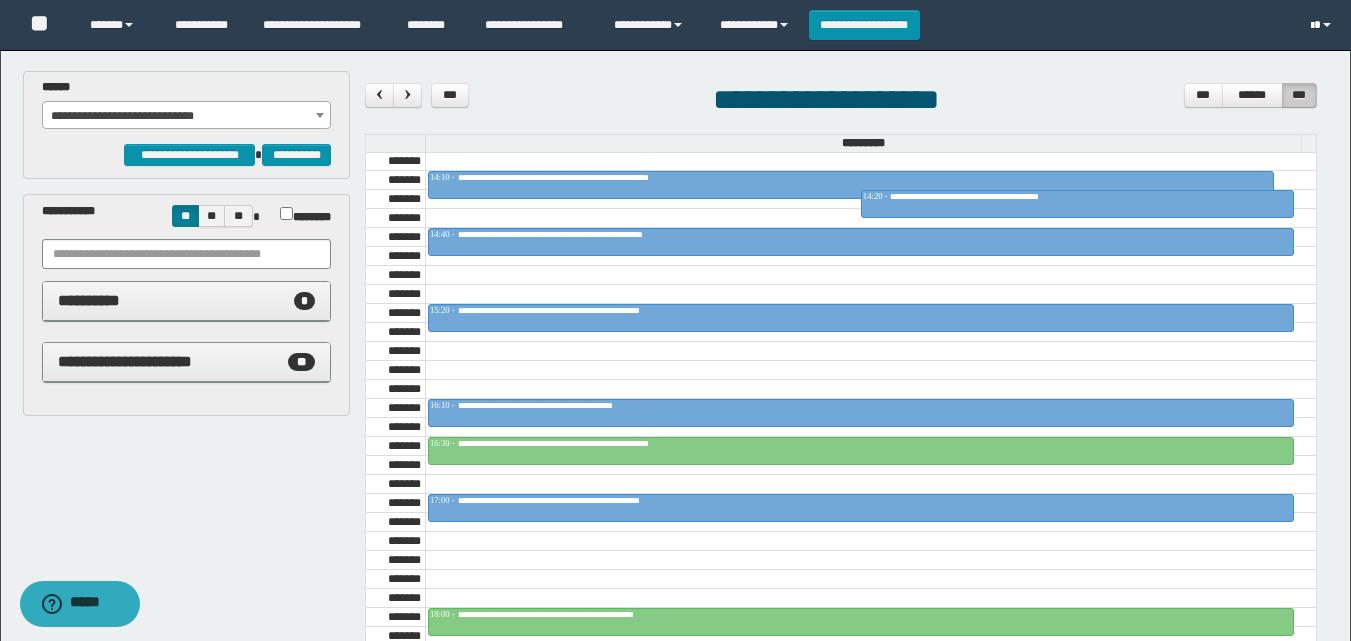 click at bounding box center [1323, 25] 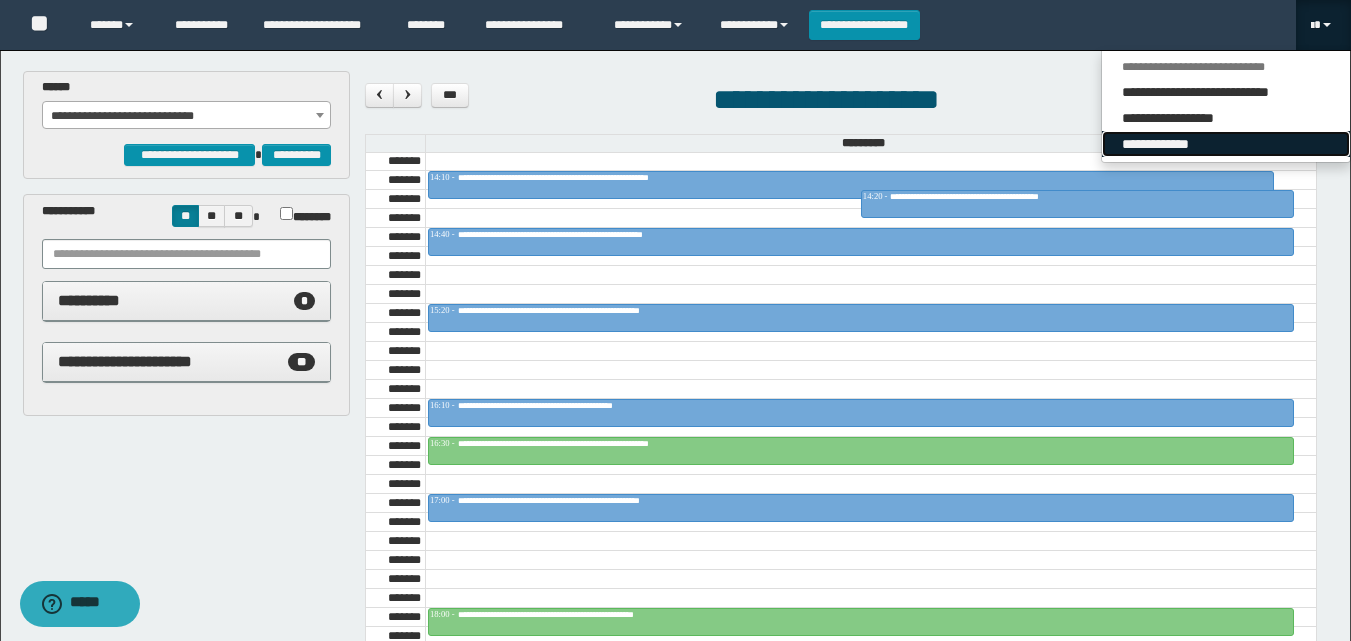 click on "**********" at bounding box center (1226, 144) 